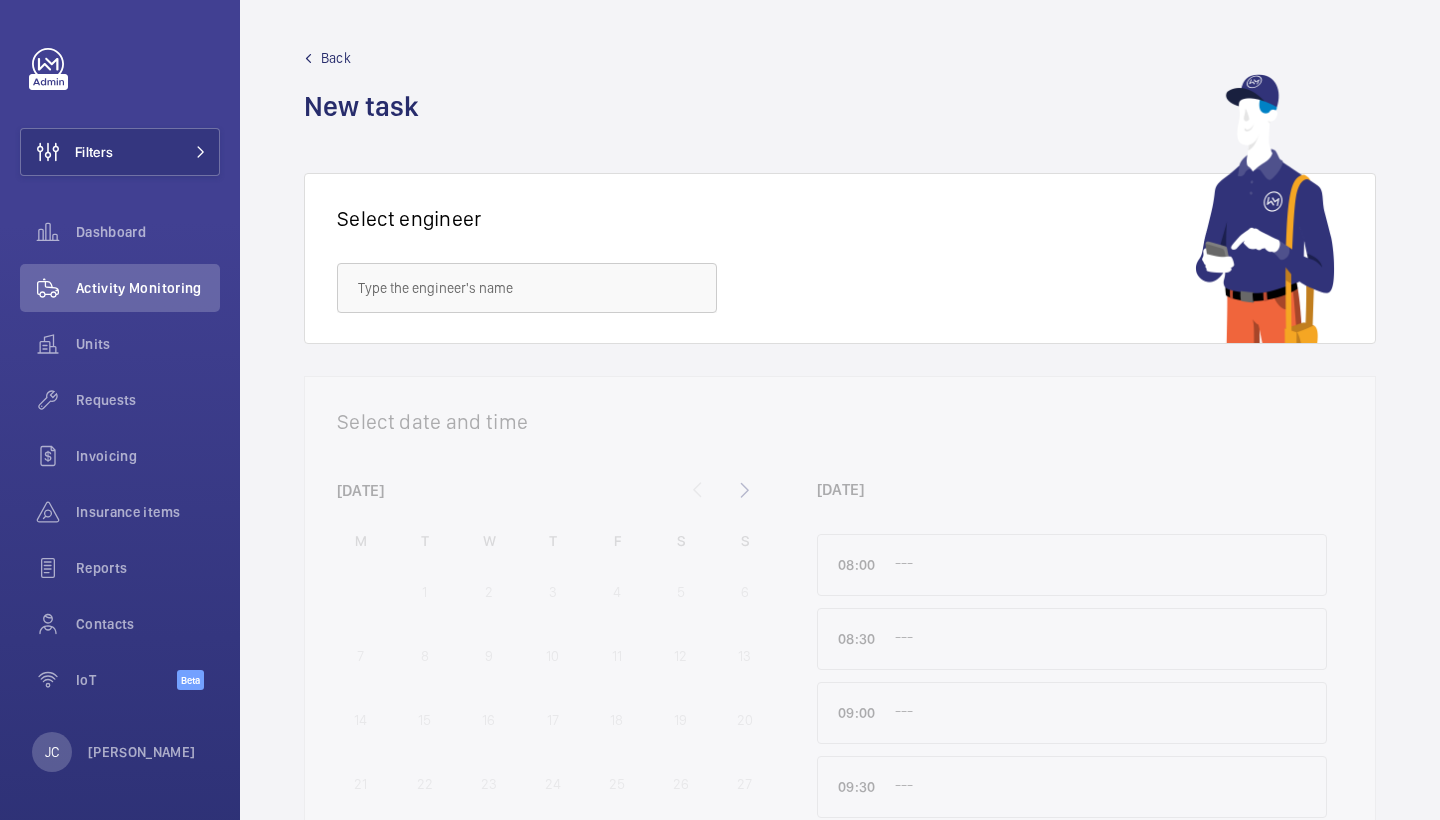 scroll, scrollTop: 0, scrollLeft: 0, axis: both 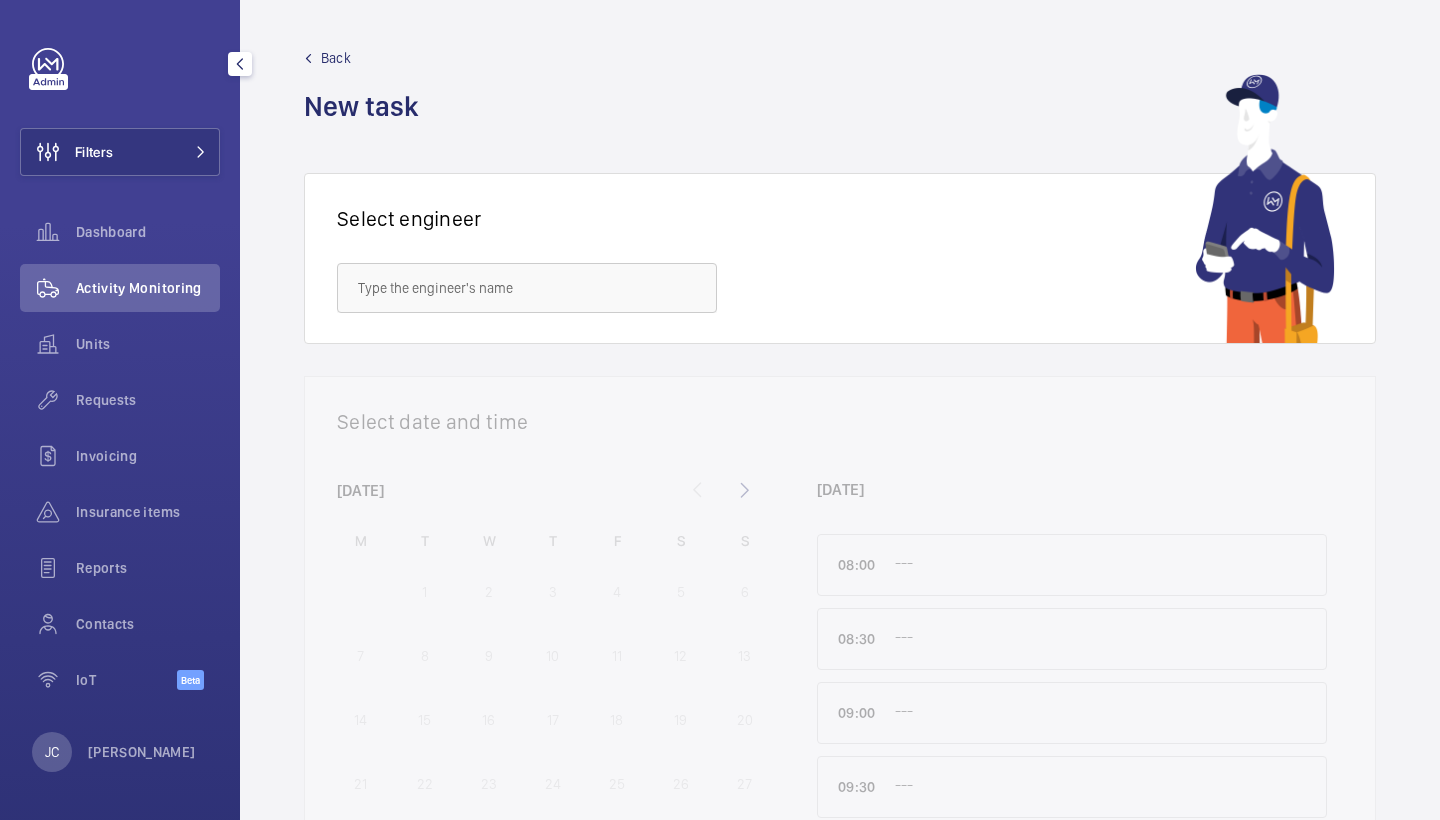 click on "Activity Monitoring" 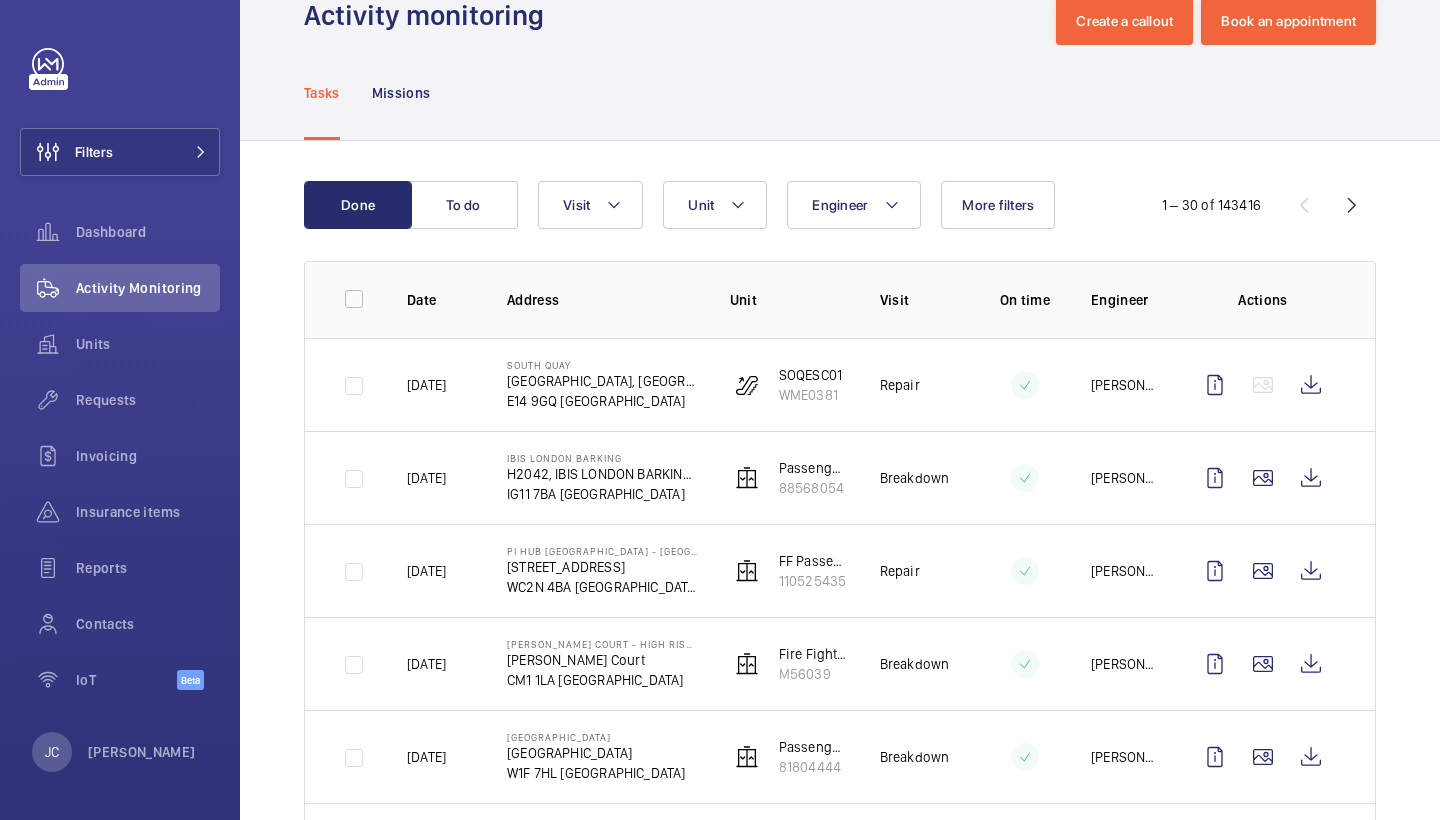 scroll, scrollTop: 55, scrollLeft: 0, axis: vertical 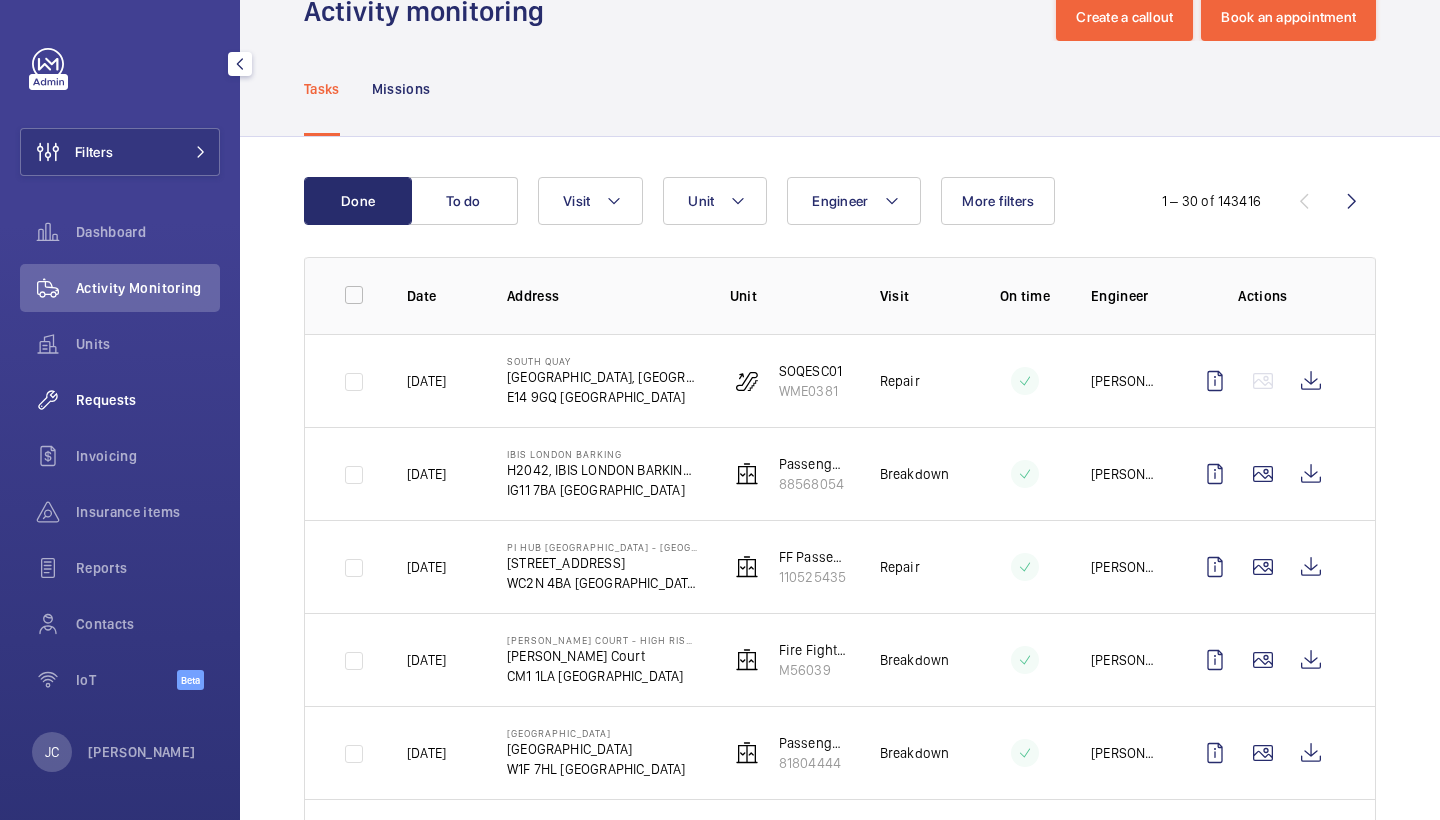 click on "Requests" 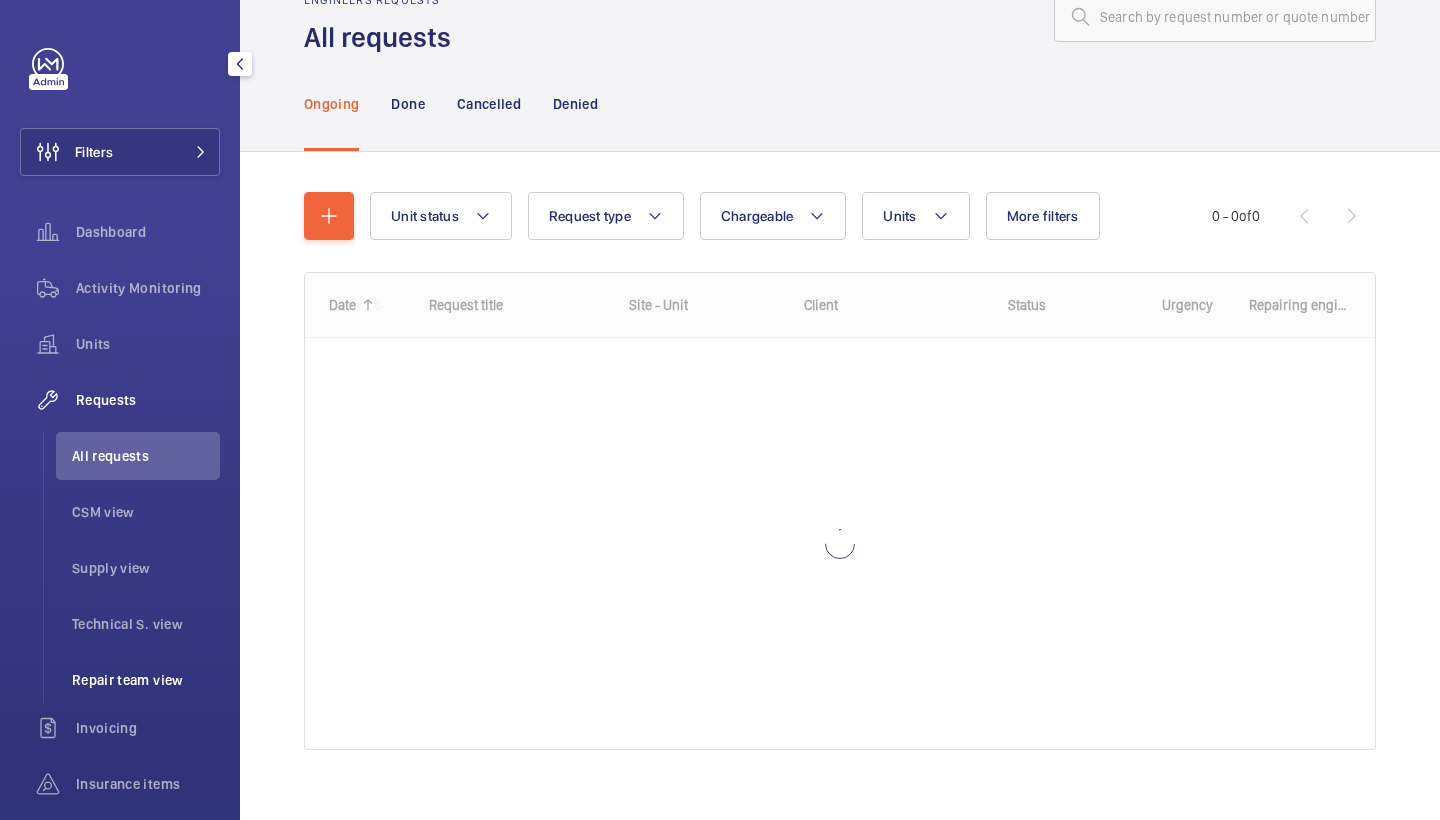 click on "Repair team view" 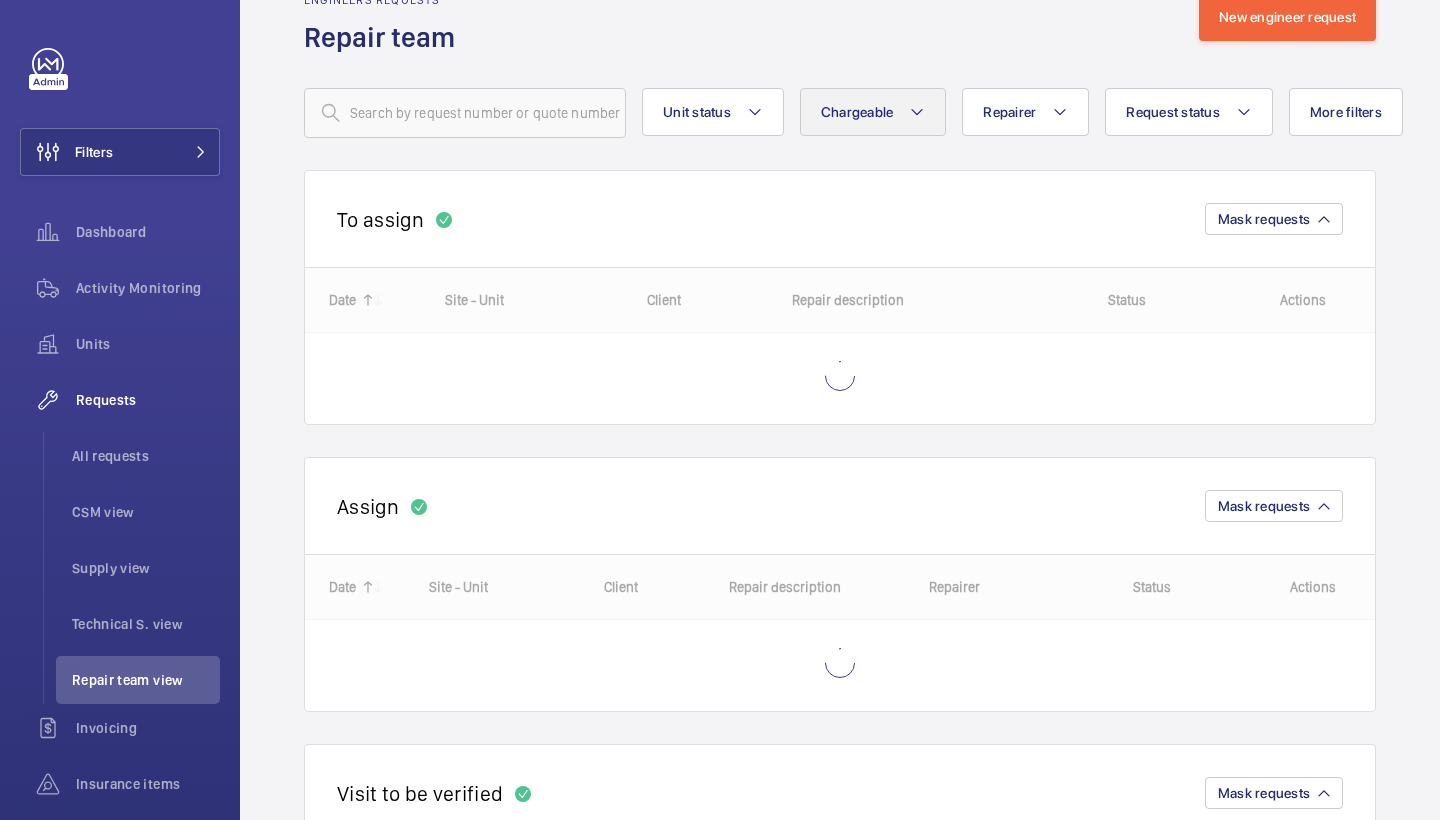 click on "Chargeable" 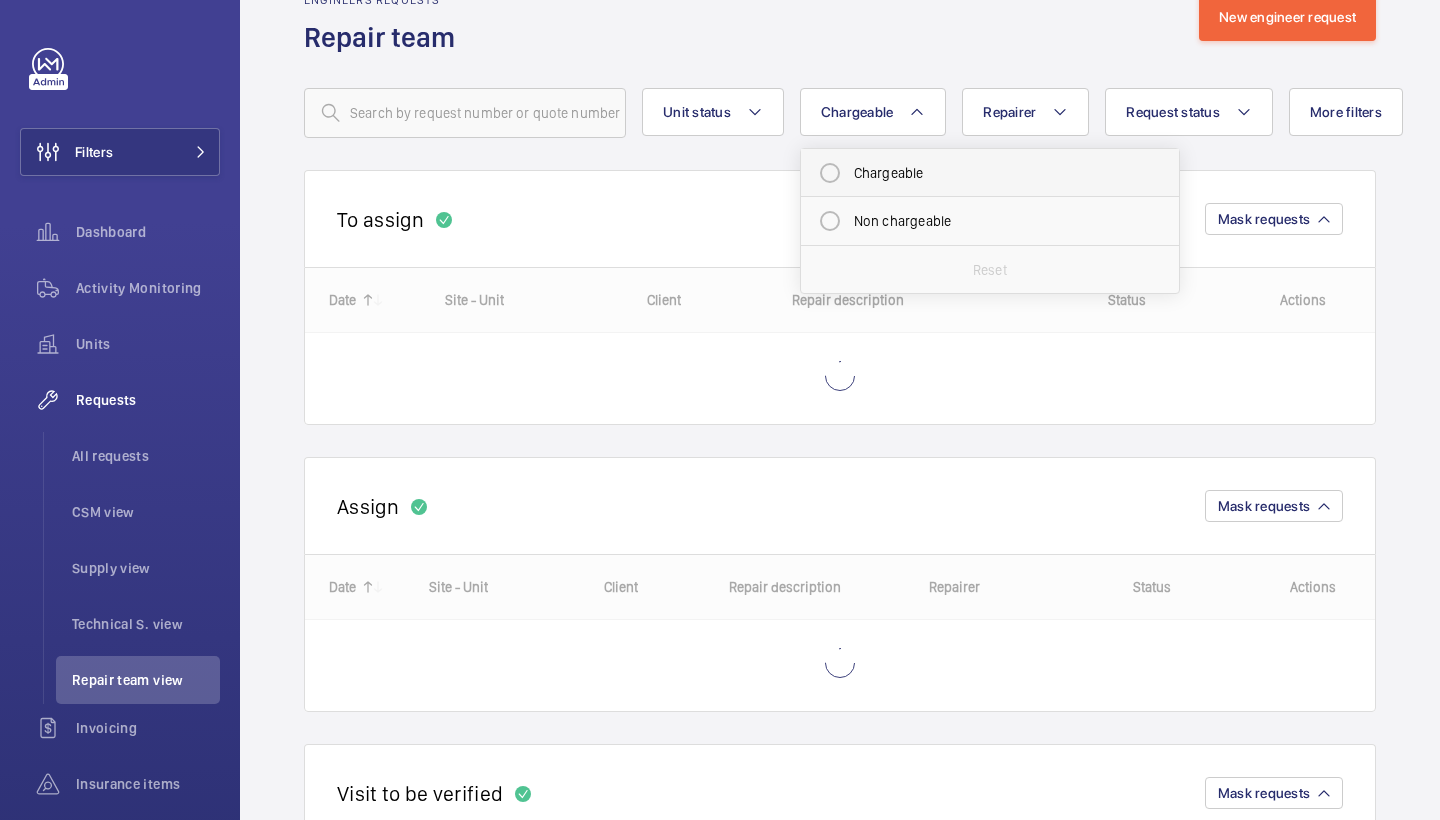 click on "Chargeable" at bounding box center [990, 173] 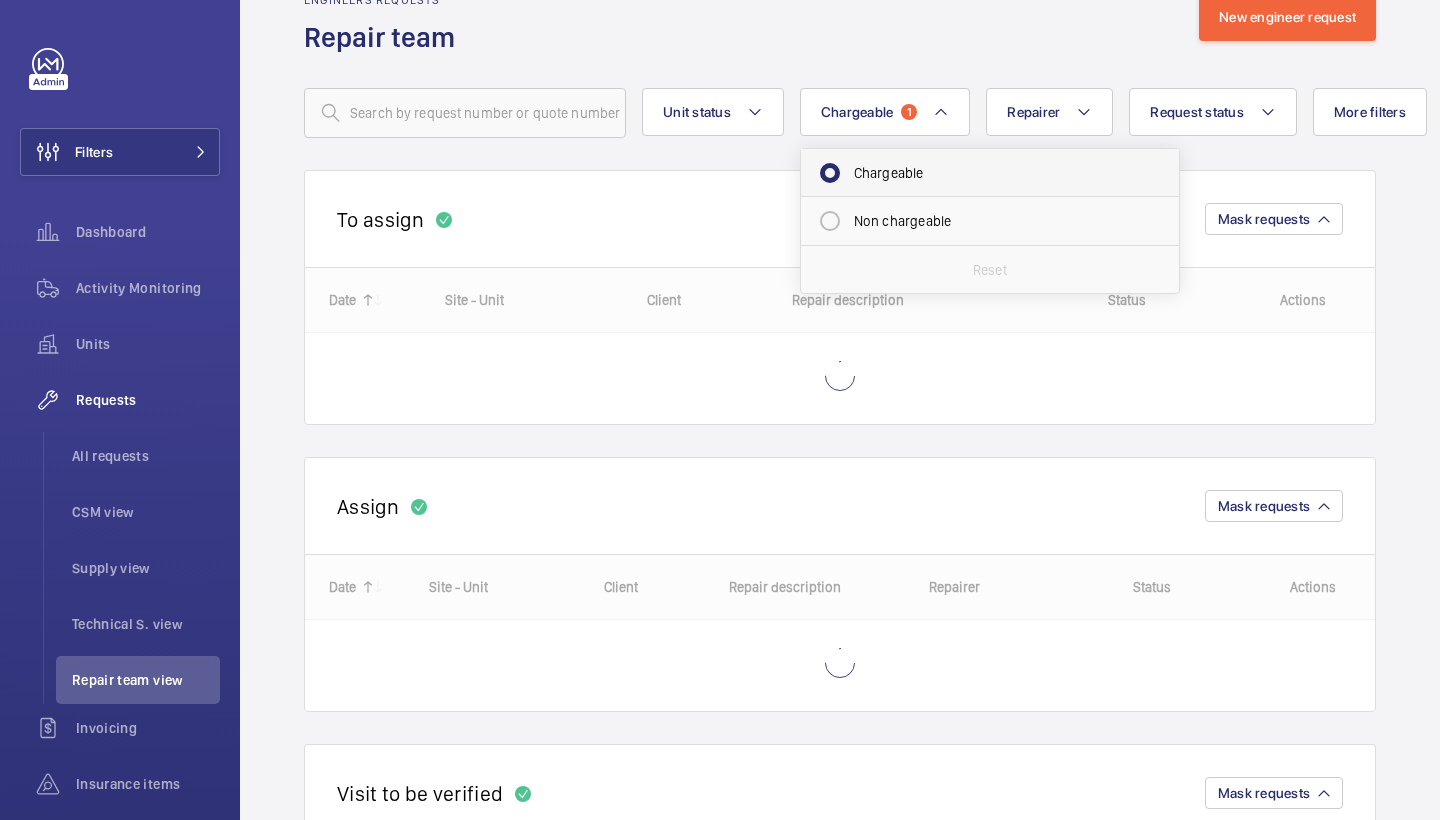 radio on "true" 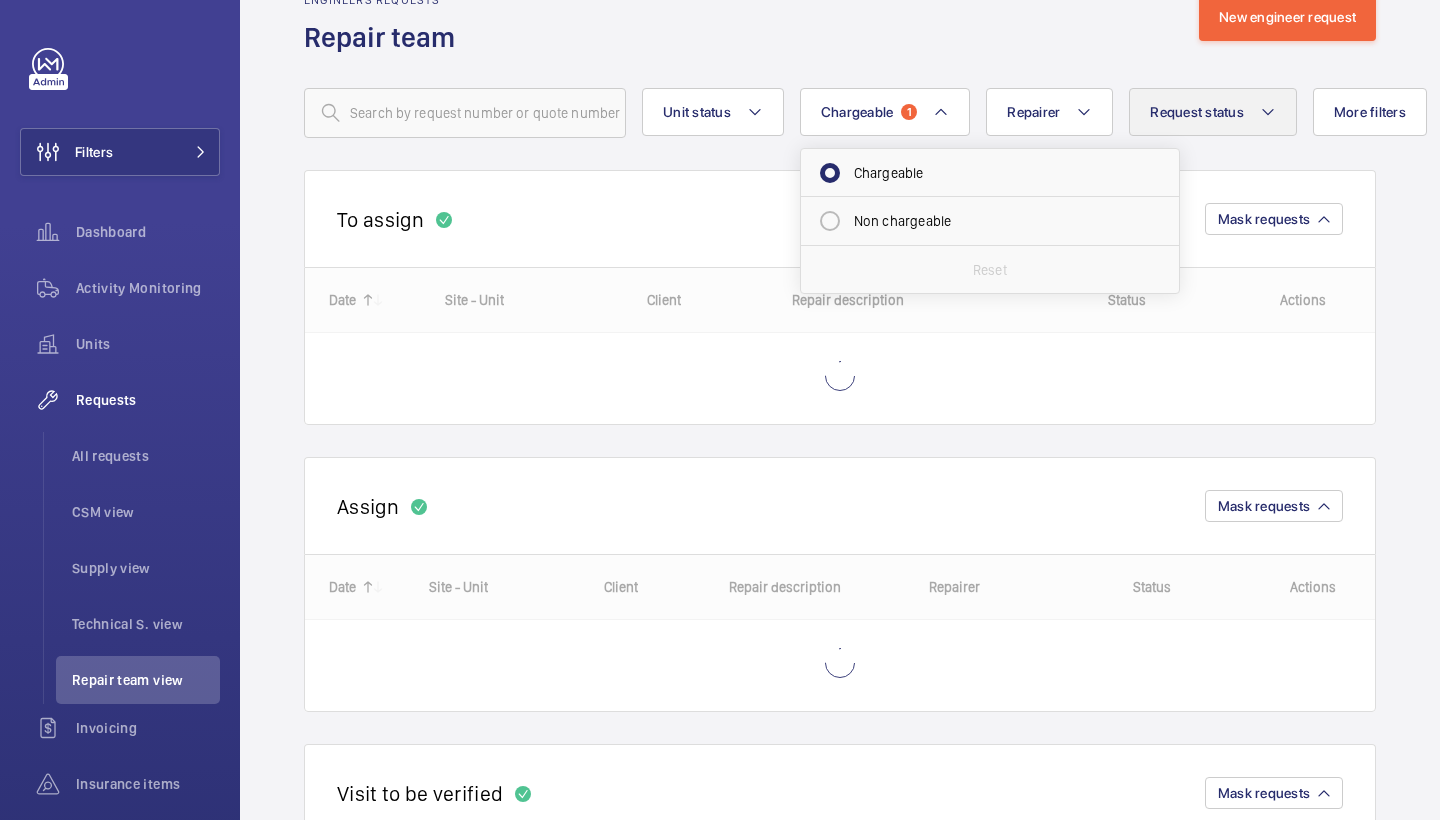 click on "Request status" 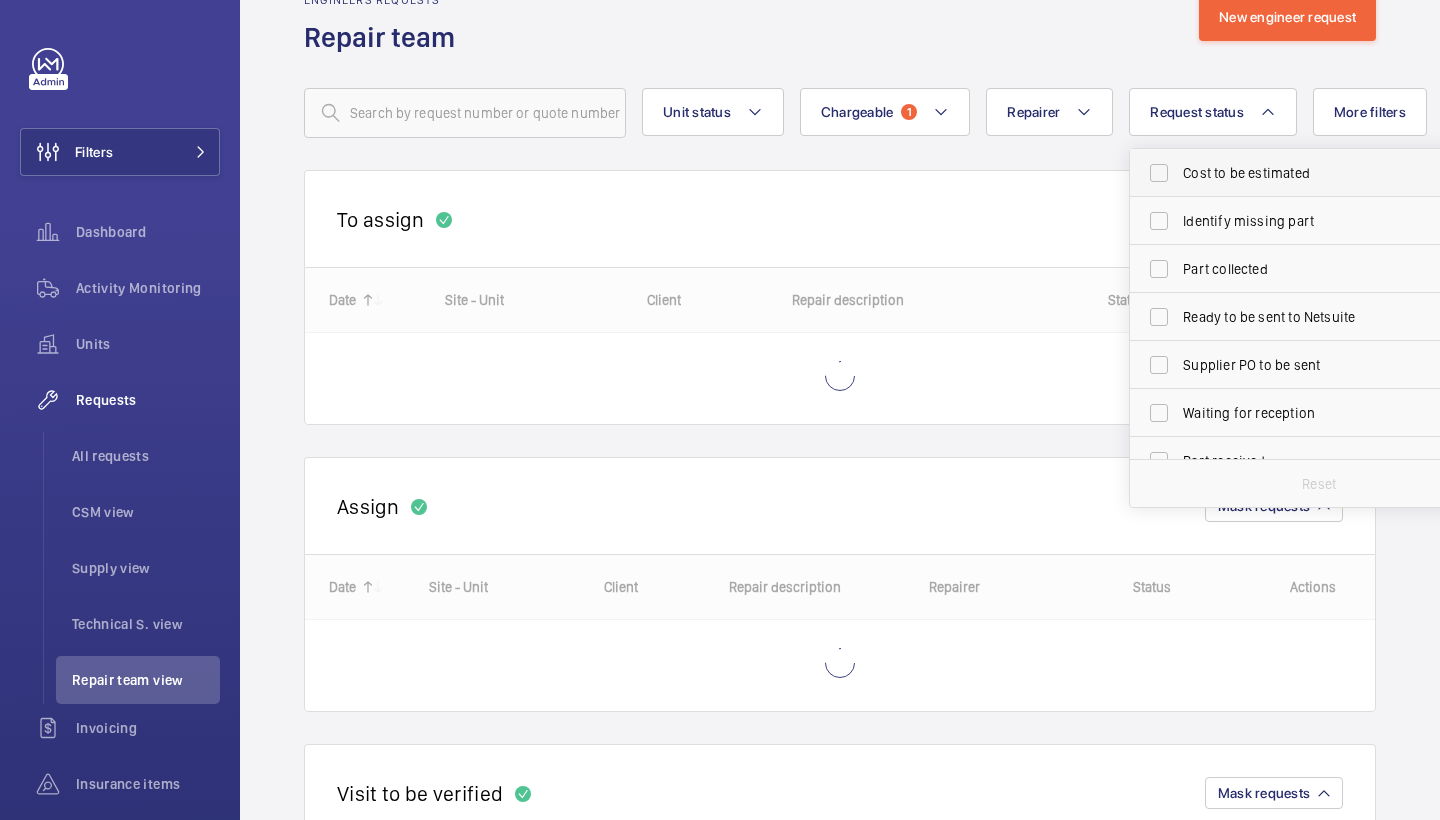 click on "Cost to be estimated" at bounding box center [1320, 173] 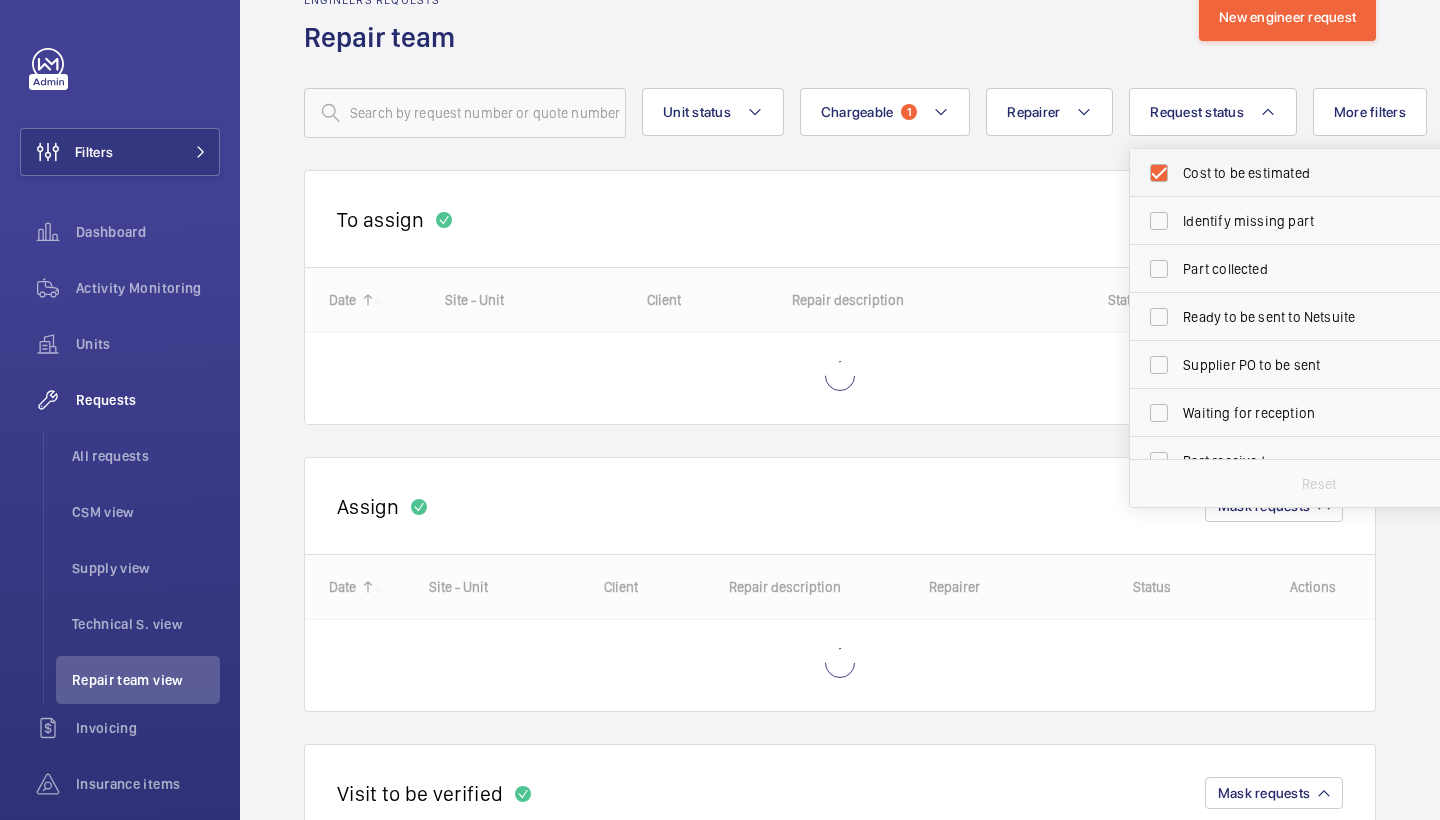 checkbox on "true" 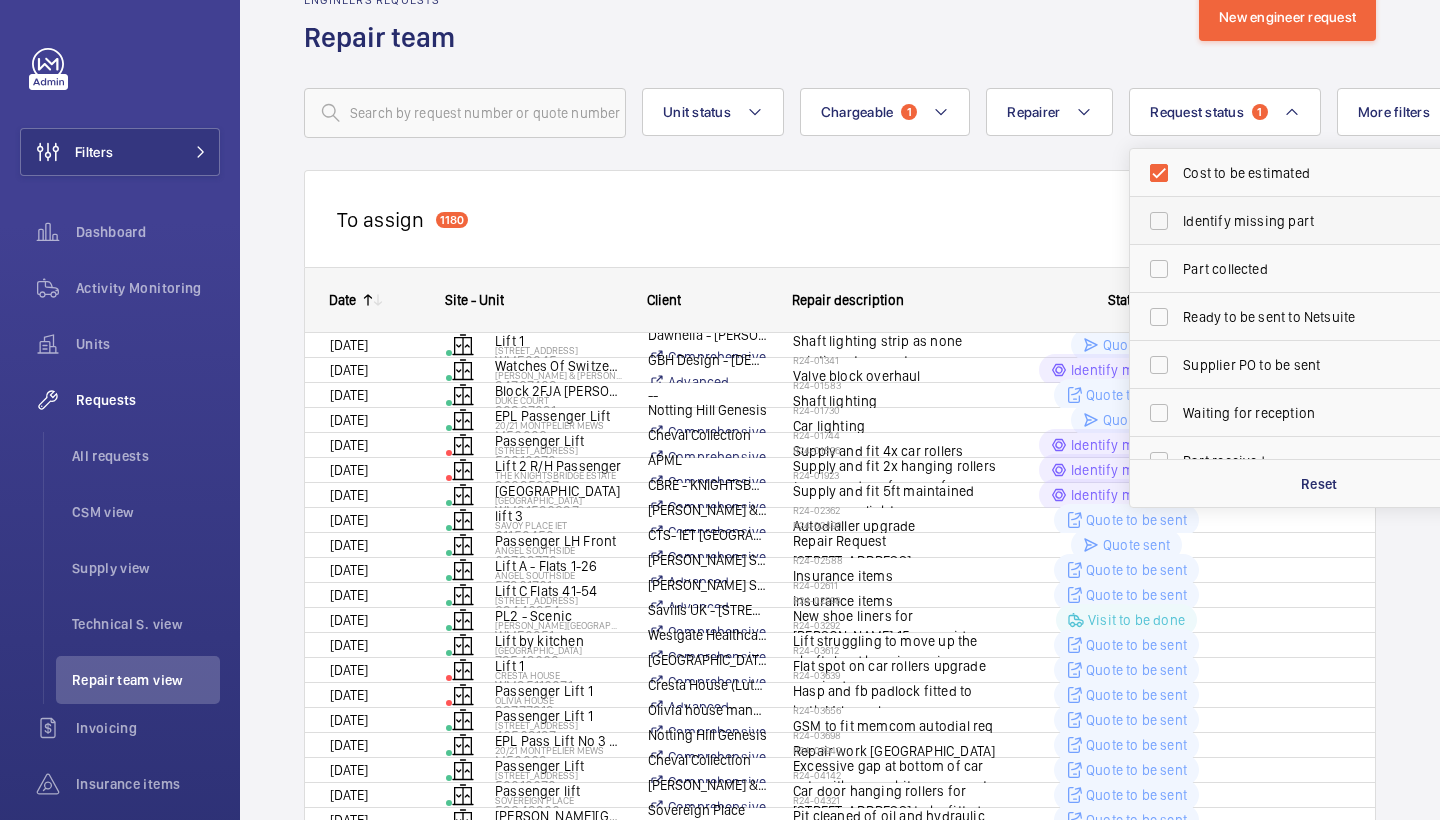 click on "Identify missing part" at bounding box center [1320, 221] 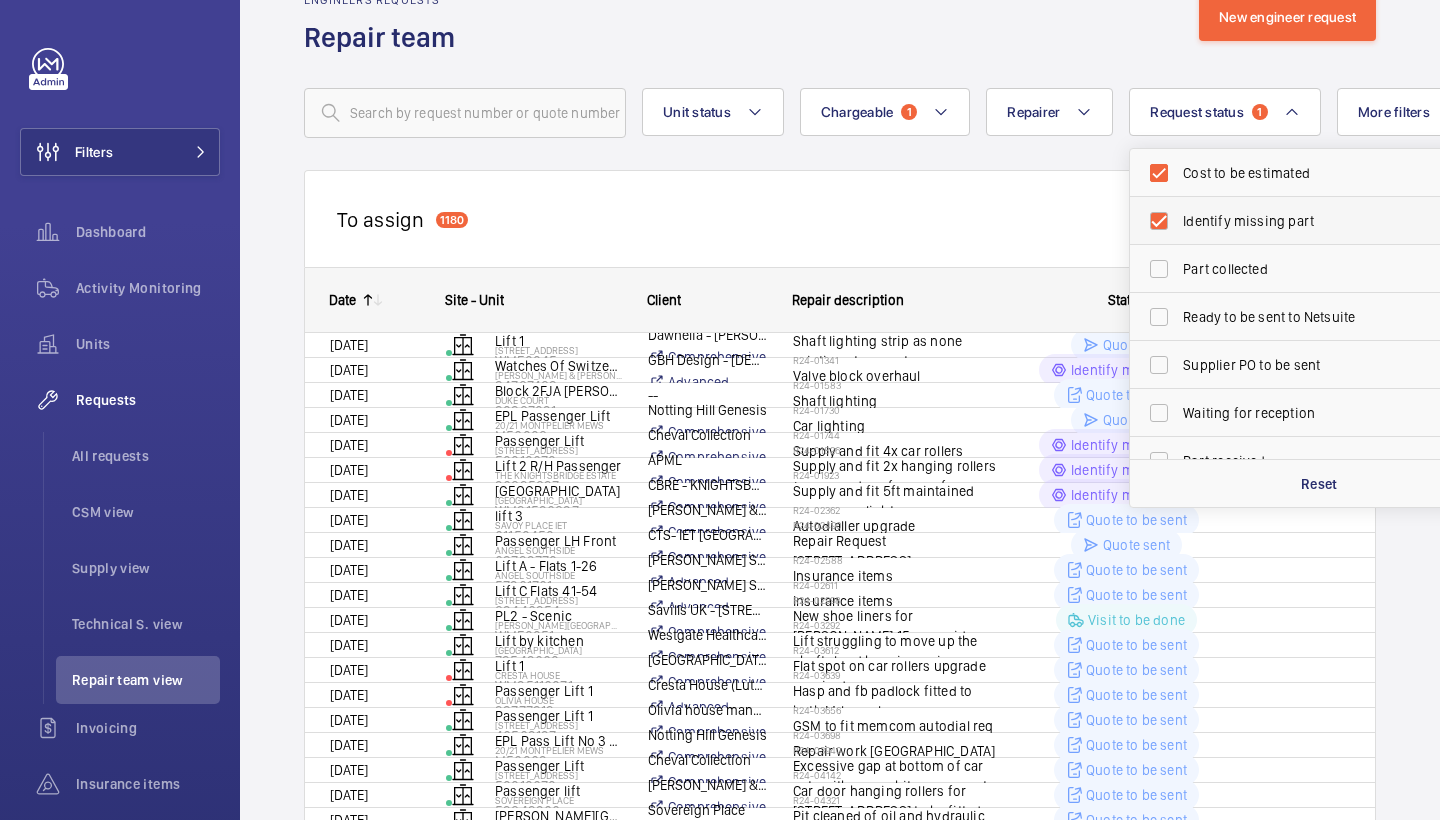 checkbox on "true" 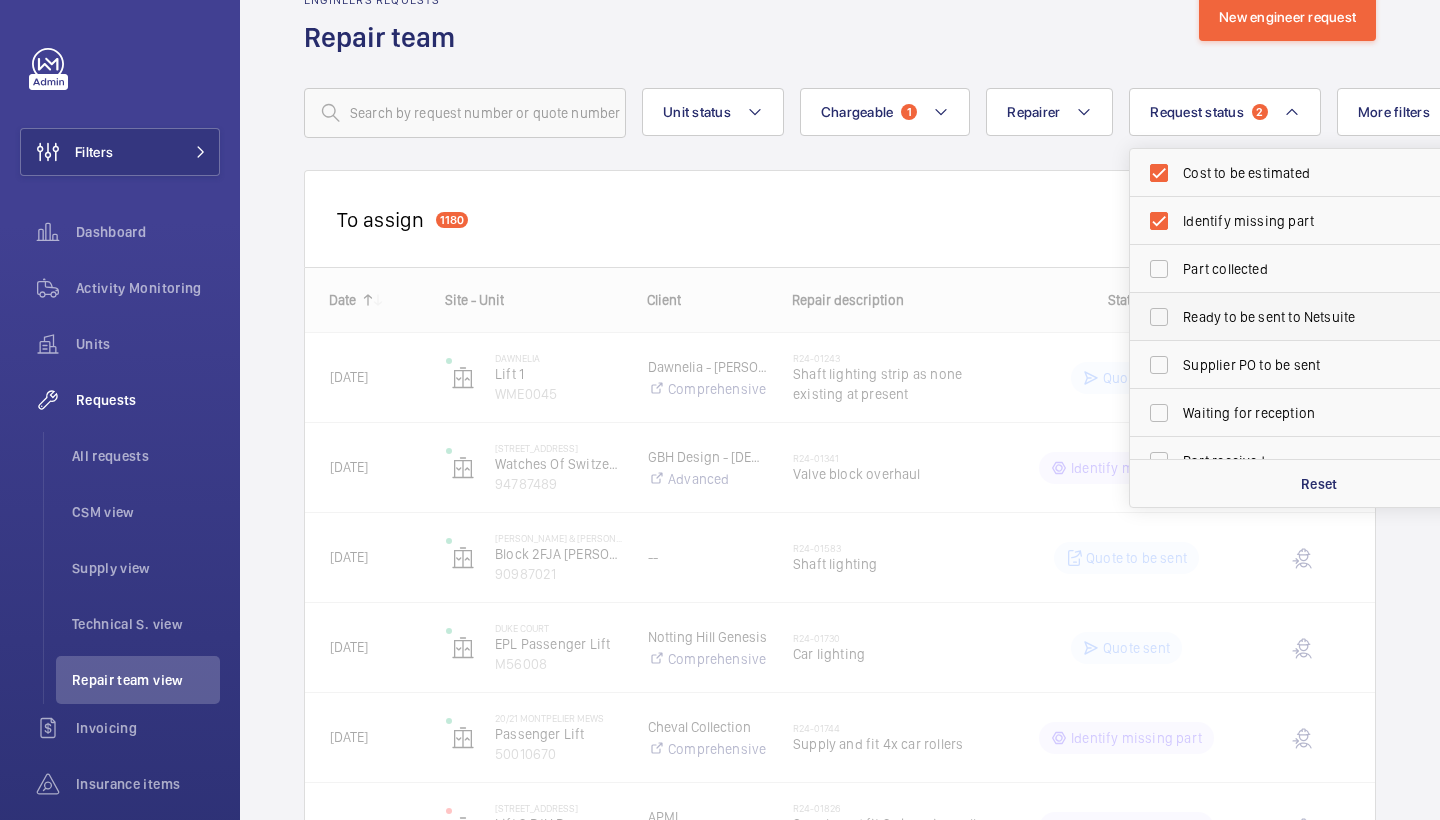click on "Ready to be sent to Netsuite" at bounding box center (1320, 317) 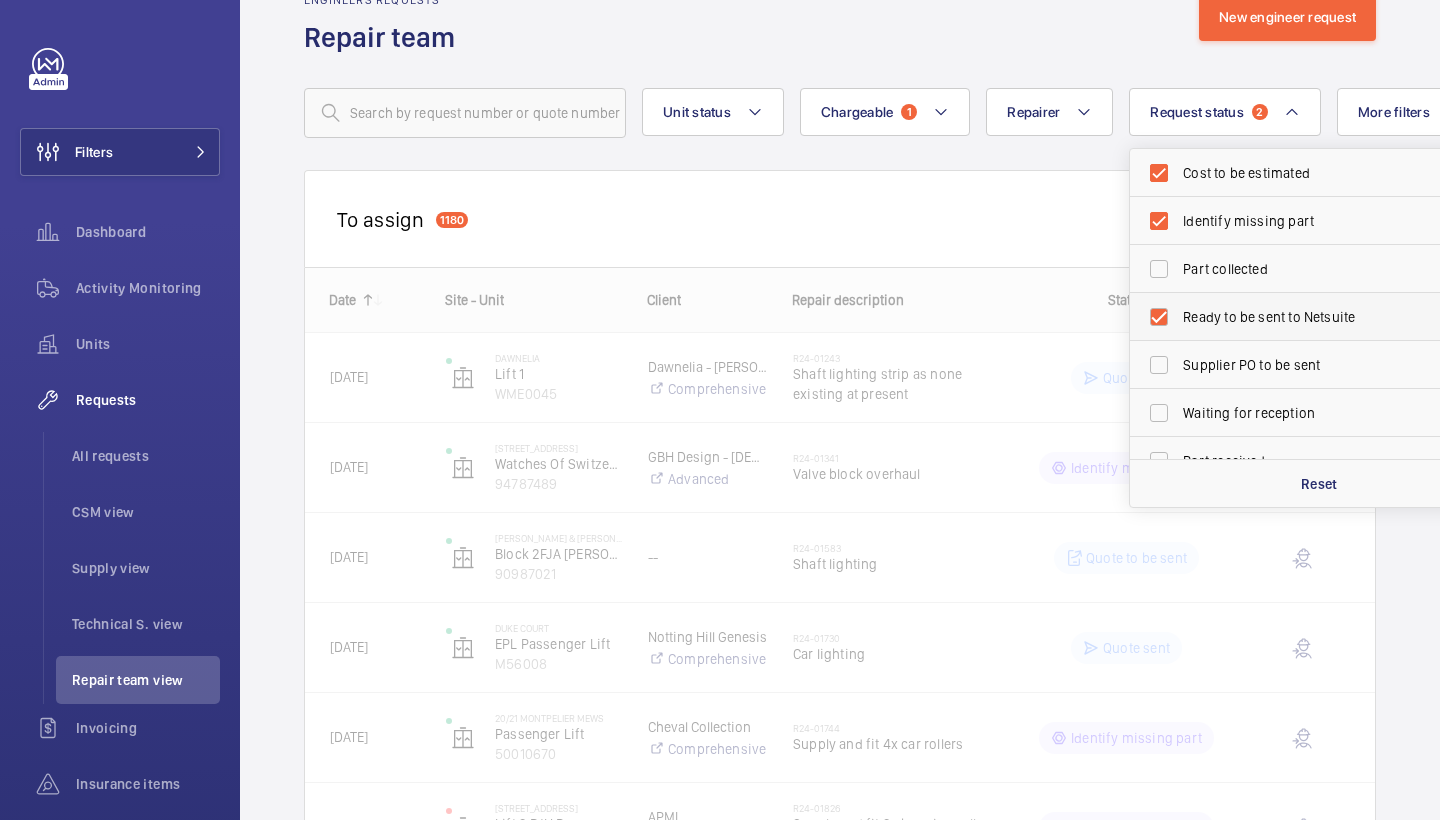 checkbox on "true" 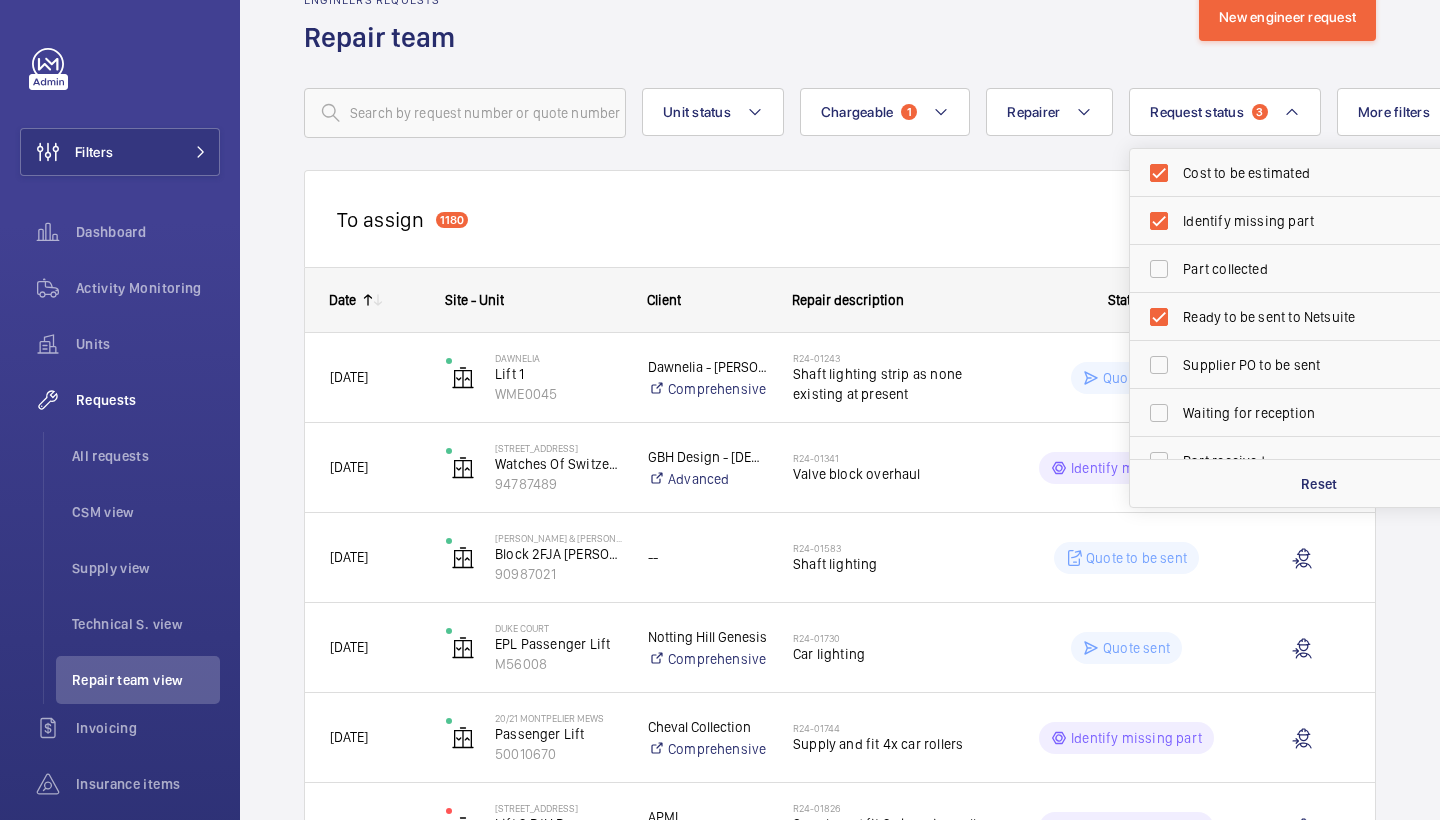 click on "Engineers requests  Repair team  New engineer request  Unit status Chargeable 1 Repairer Request status  3 Cost to be estimated Identify missing part Part collected Ready to be sent to Netsuite Supplier PO to be sent Waiting for reception Part received Quote to be sent Quote sent Verify client PO Visit to be done Visit to be verified Reset More filters Device type Reset all filters To assign  1180  Mask requests
Date
Site - Unit
to" 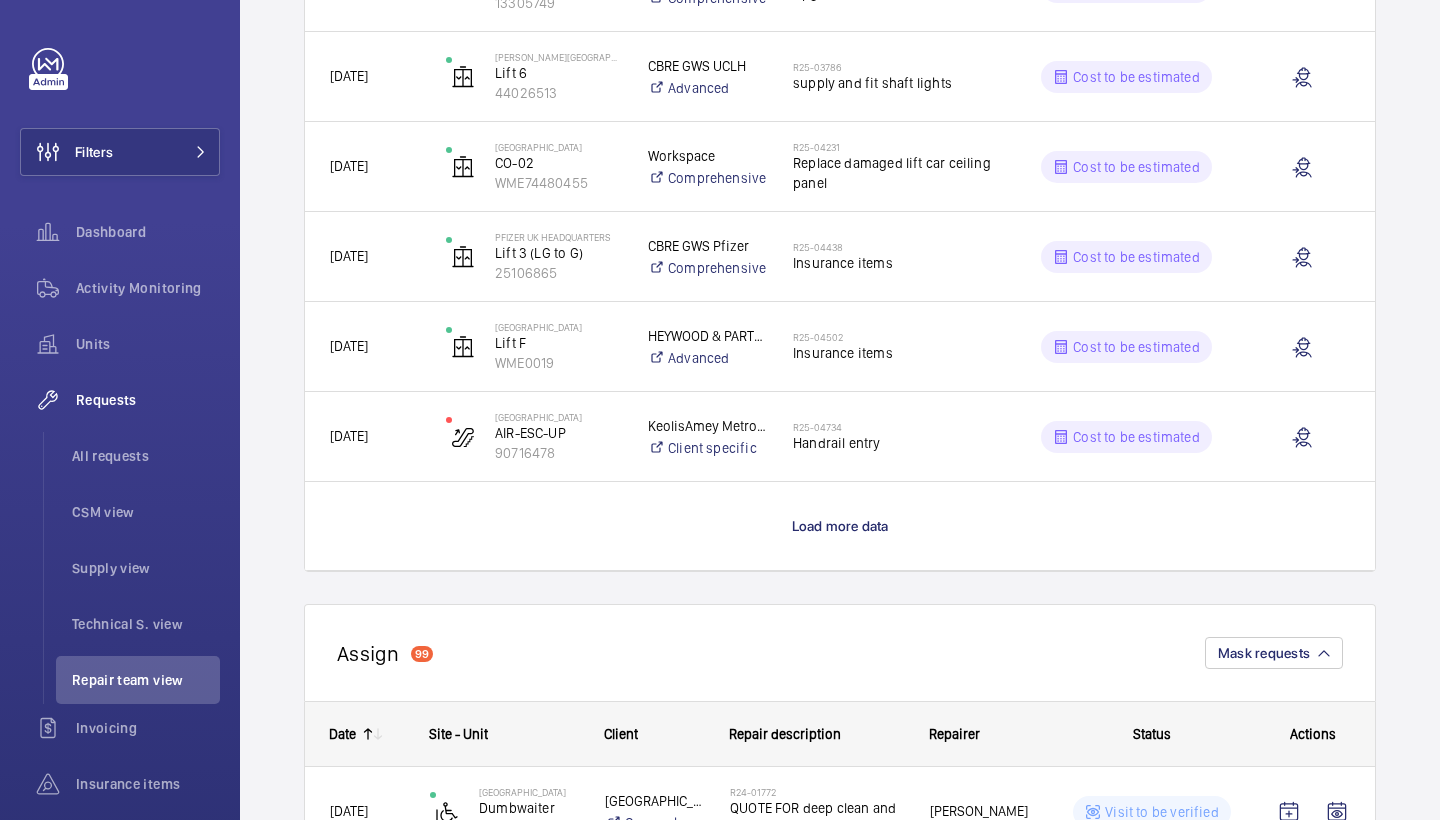 scroll, scrollTop: 1709, scrollLeft: 1, axis: both 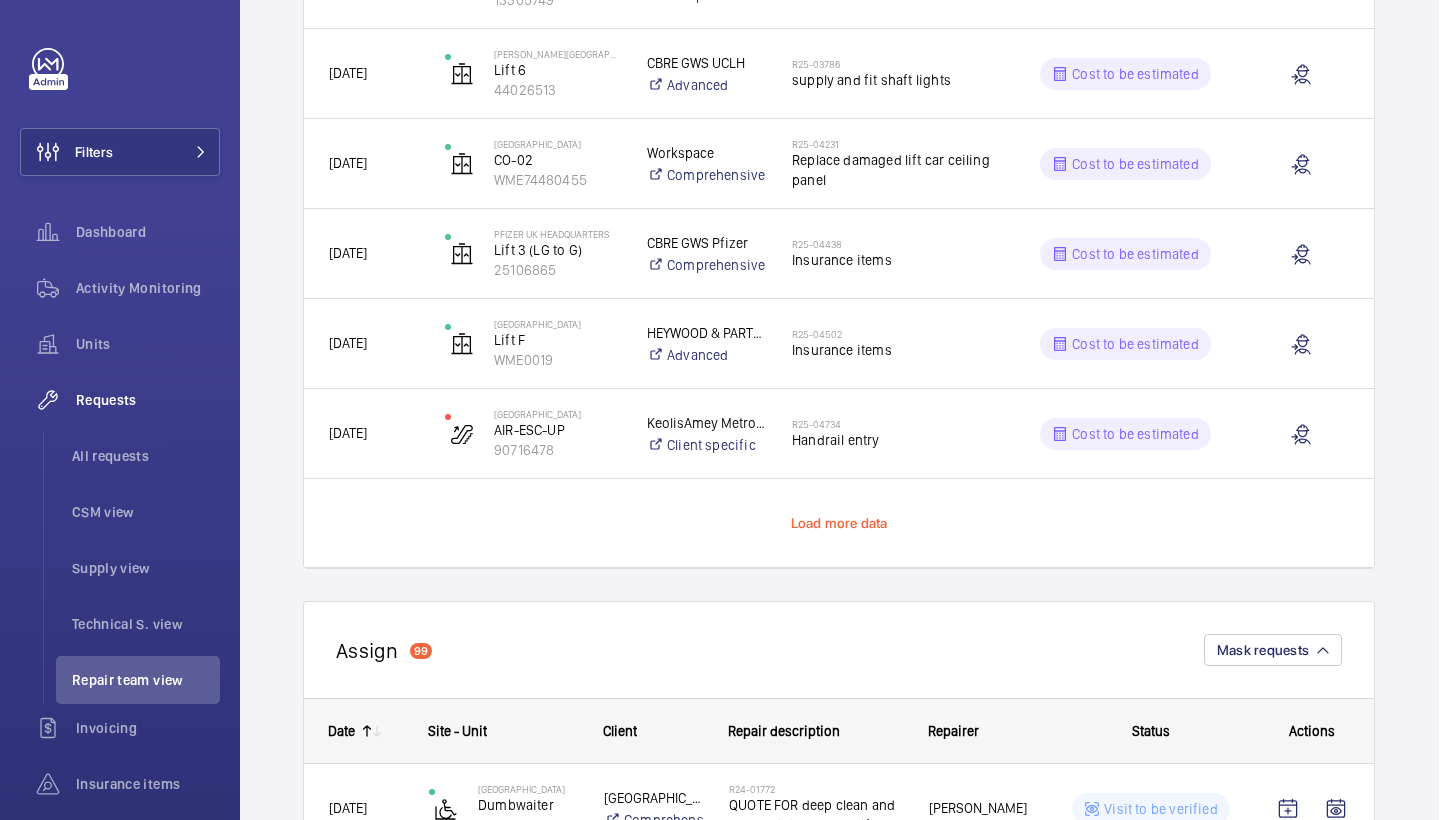 click on "Load more data" 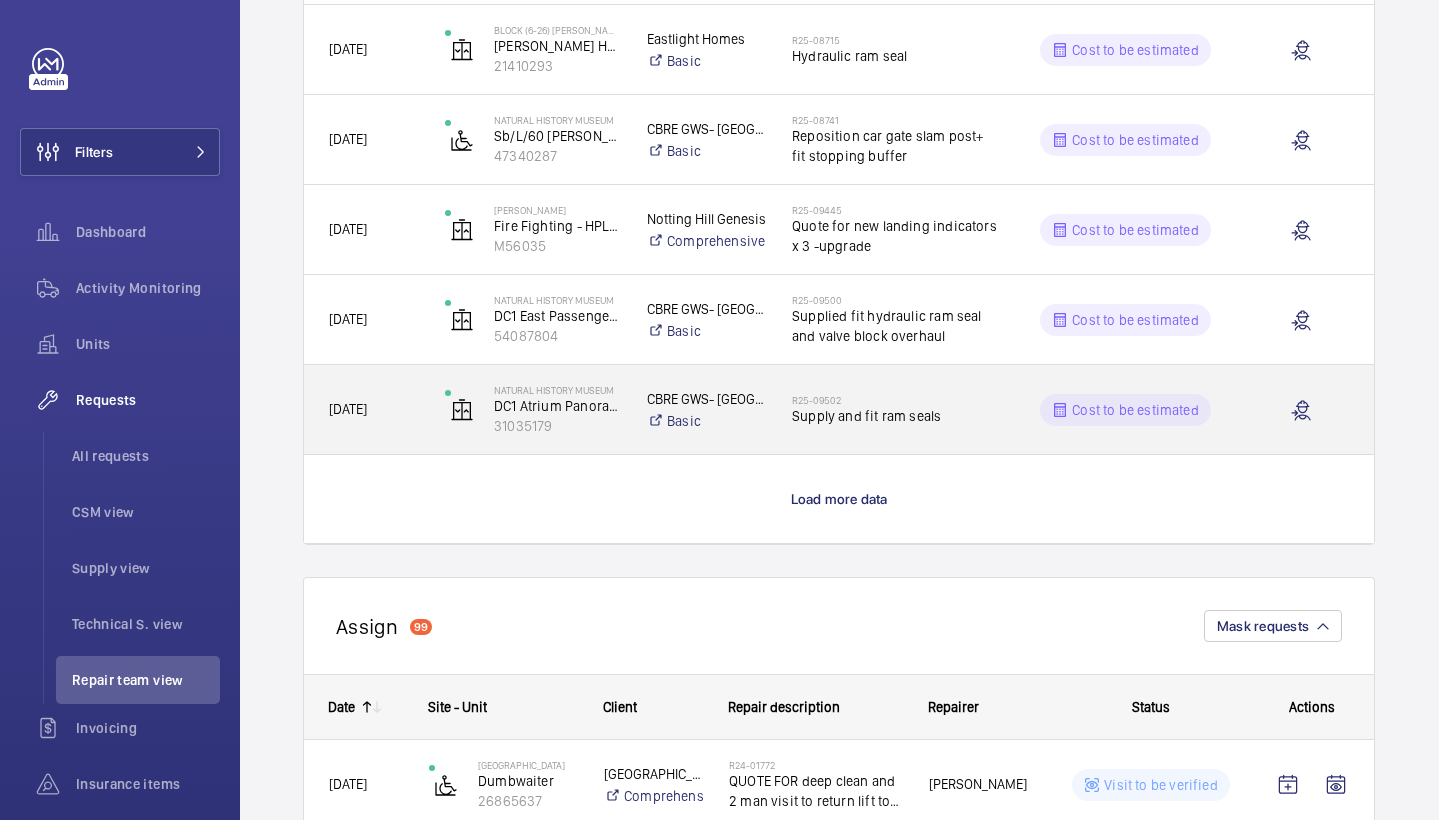 scroll, scrollTop: 3259, scrollLeft: 3, axis: both 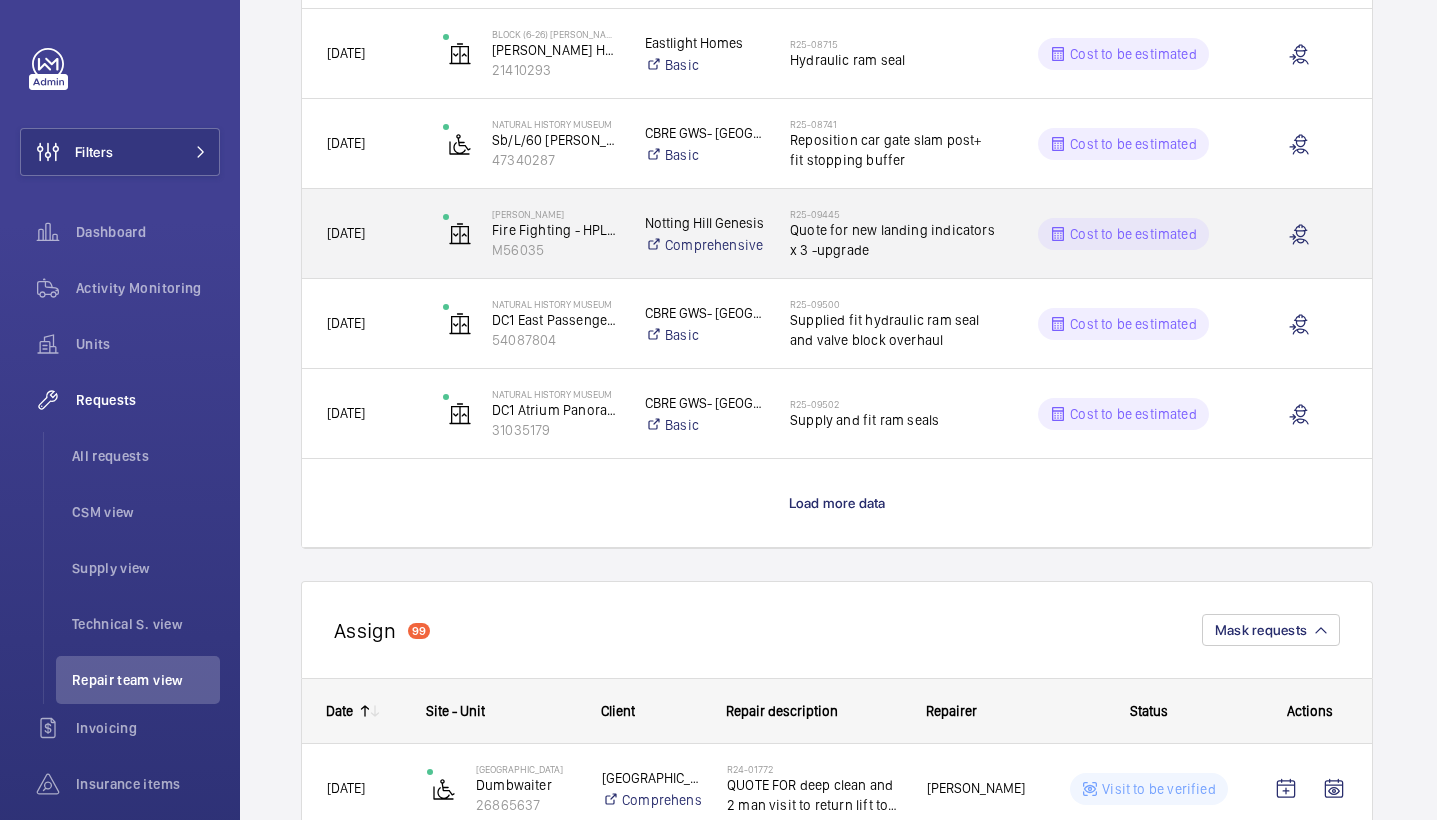 click on "Quote for new landing indicators x 3 -upgrade" 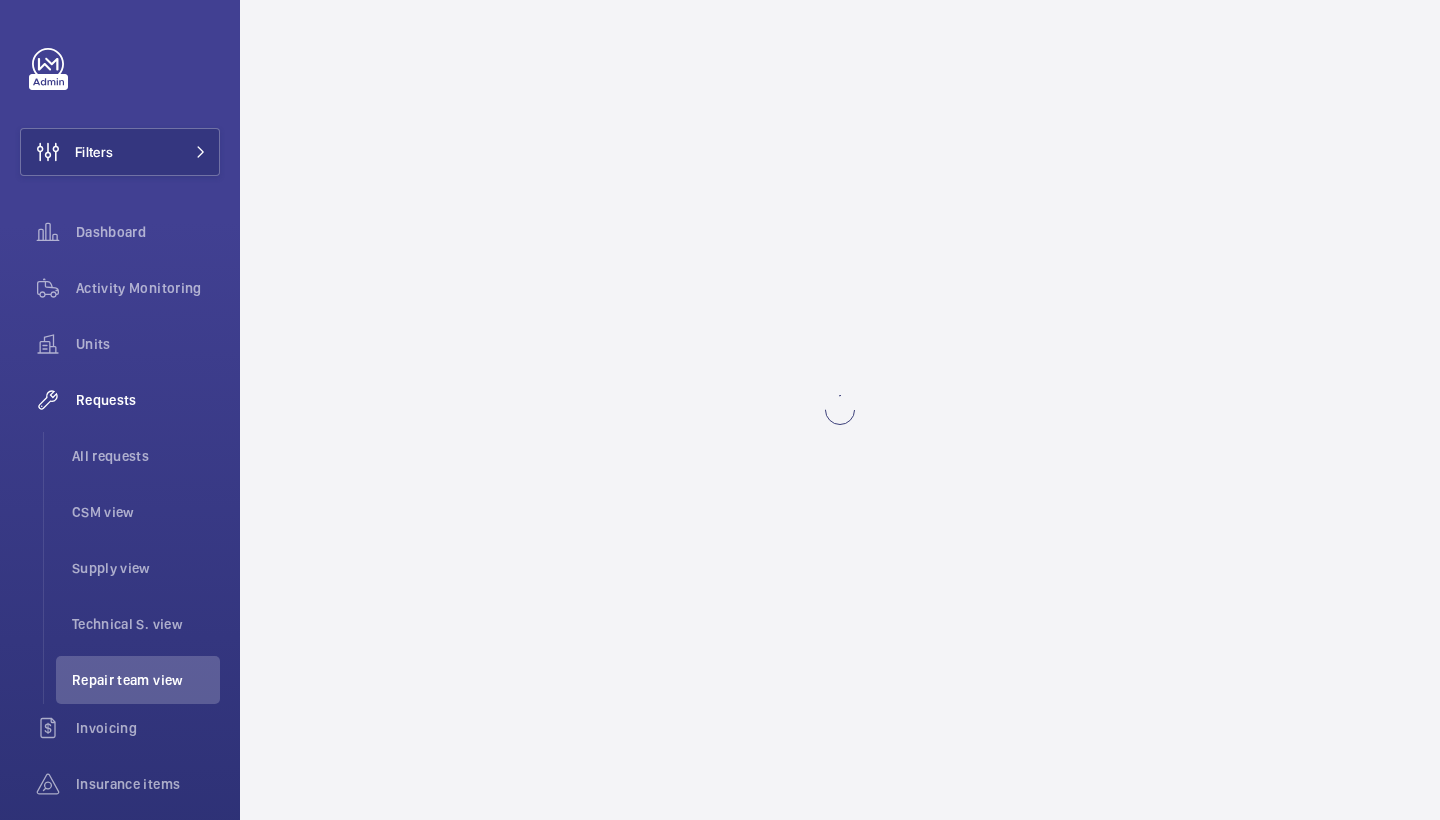 scroll, scrollTop: 0, scrollLeft: 0, axis: both 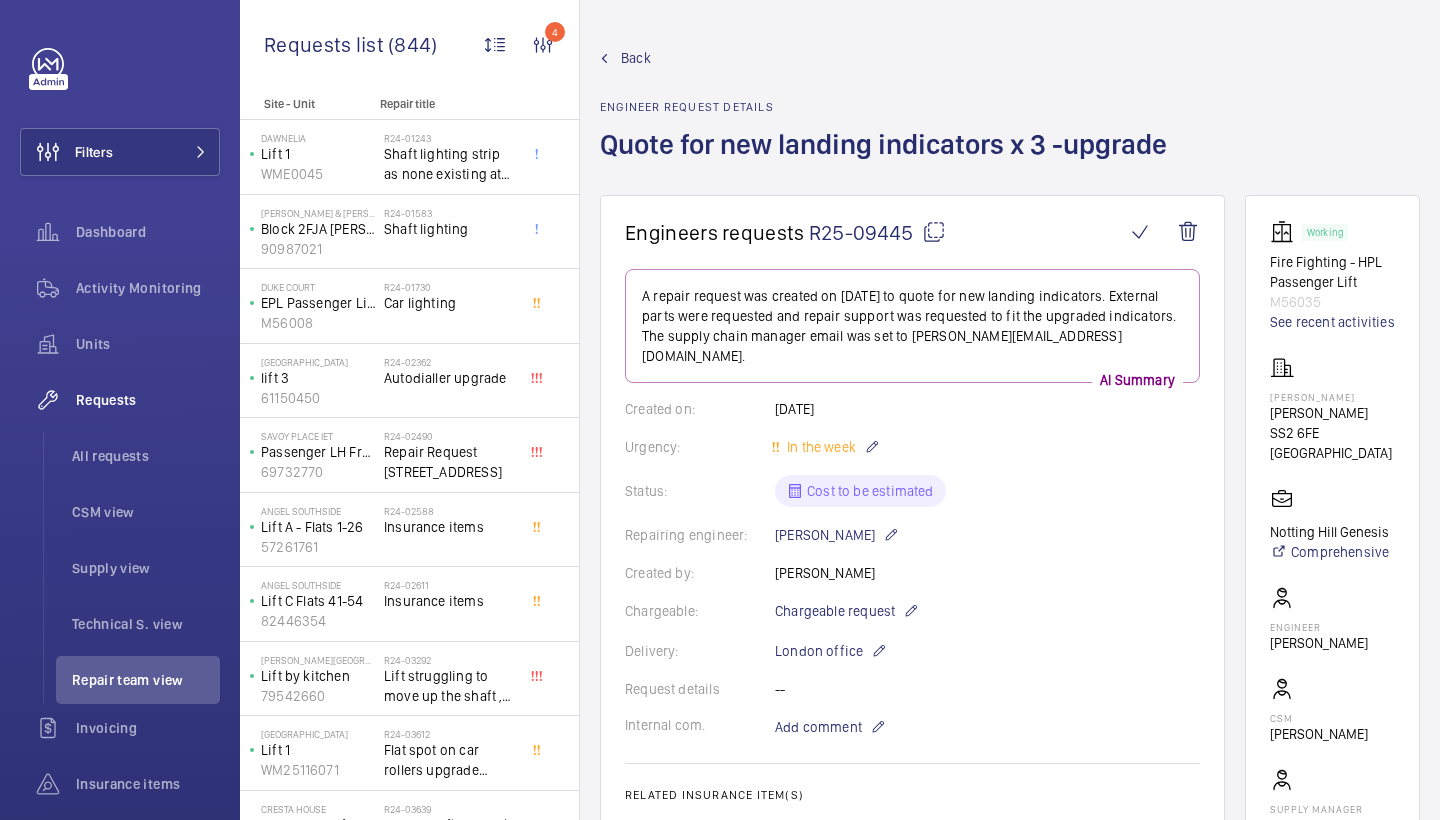 click on "Back" 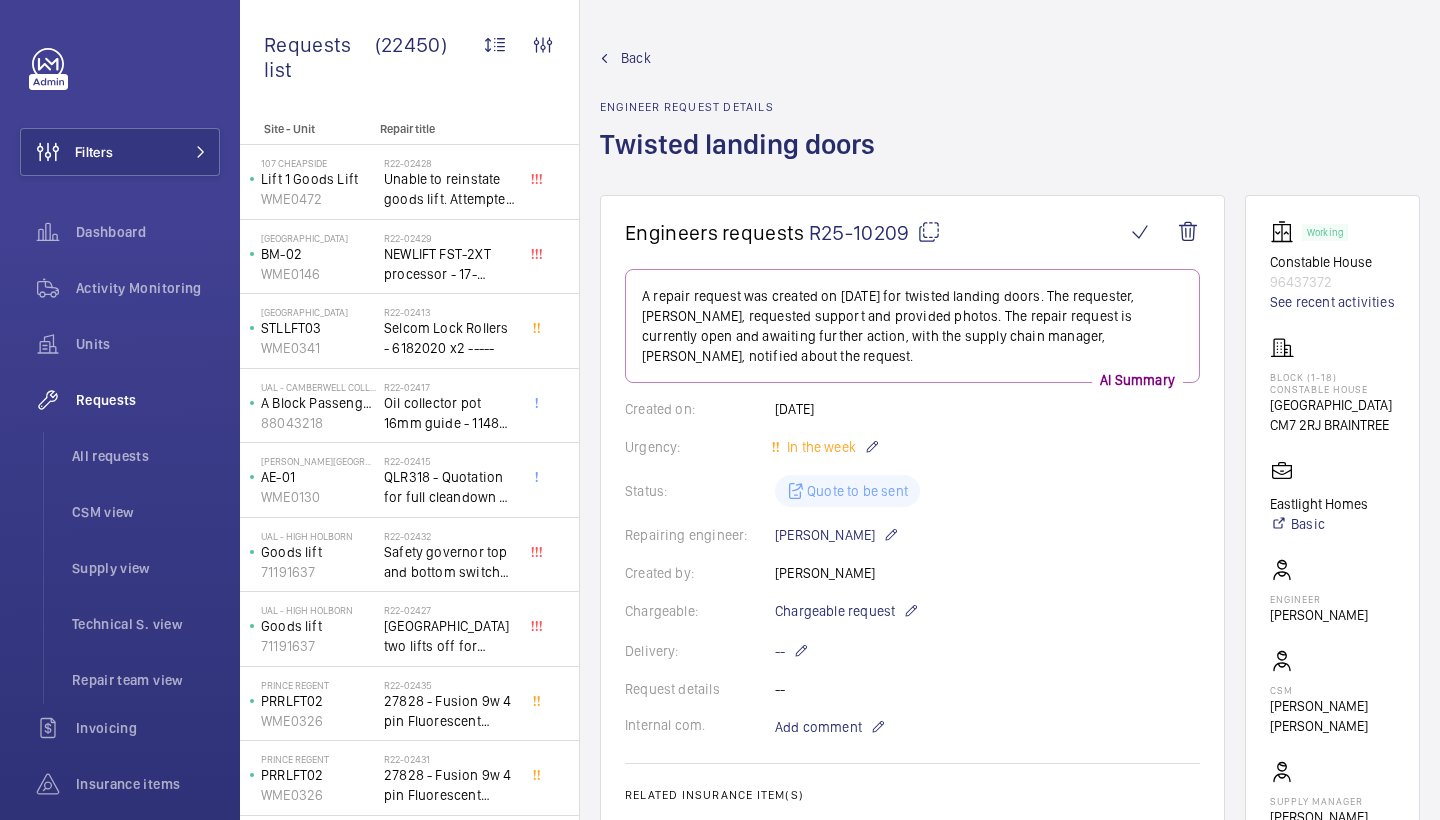 scroll, scrollTop: 0, scrollLeft: 0, axis: both 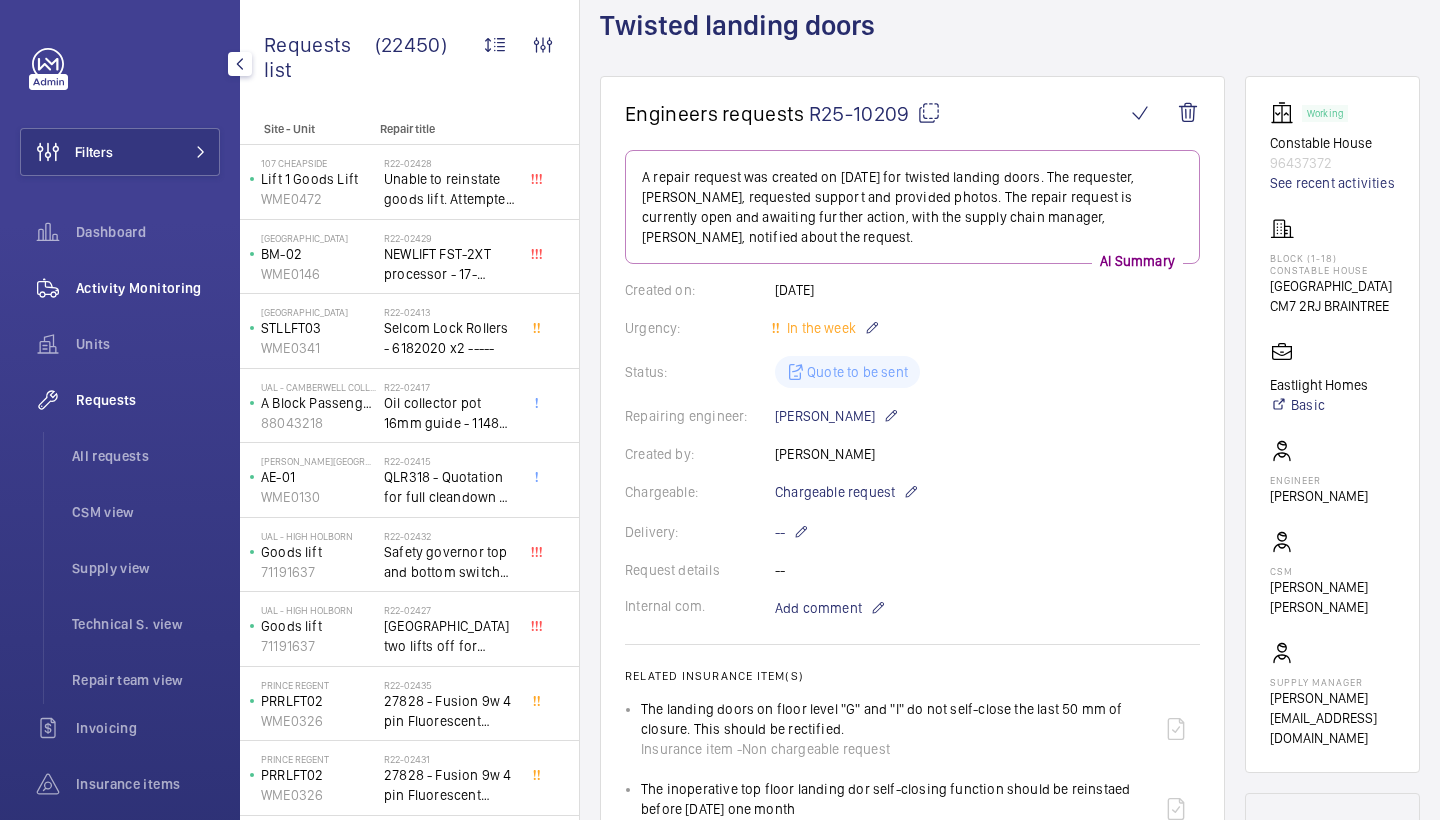 click on "Activity Monitoring" 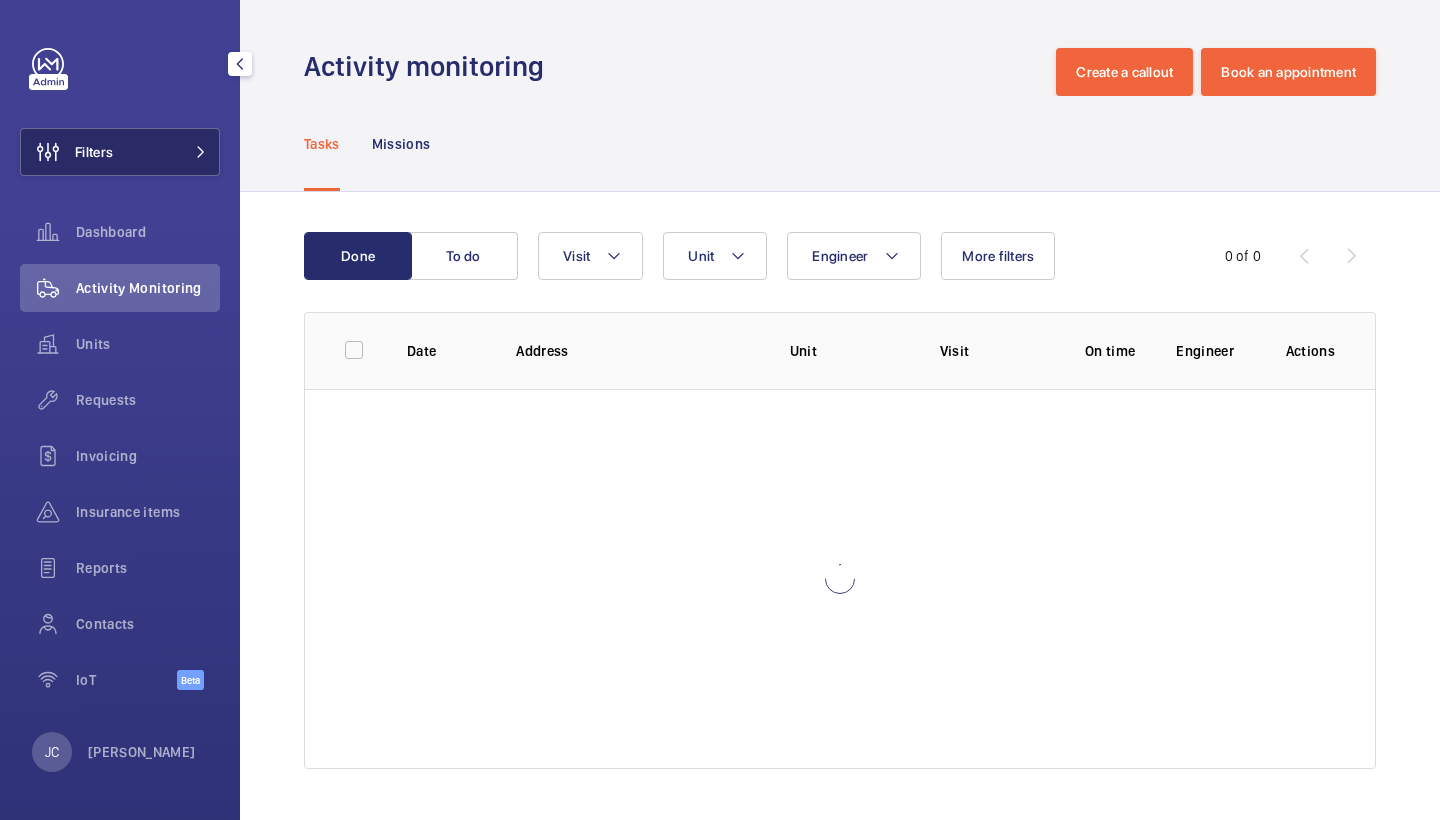 click on "Filters" 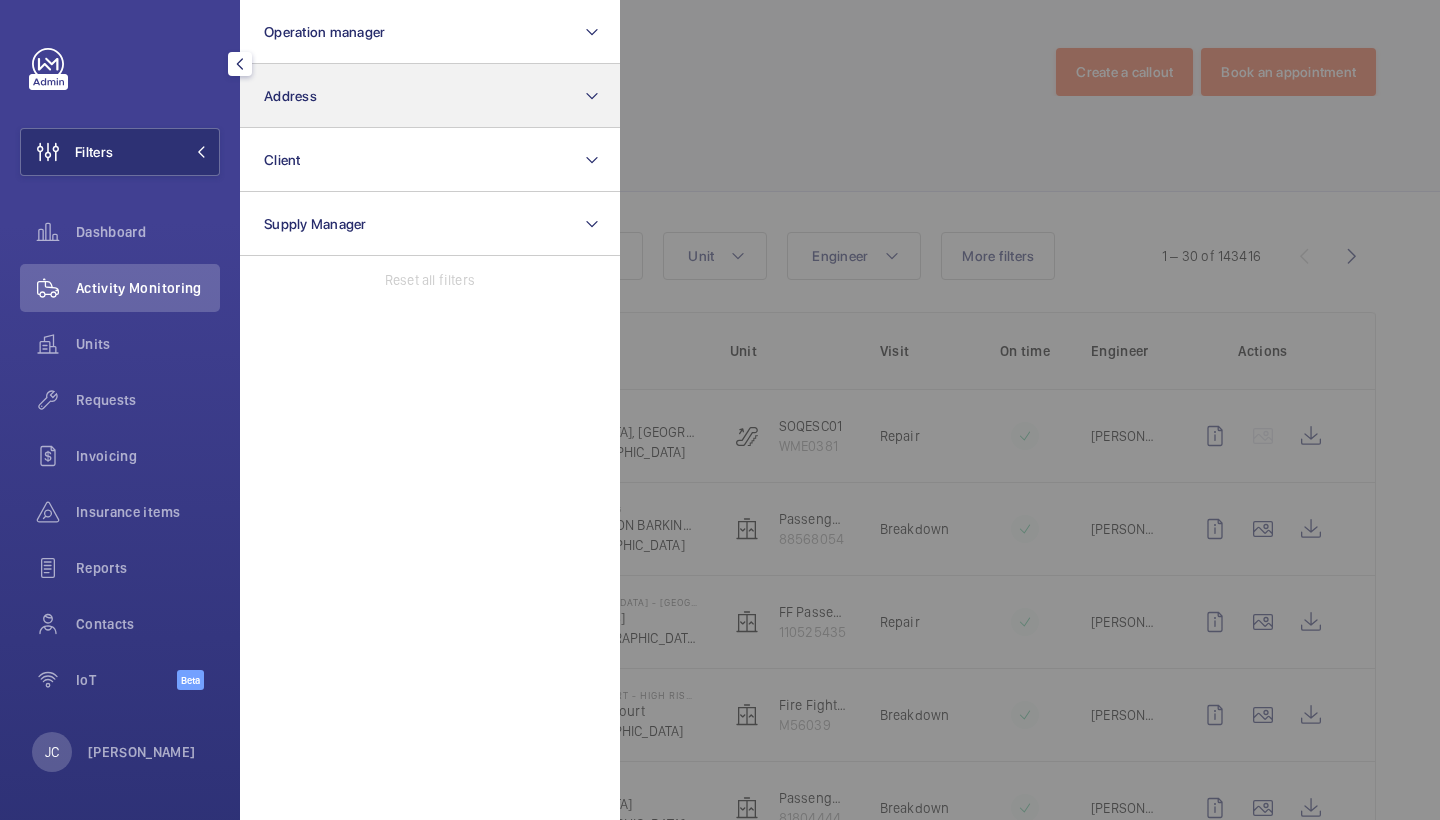 click on "Address" 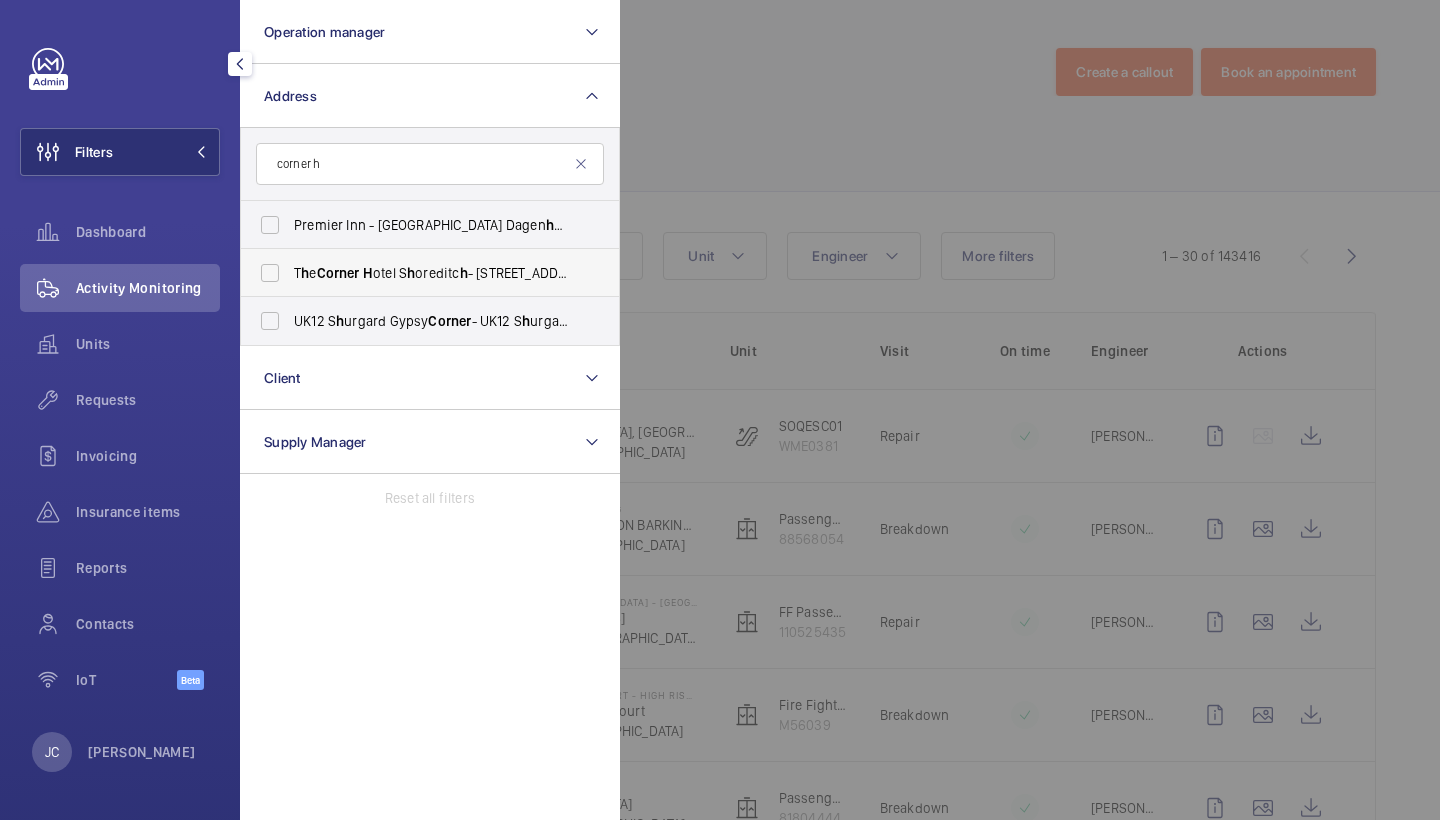 type on "corner h" 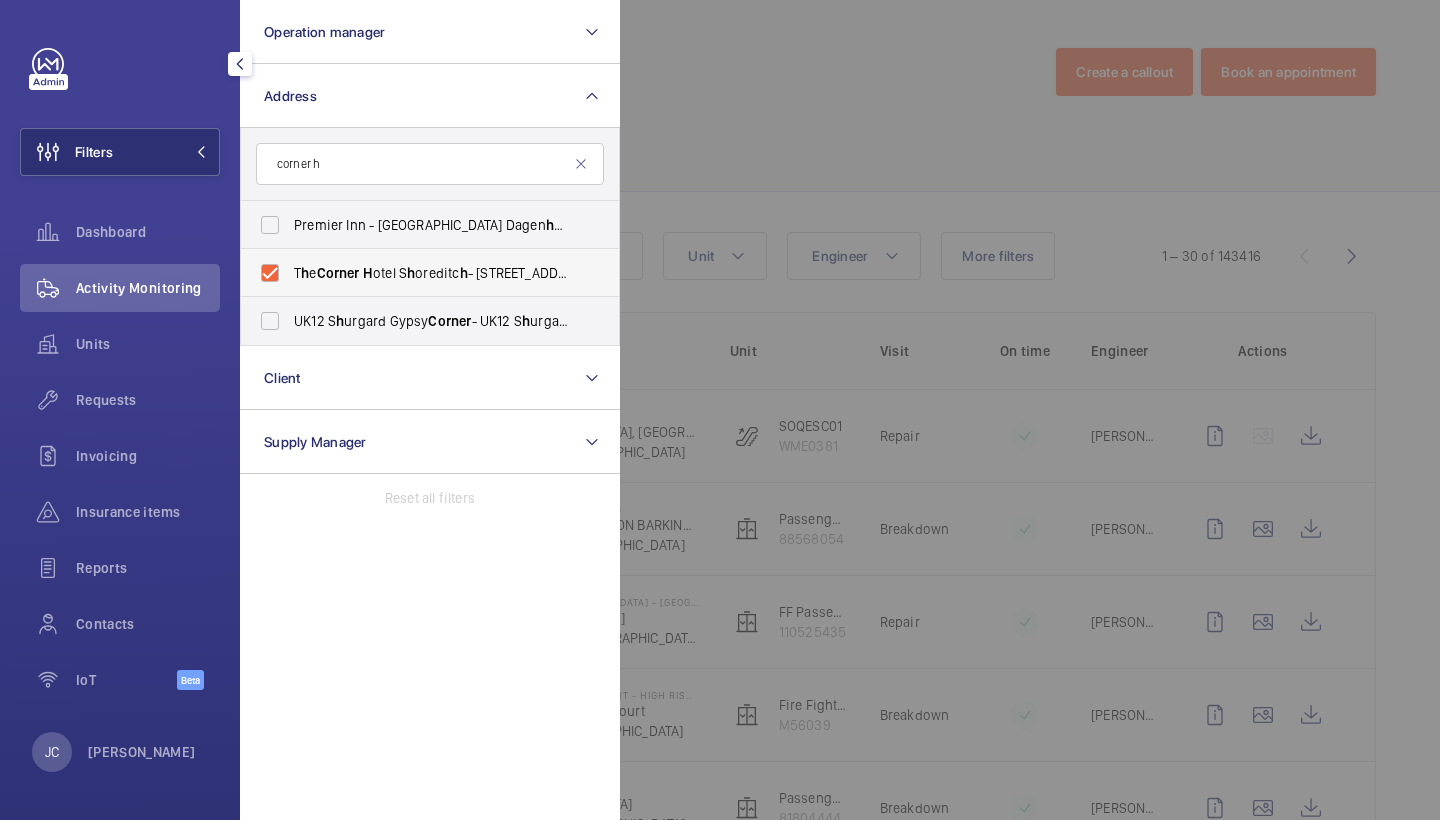 checkbox on "true" 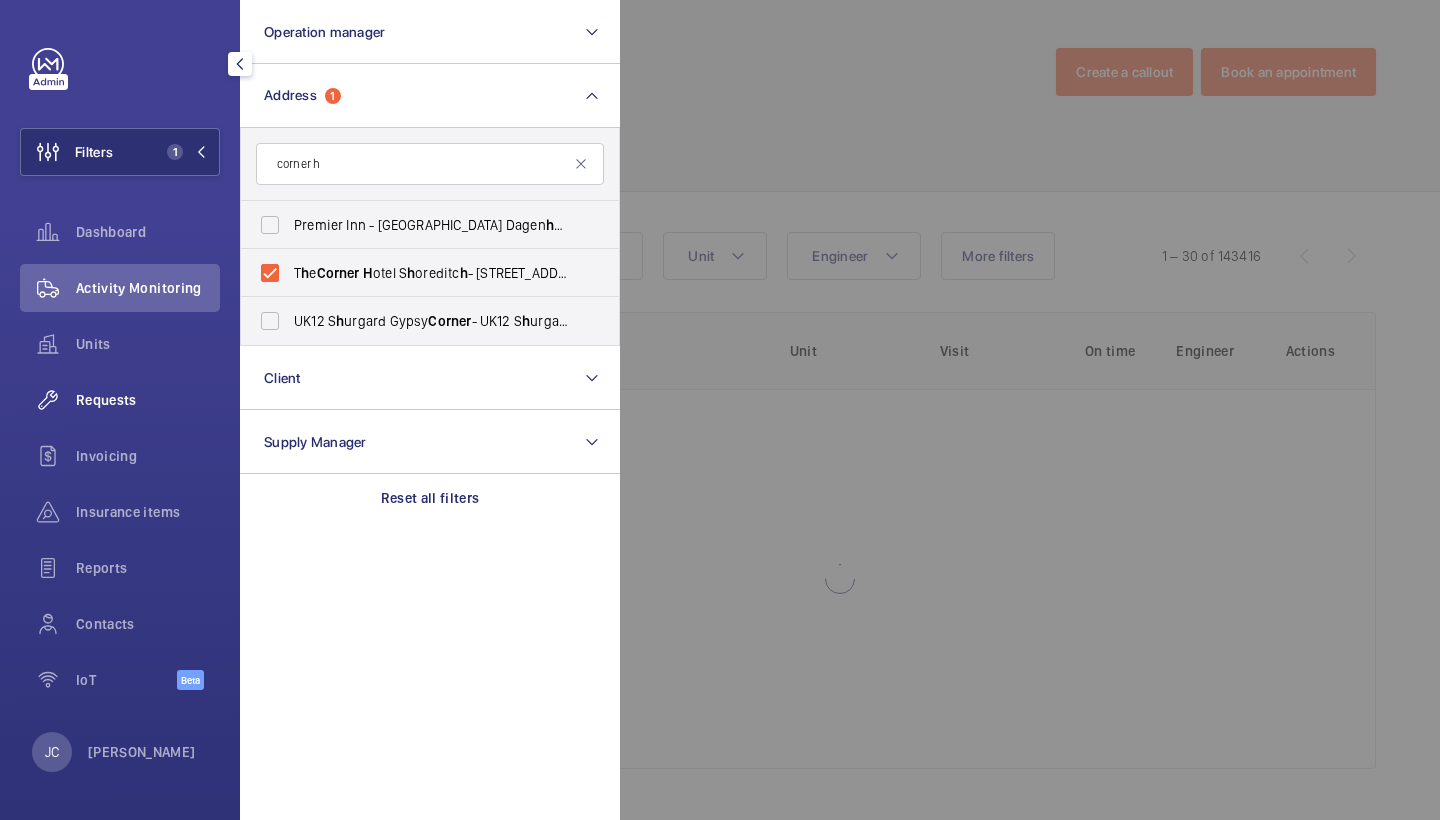 click on "Requests" 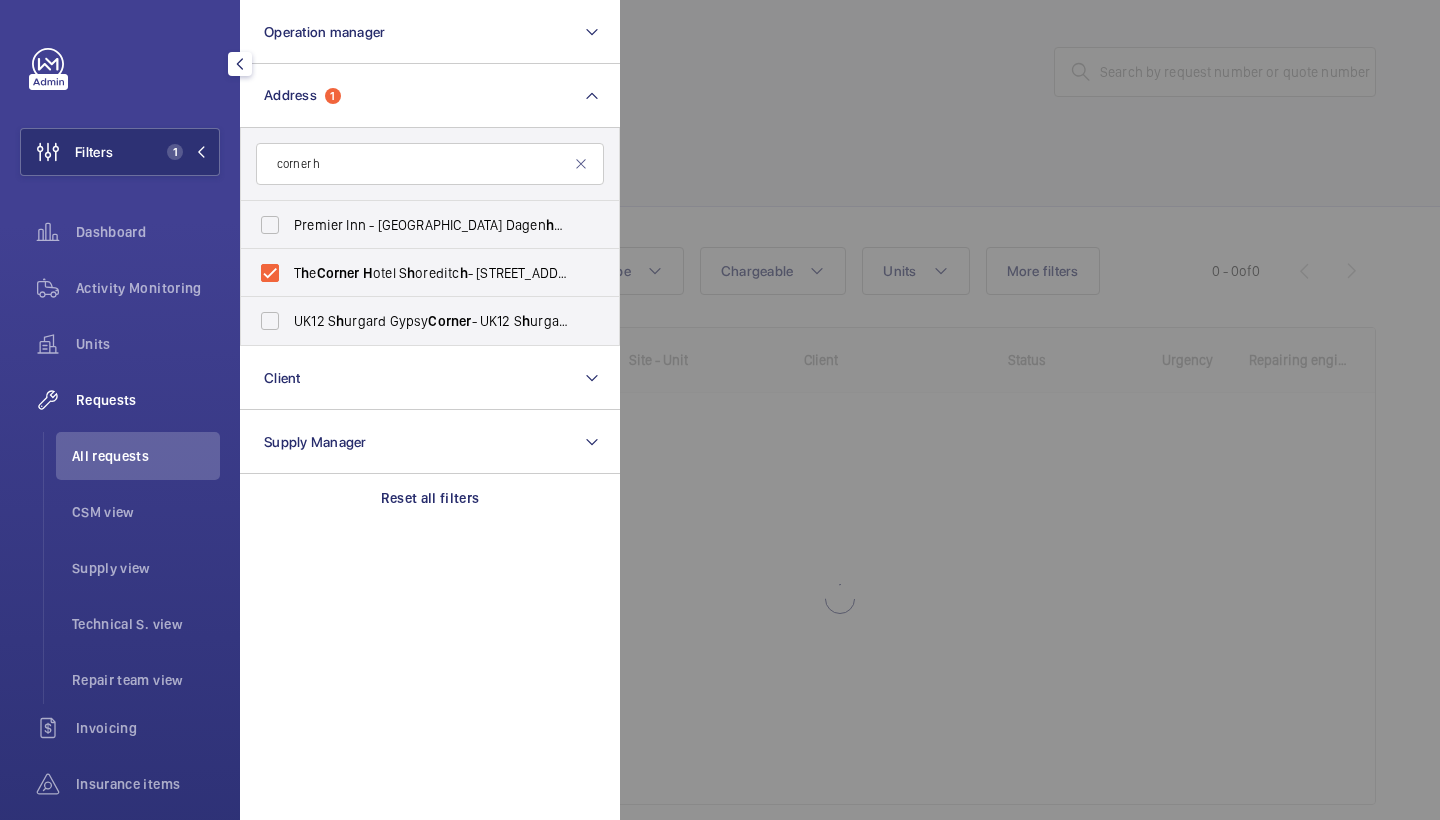 click 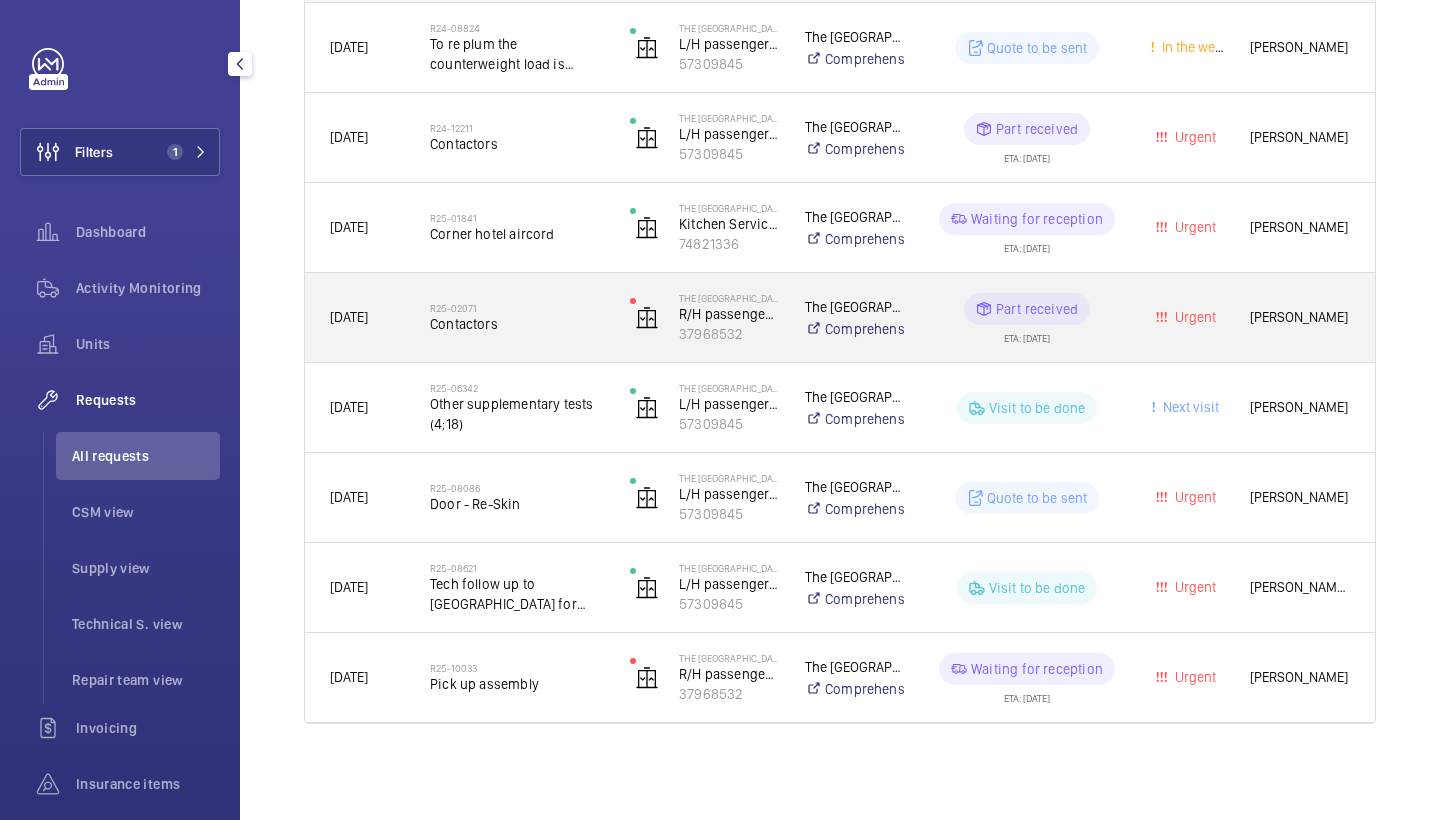 scroll, scrollTop: 390, scrollLeft: 0, axis: vertical 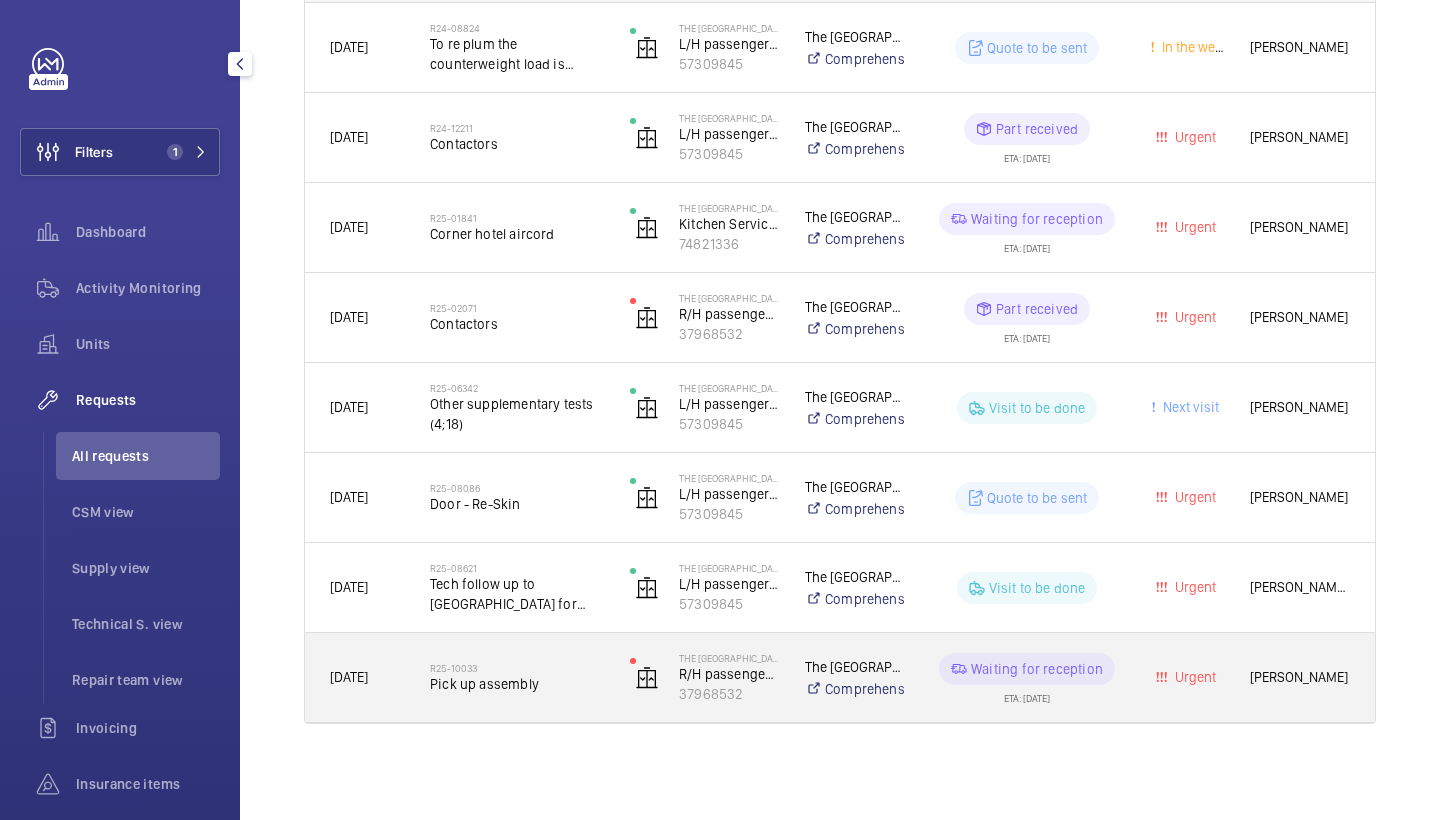 click on "R25-10033   Pick up assembly" 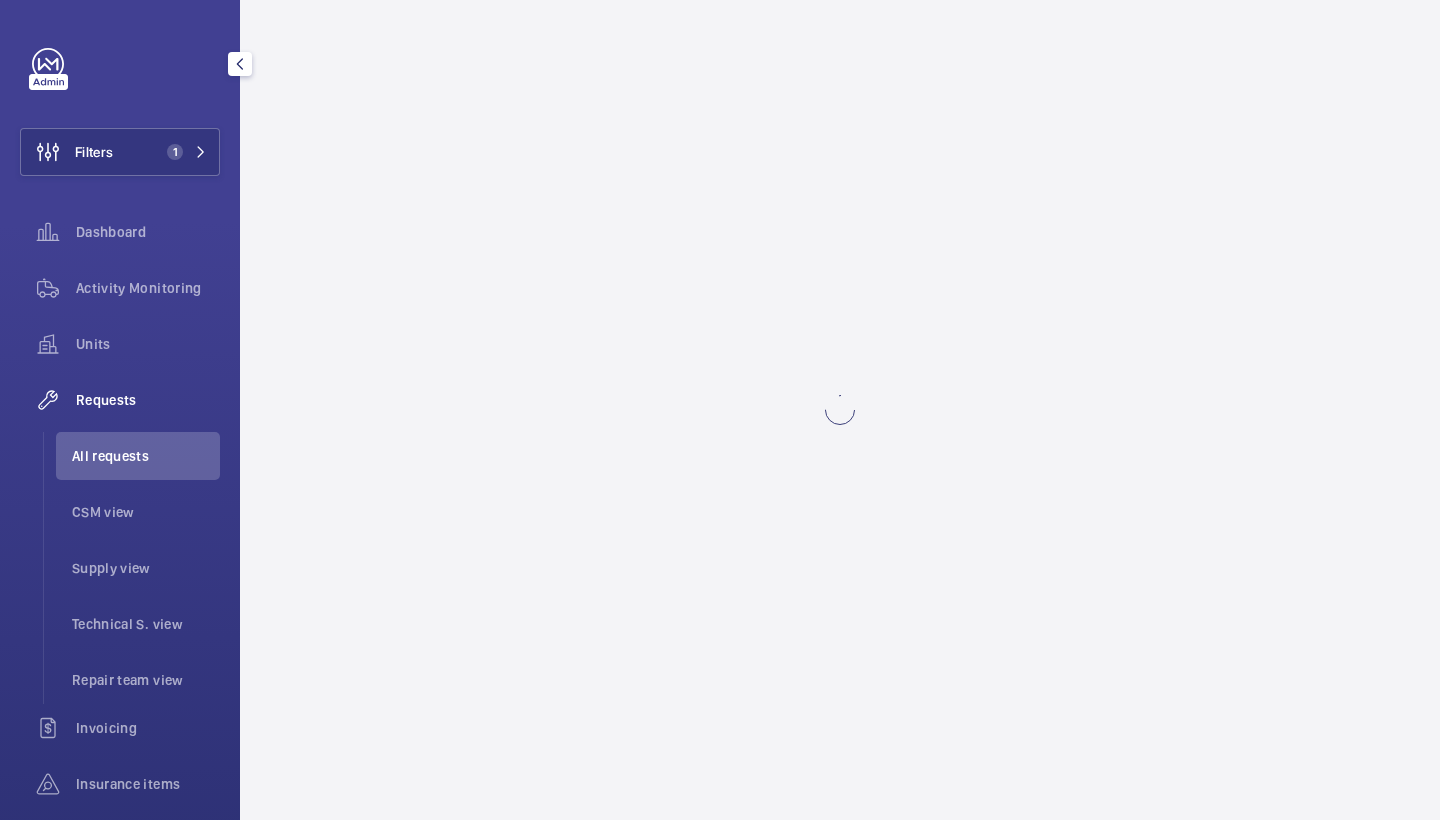 scroll, scrollTop: 0, scrollLeft: 0, axis: both 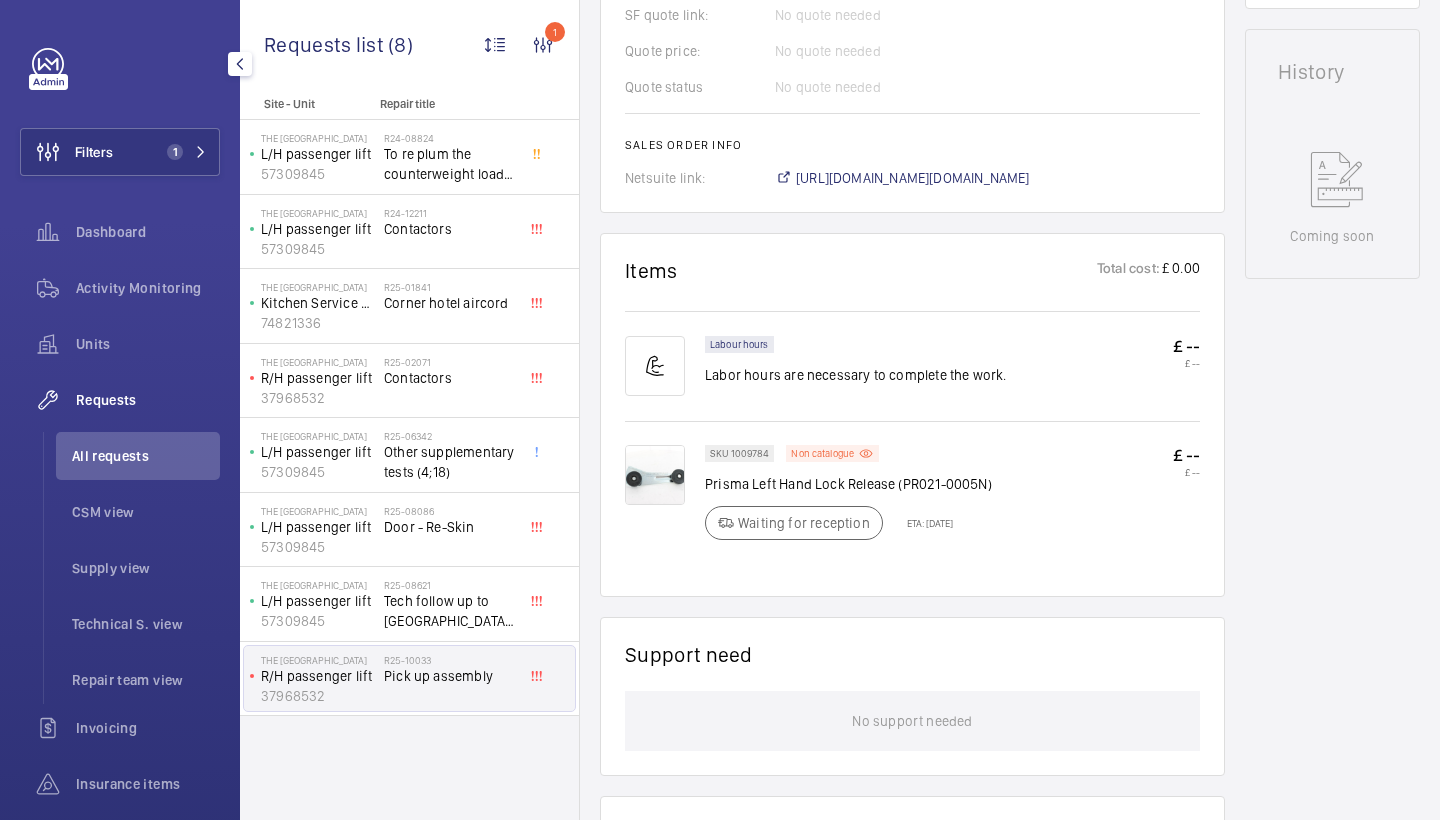 click 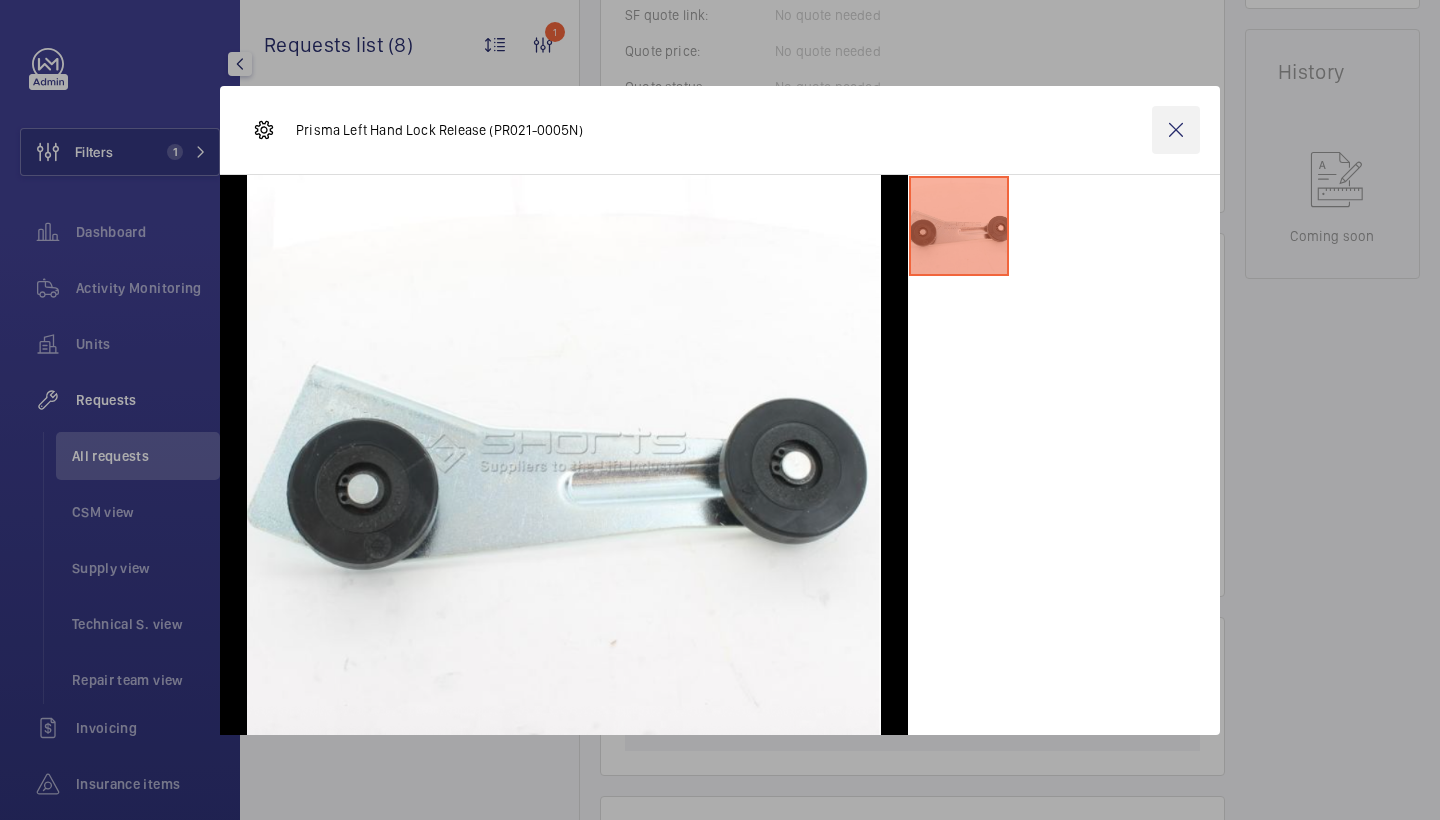 click at bounding box center (1176, 130) 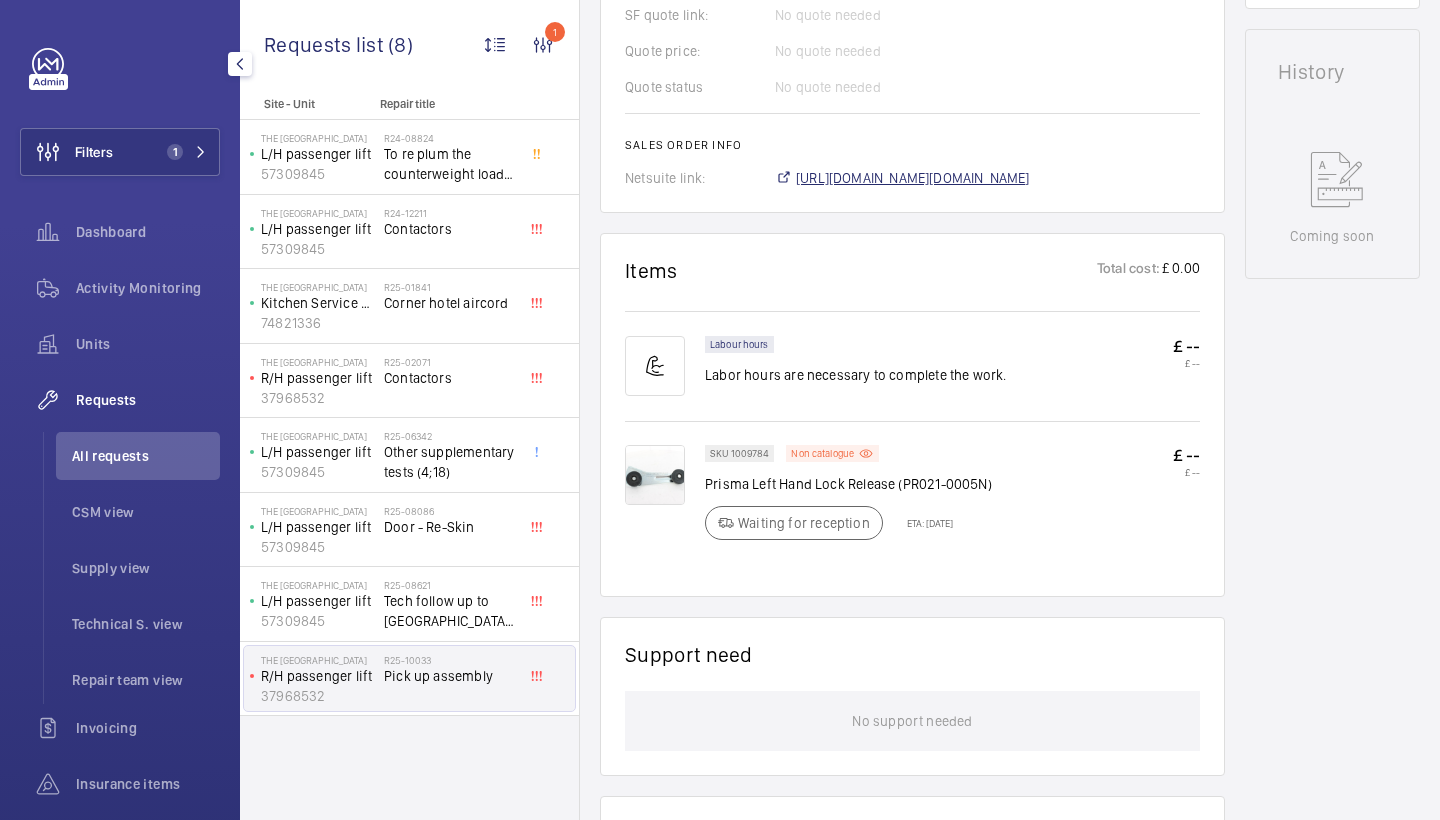 click on "https://6461500.app.netsuite.com/app/accounting/transactions/salesord.nl?id=2851991" 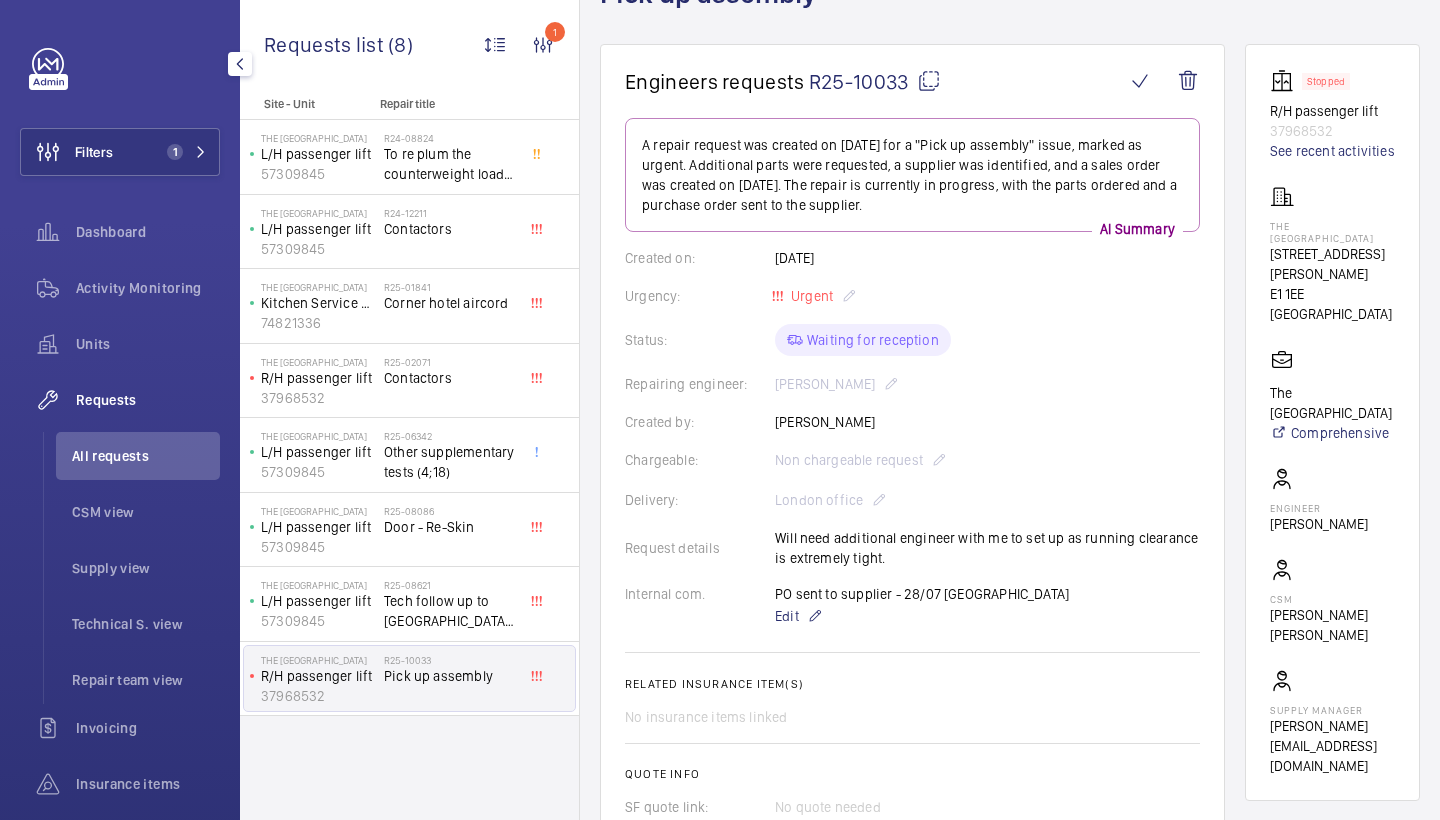 scroll, scrollTop: 164, scrollLeft: 0, axis: vertical 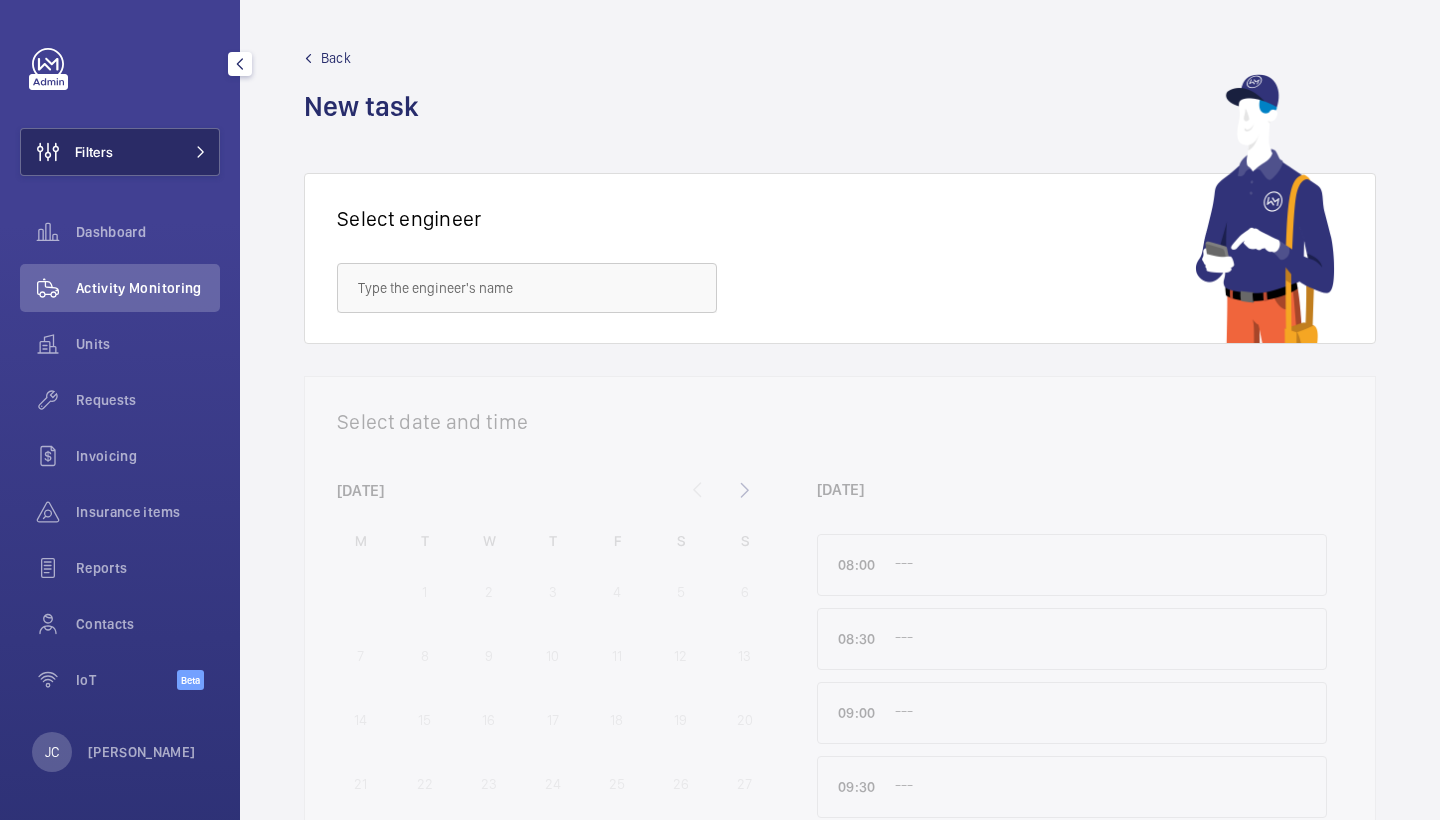 click 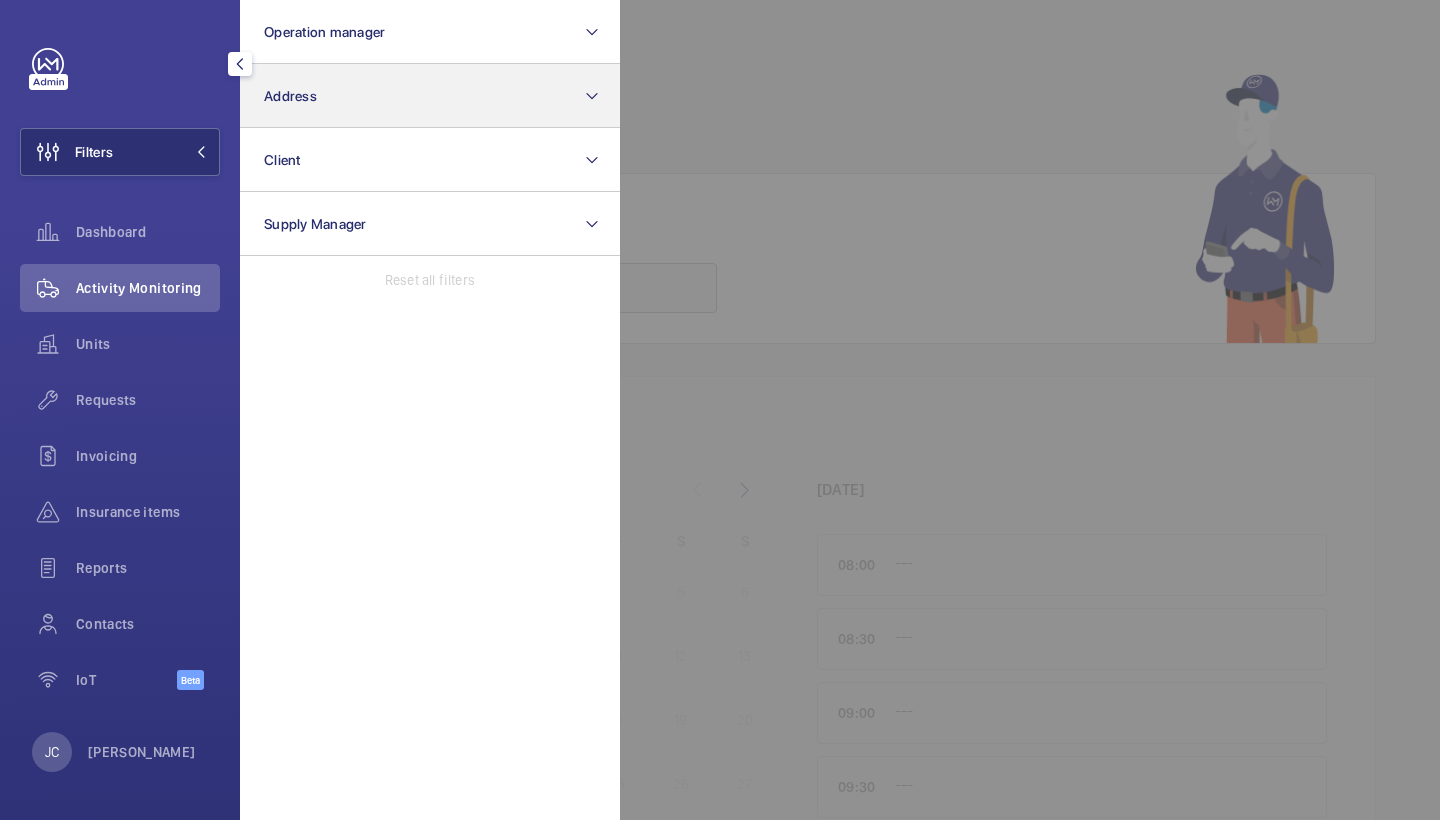 click on "Address" 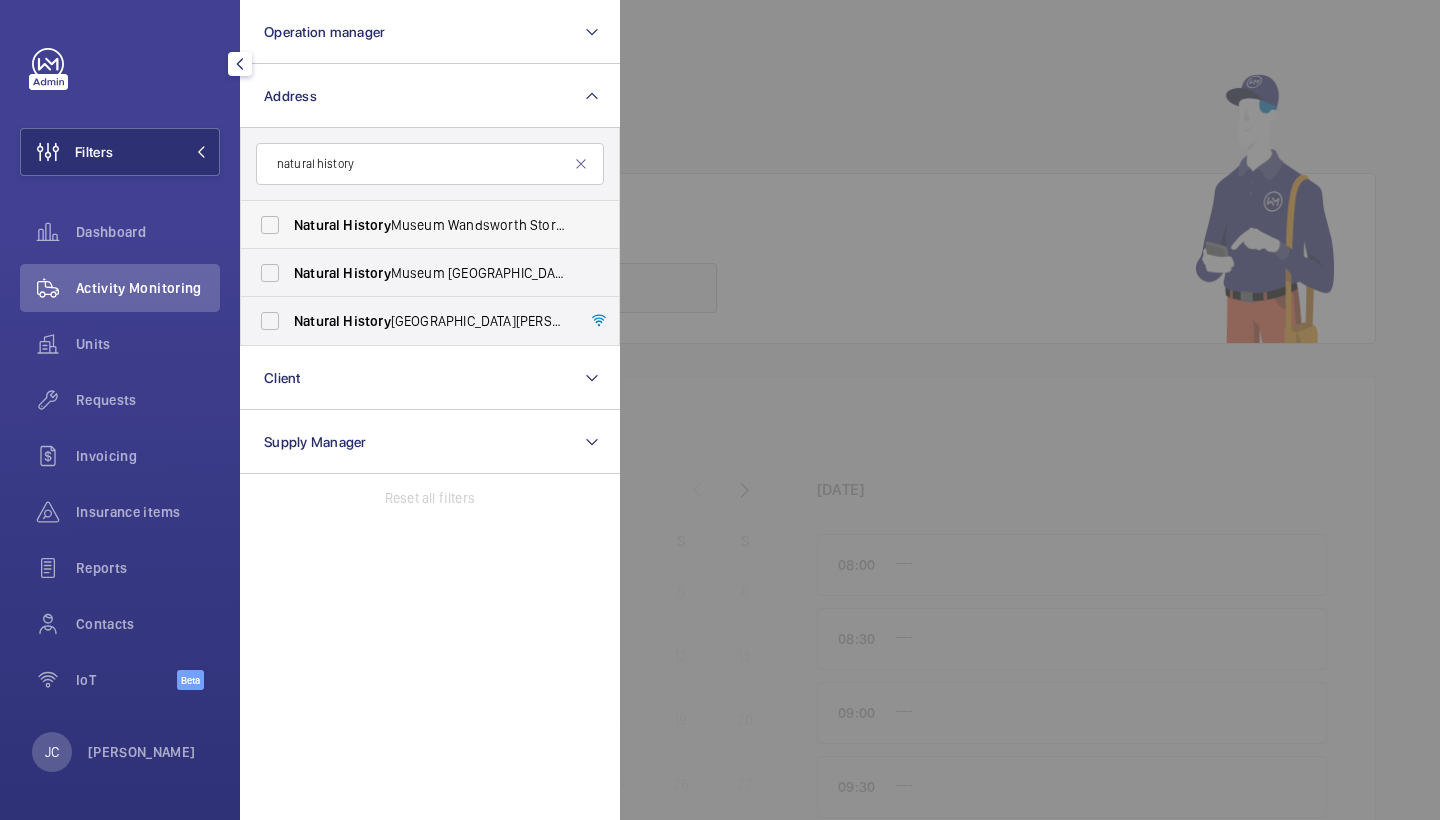 type on "natural history" 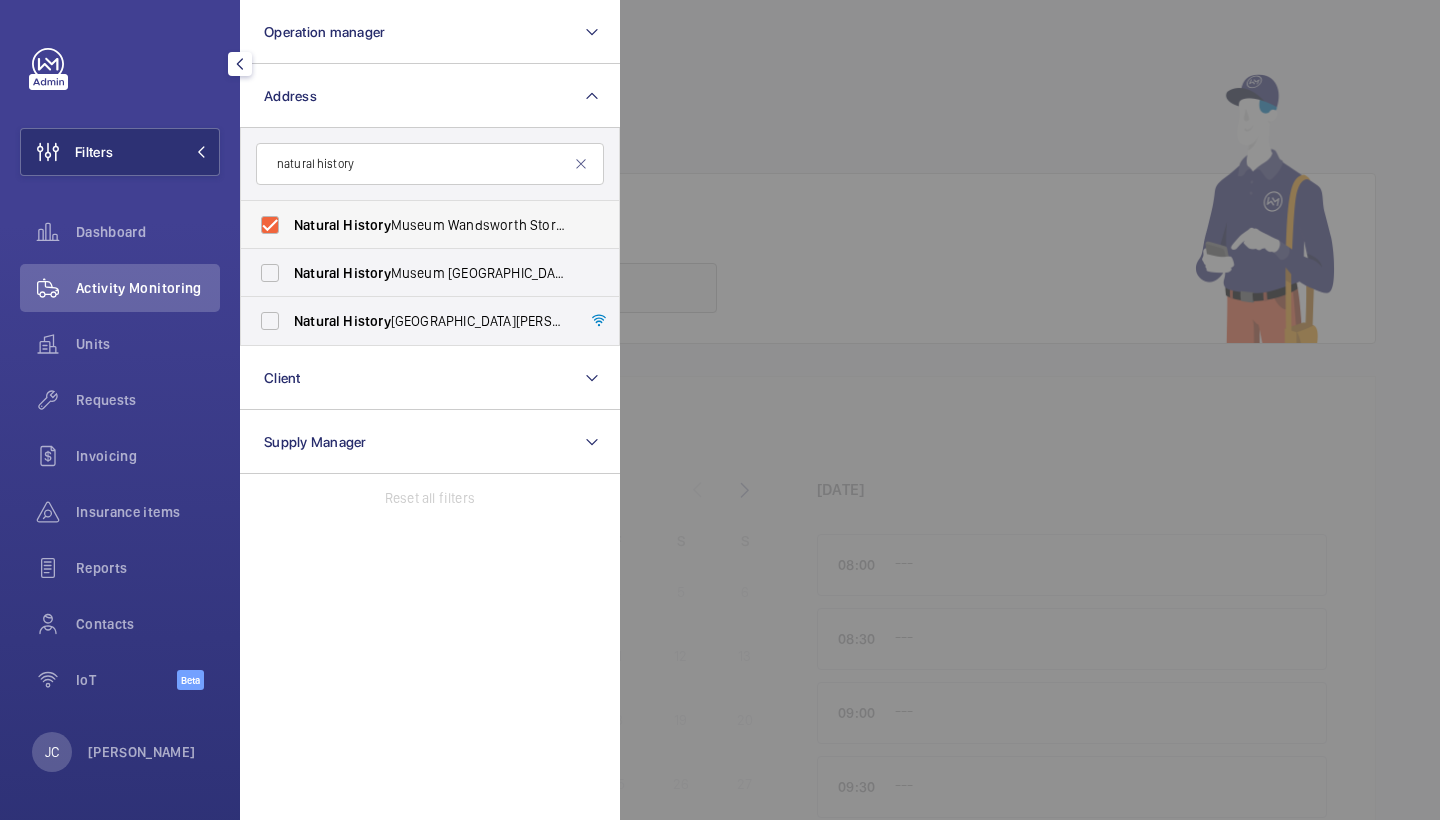 checkbox on "true" 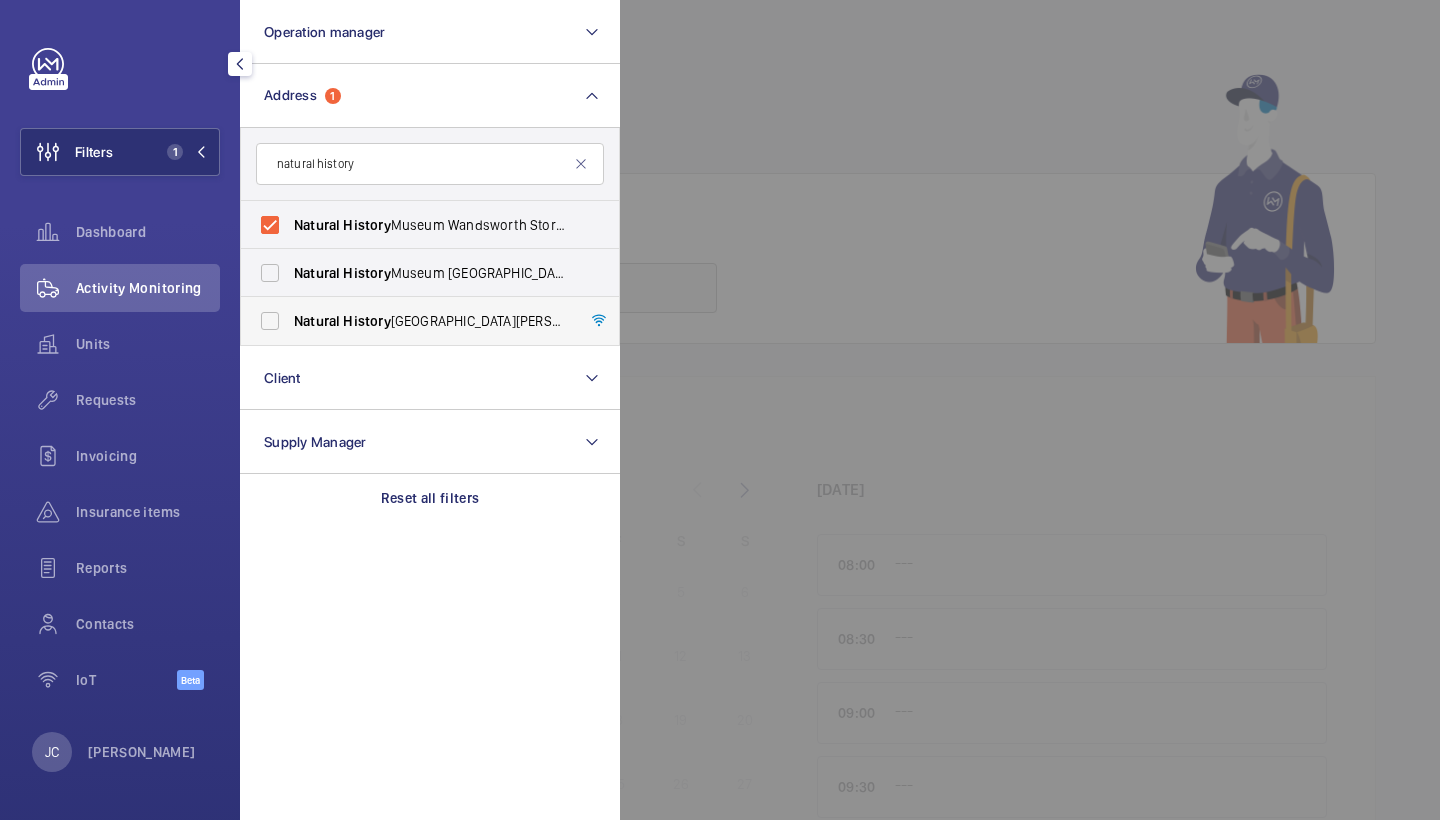click on "History" at bounding box center [366, 321] 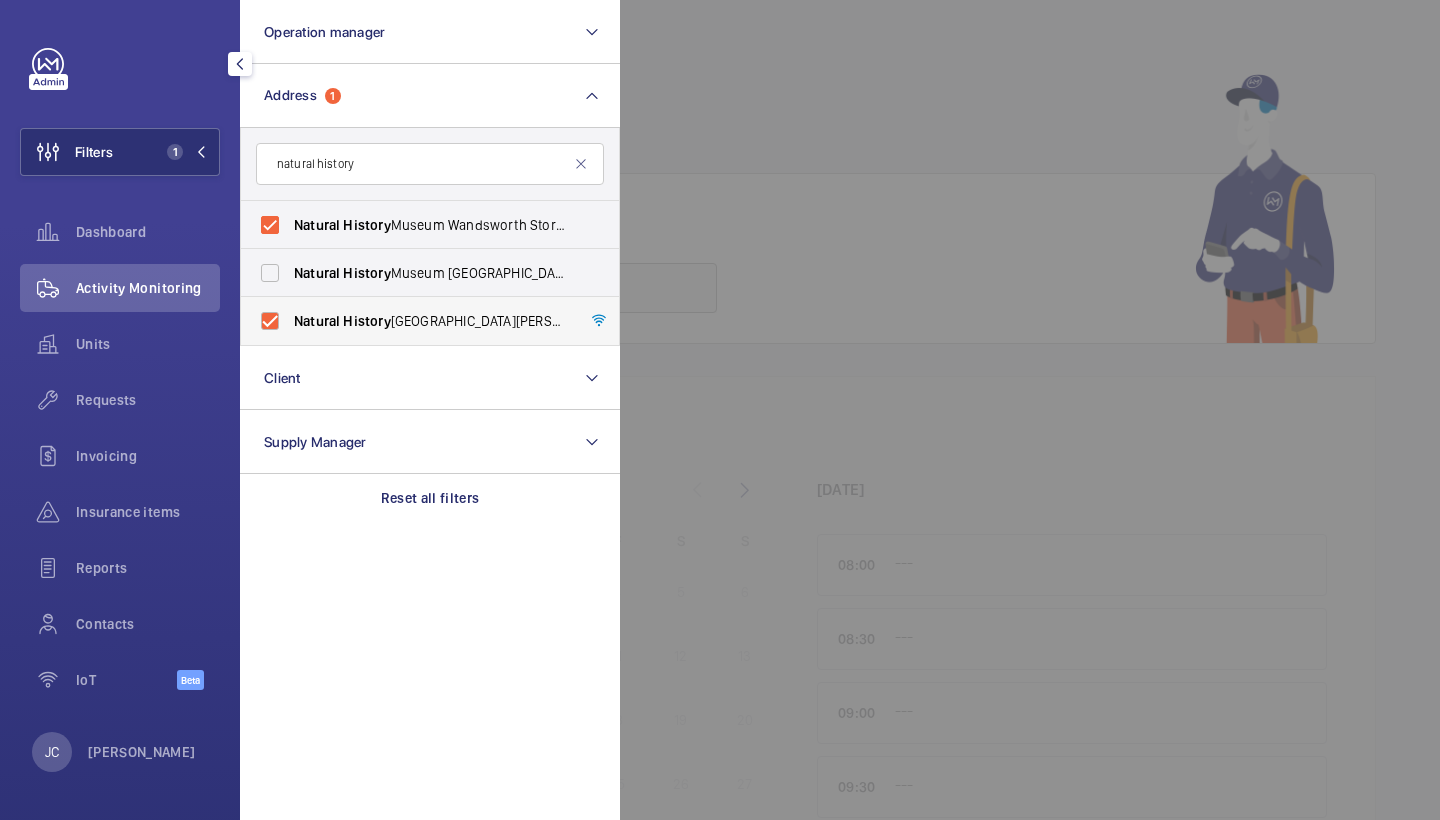 checkbox on "true" 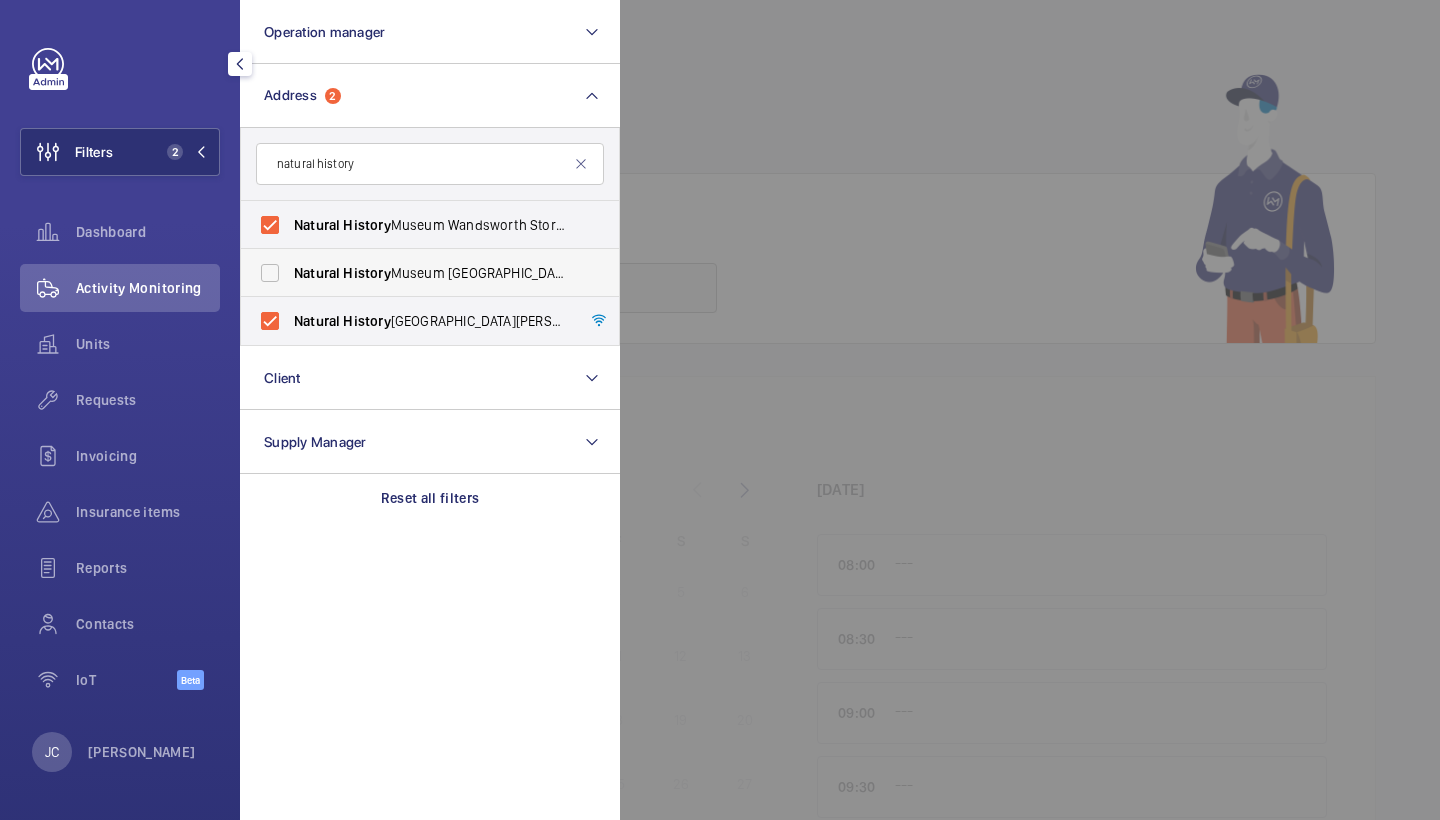 click on "Natural   History  Museum Tring - Akeman Street, TRING HP23 6AP" at bounding box center [431, 273] 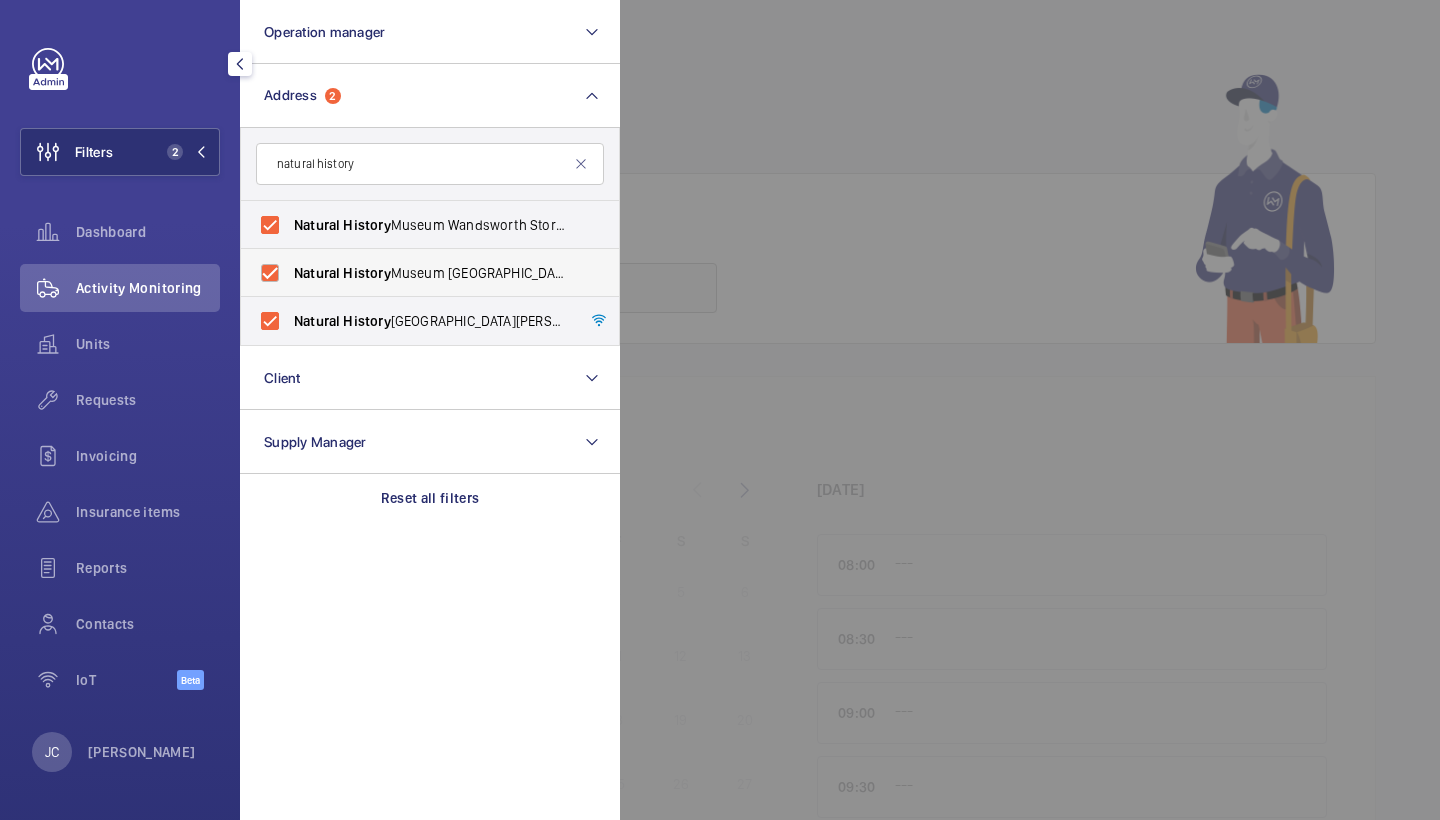 checkbox on "true" 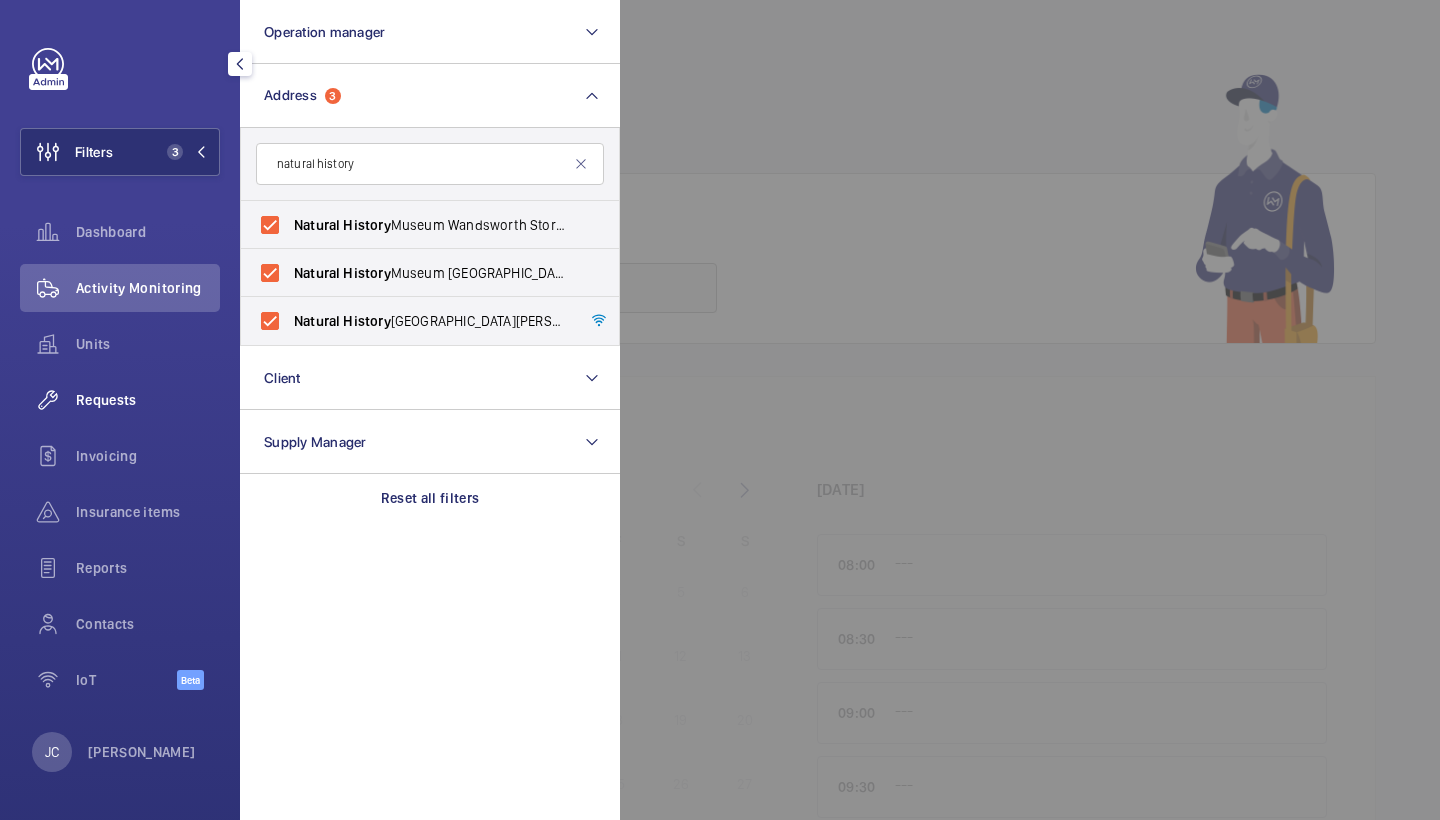 click on "Requests" 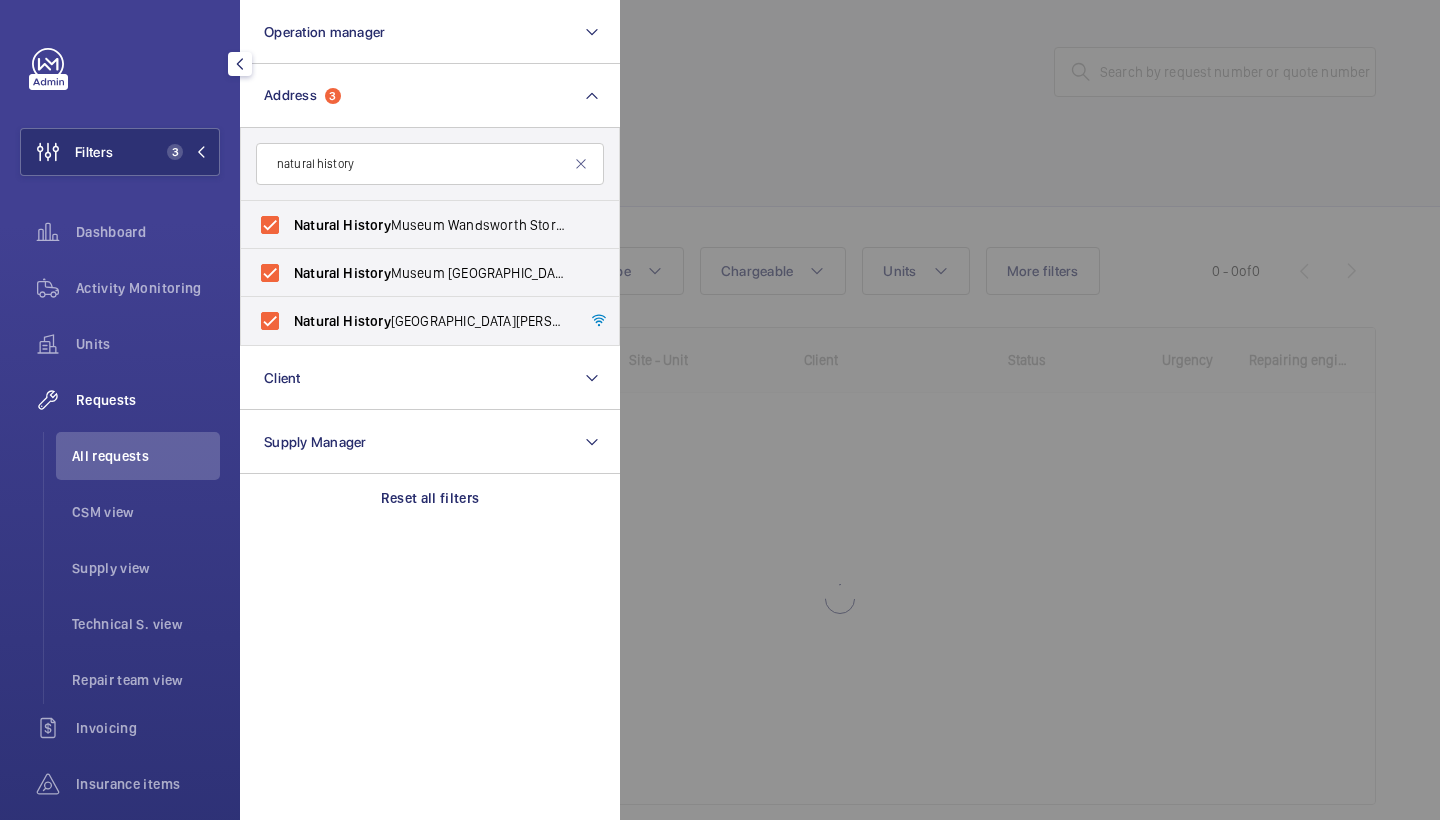 click 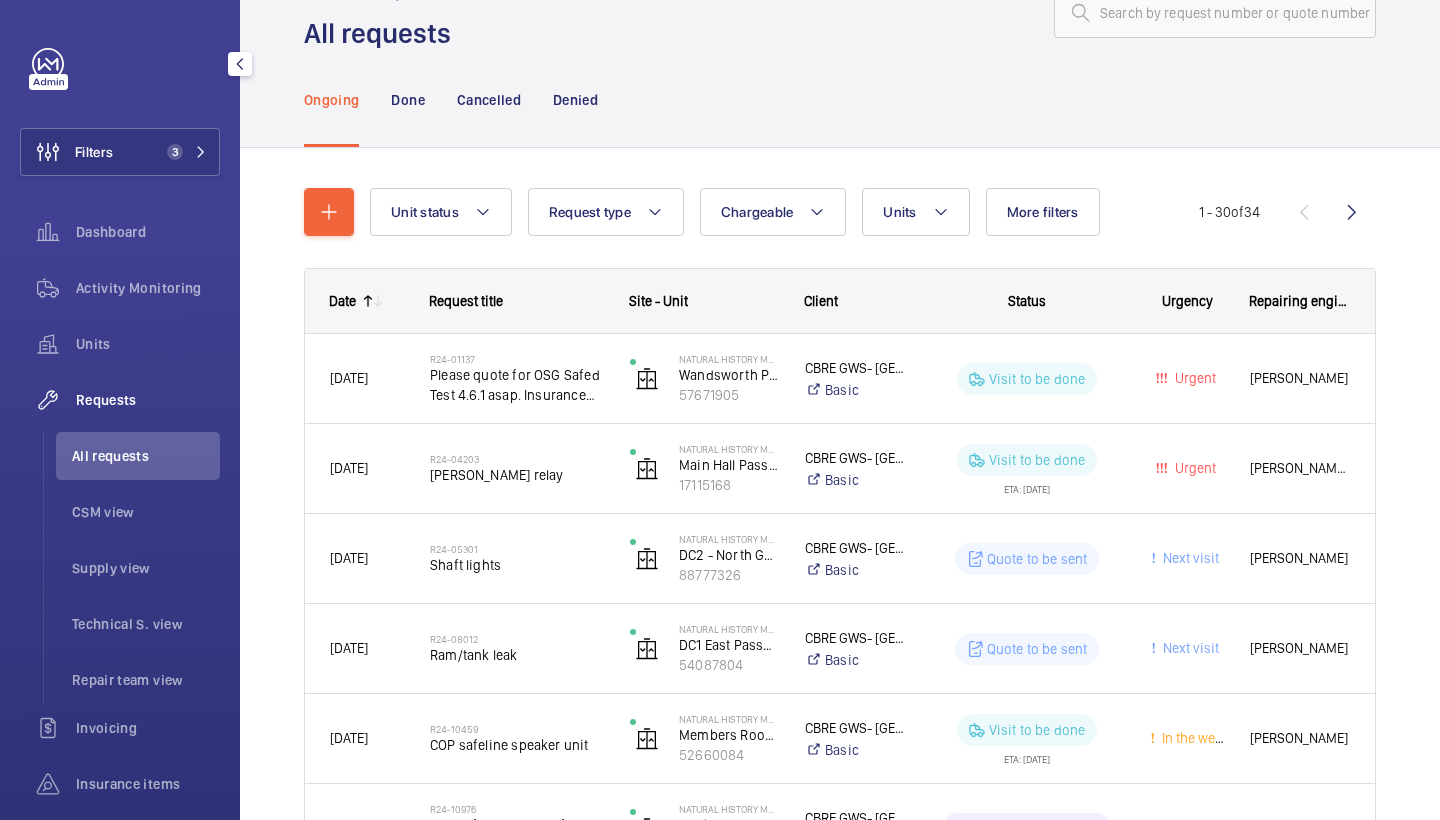 scroll, scrollTop: 60, scrollLeft: 0, axis: vertical 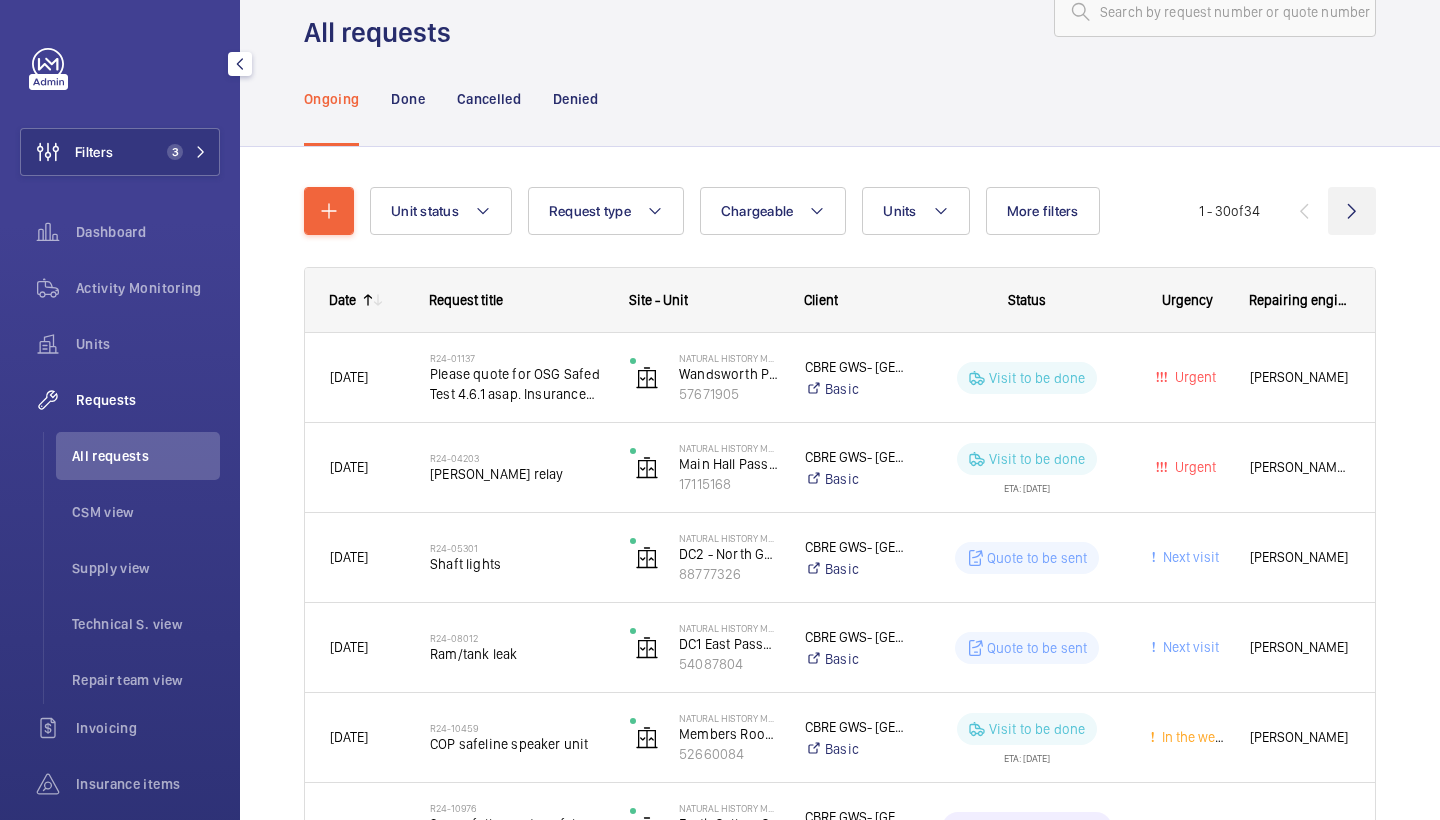 click 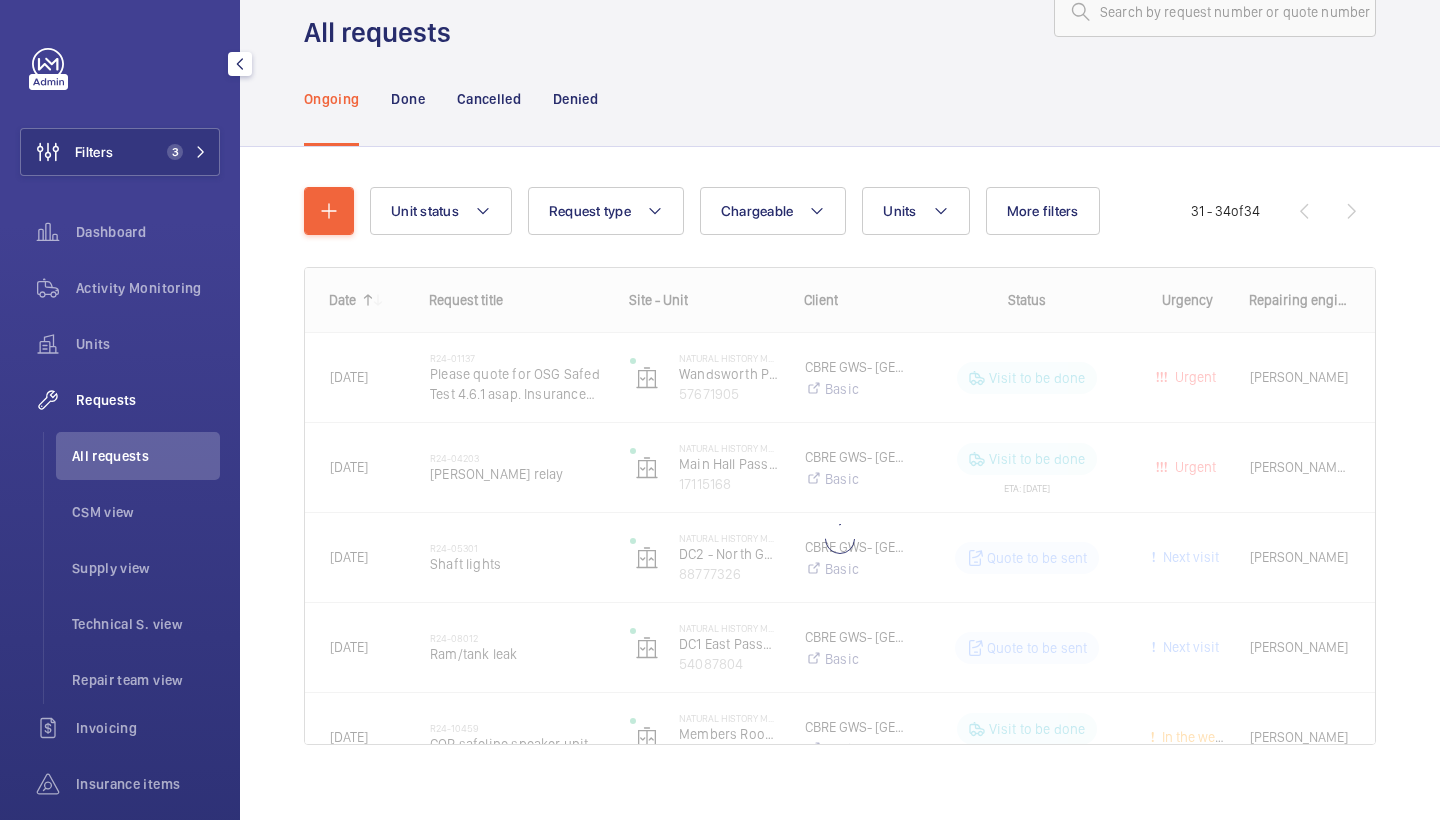 scroll, scrollTop: 0, scrollLeft: 0, axis: both 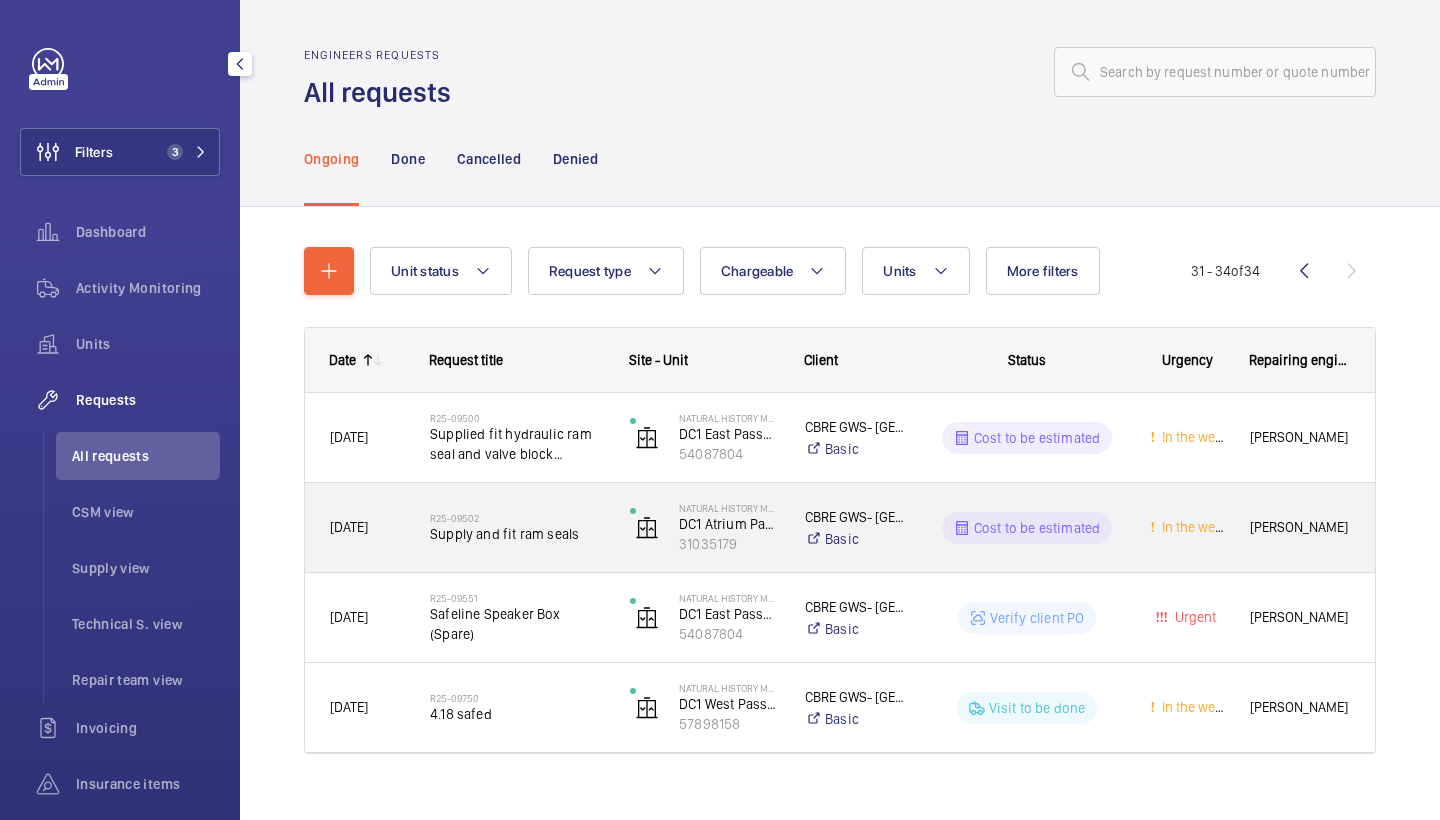 click on "R25-09502   Supply and fit ram seals" 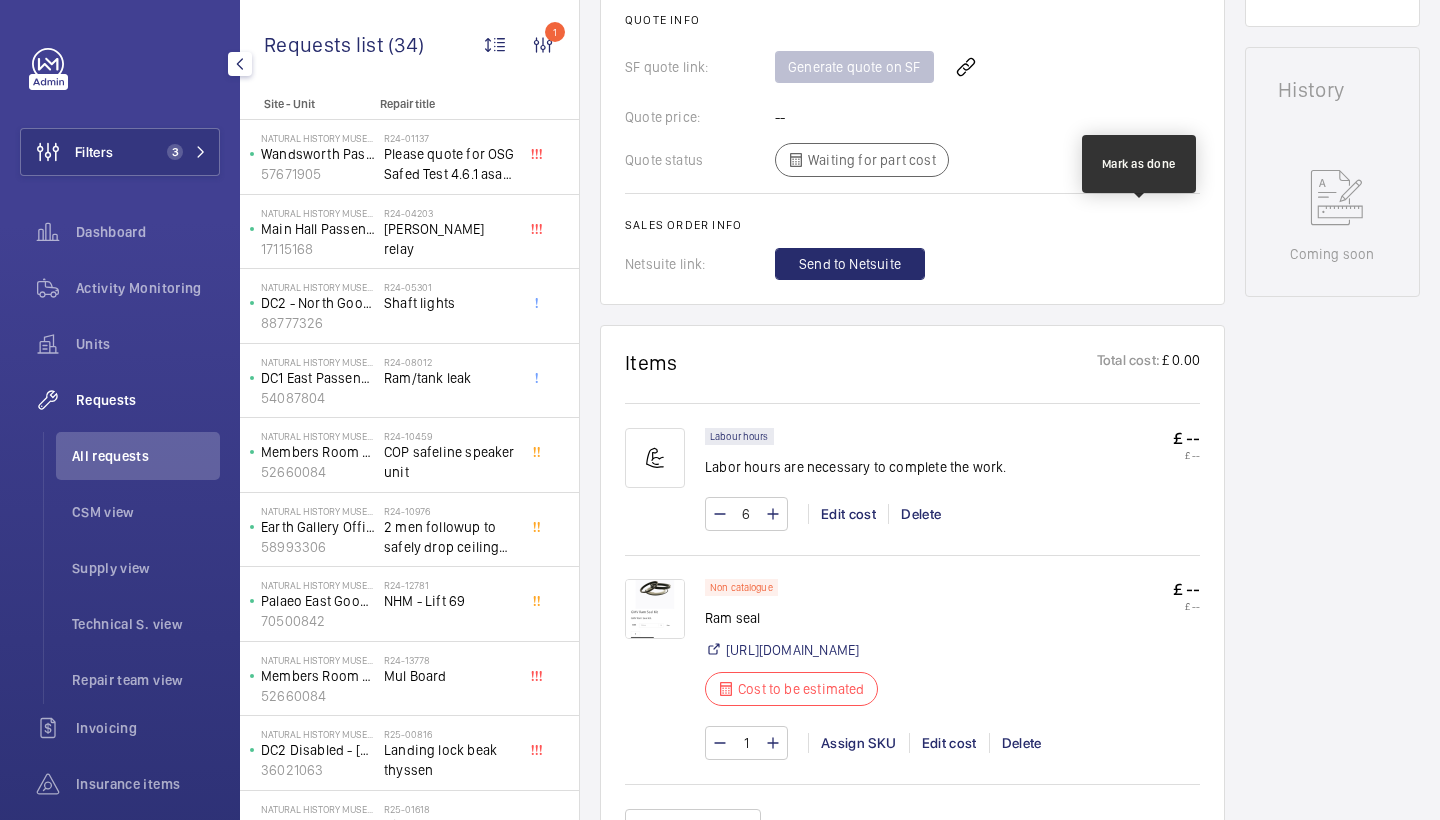 scroll, scrollTop: 954, scrollLeft: 0, axis: vertical 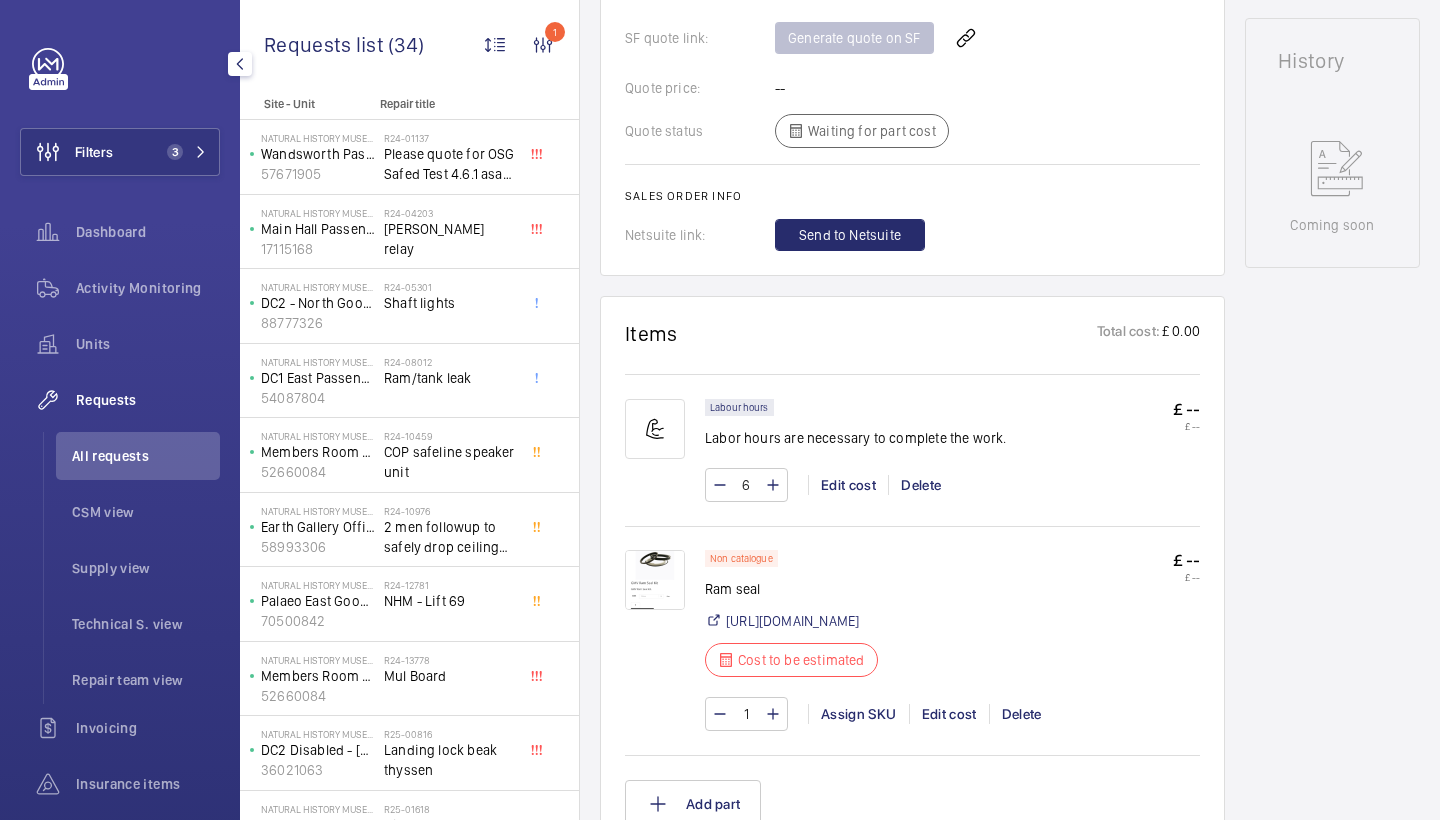 click 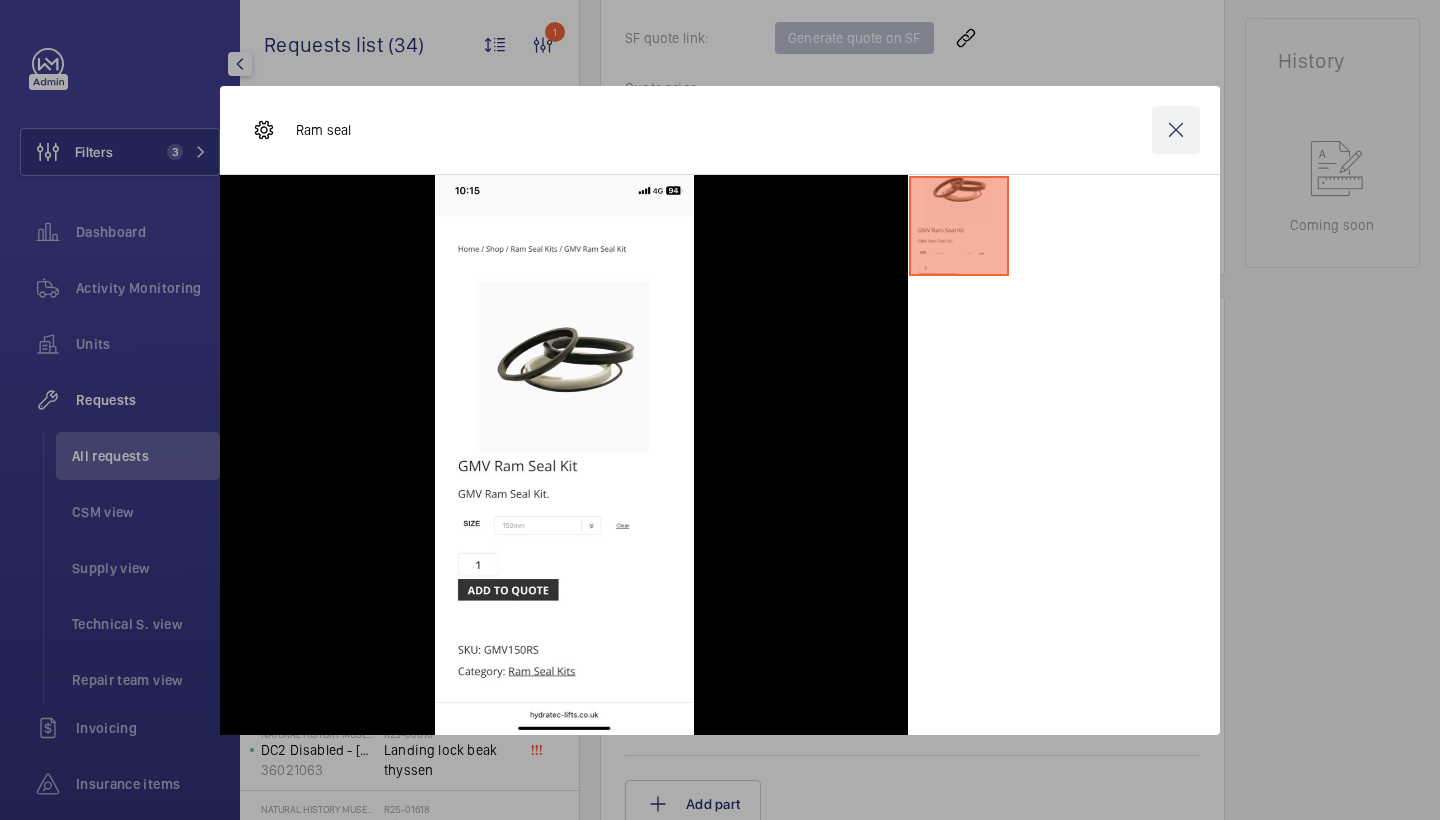 click at bounding box center [1176, 130] 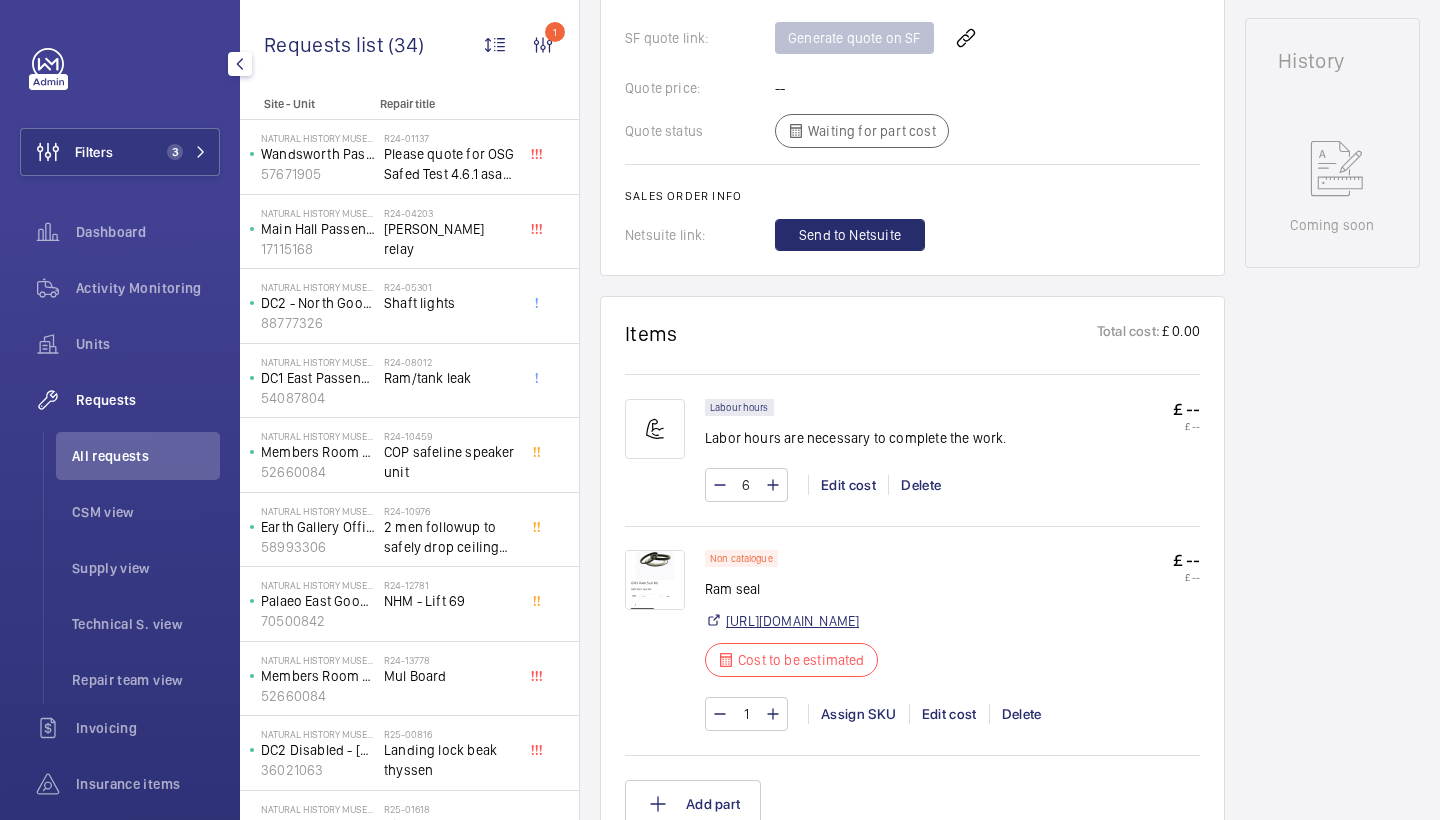 click on "https://www.hydratec-lifts.co.uk/shop/ram-seal-kits/gmv-ram-seal-kit/" 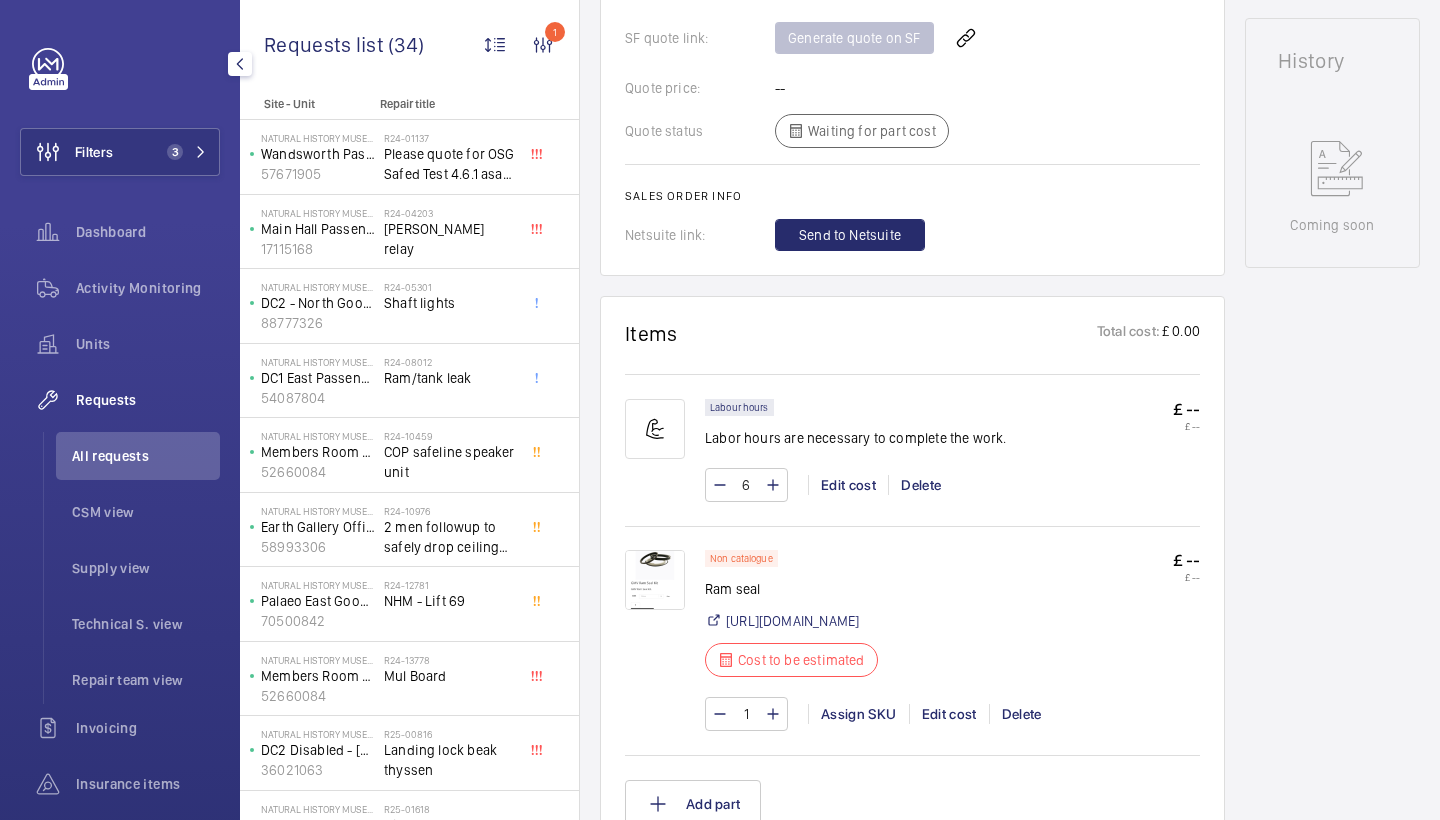 click 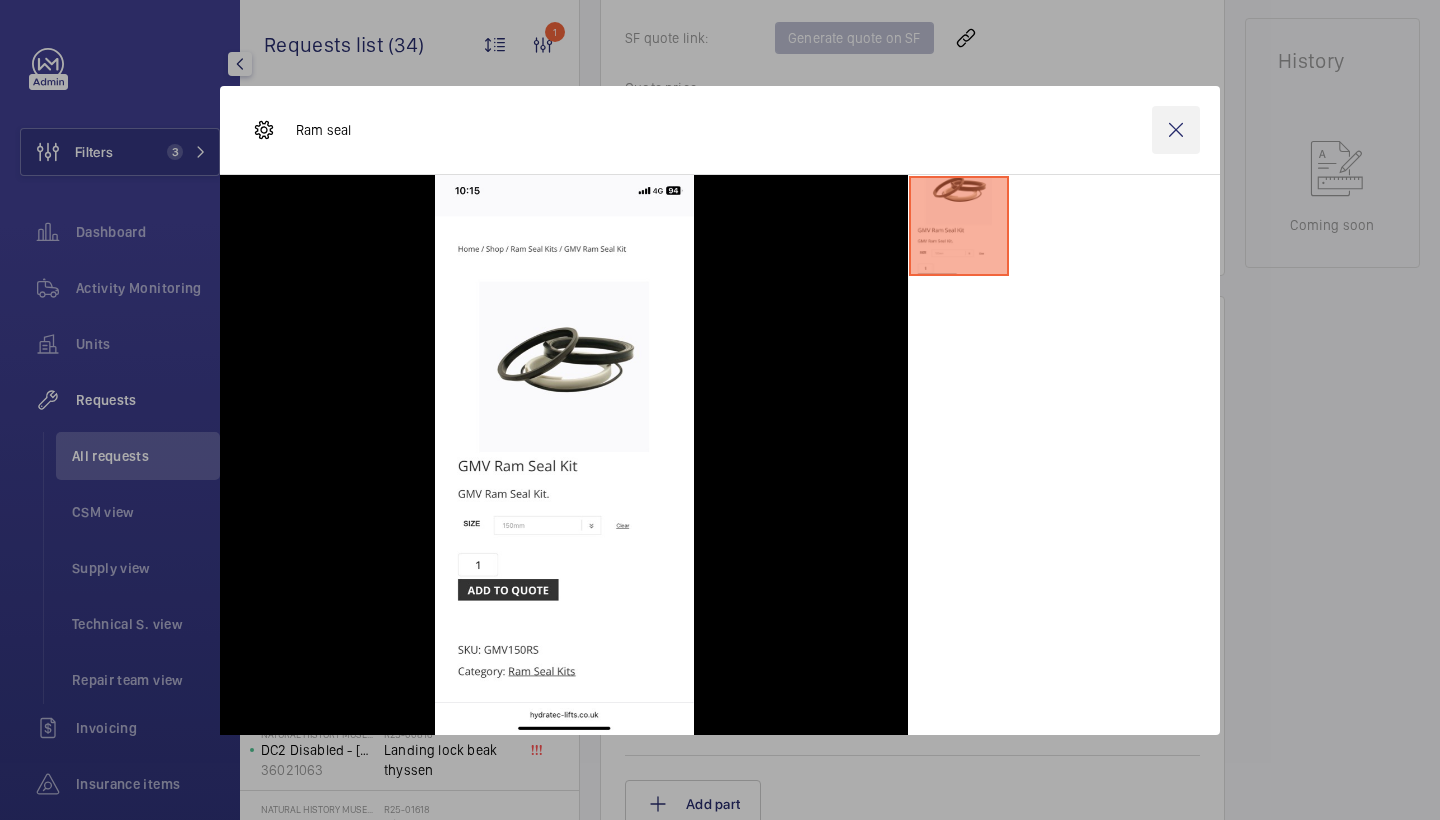 click at bounding box center (1176, 130) 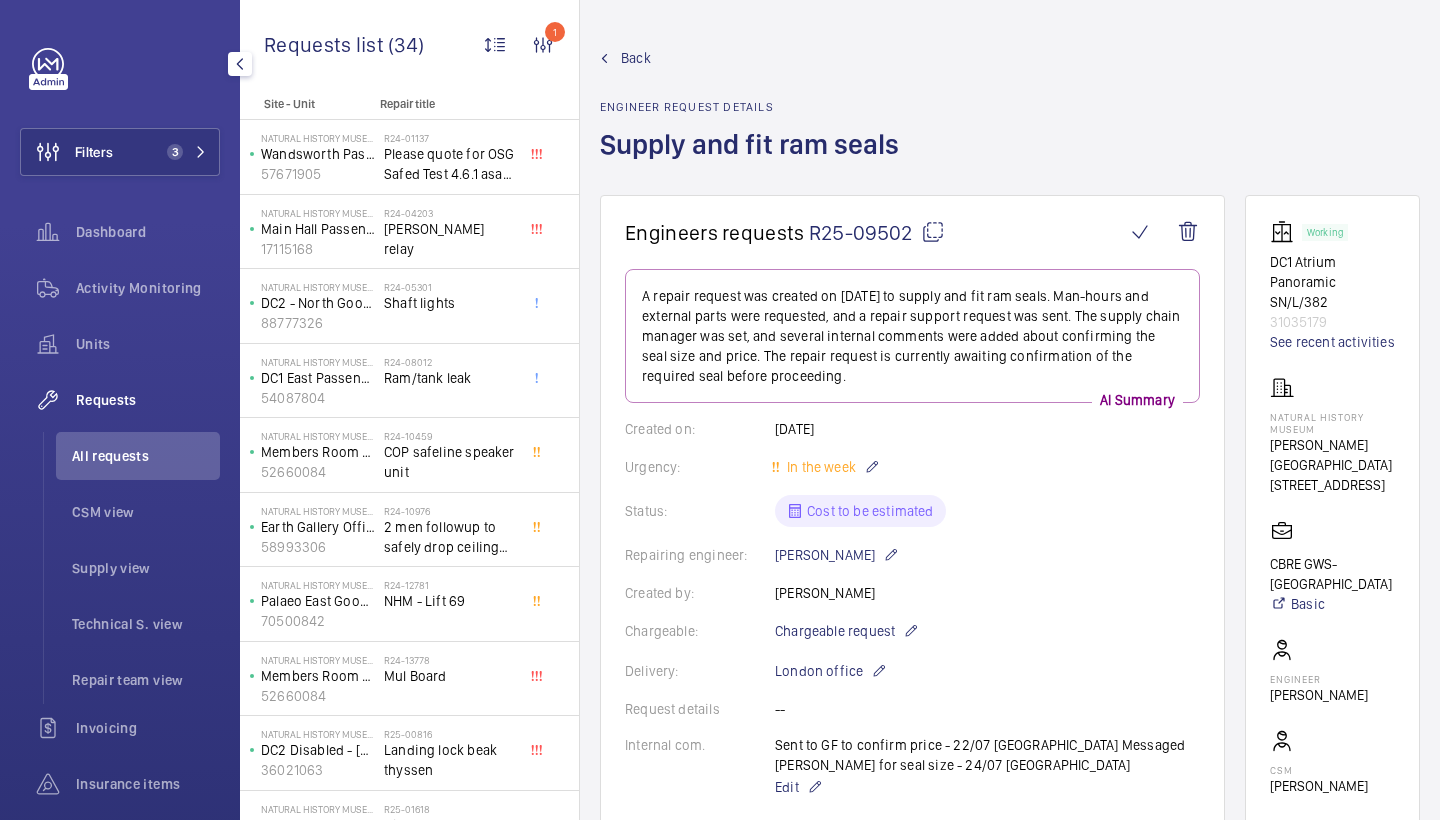scroll, scrollTop: 0, scrollLeft: 0, axis: both 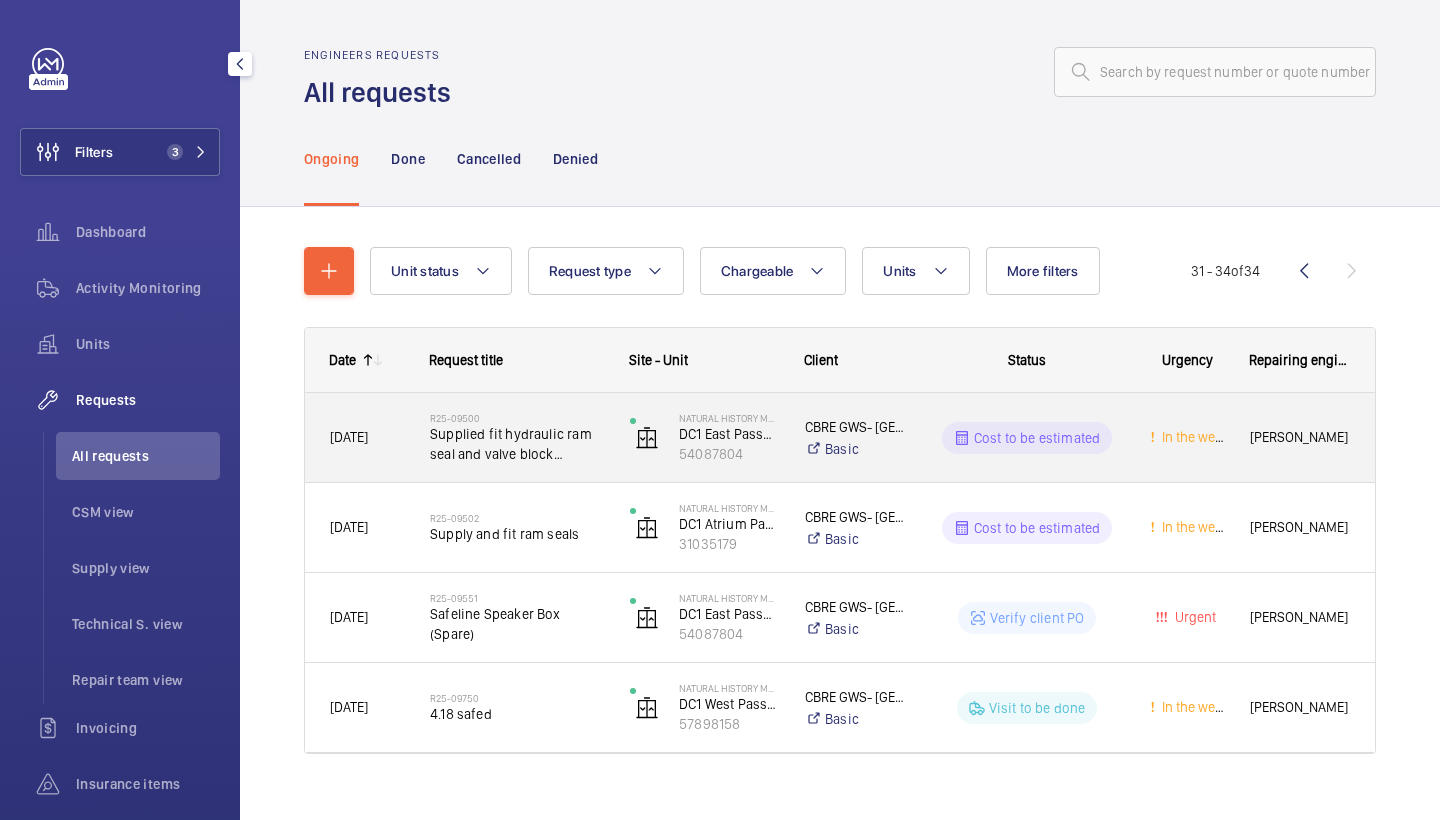 click on "Supplied fit hydraulic ram seal and valve block overhaul" 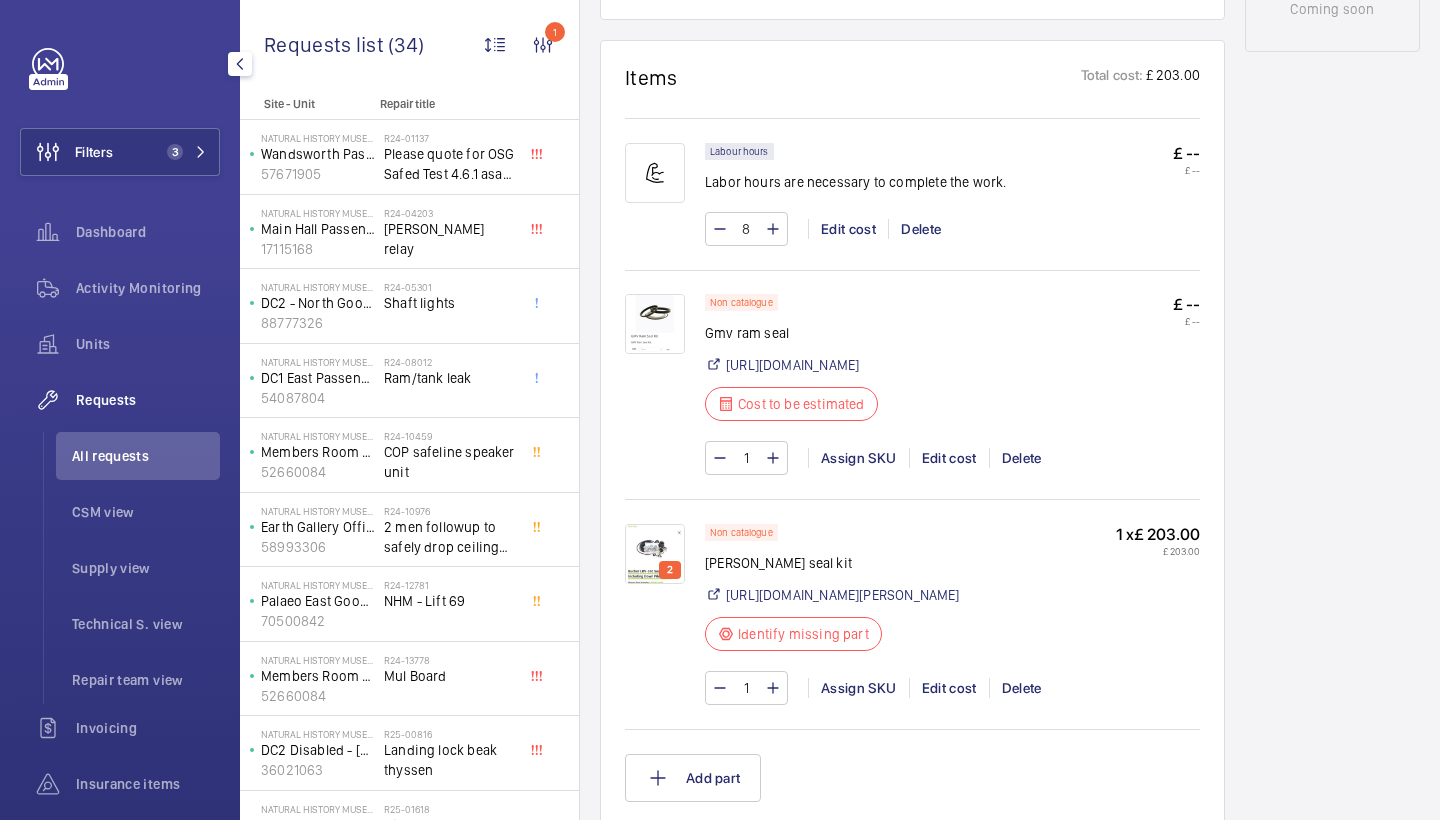 scroll, scrollTop: 1199, scrollLeft: 0, axis: vertical 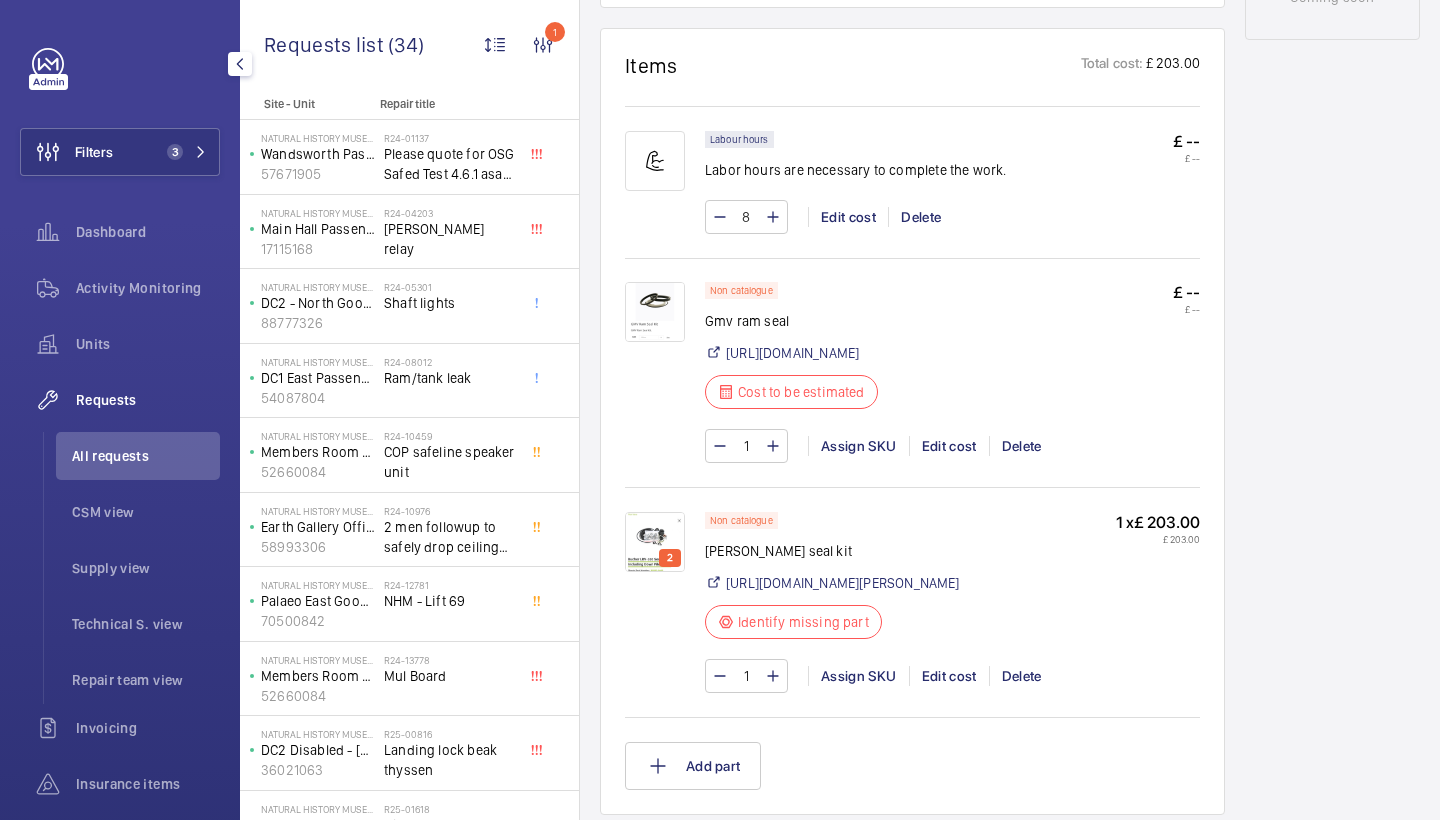 click 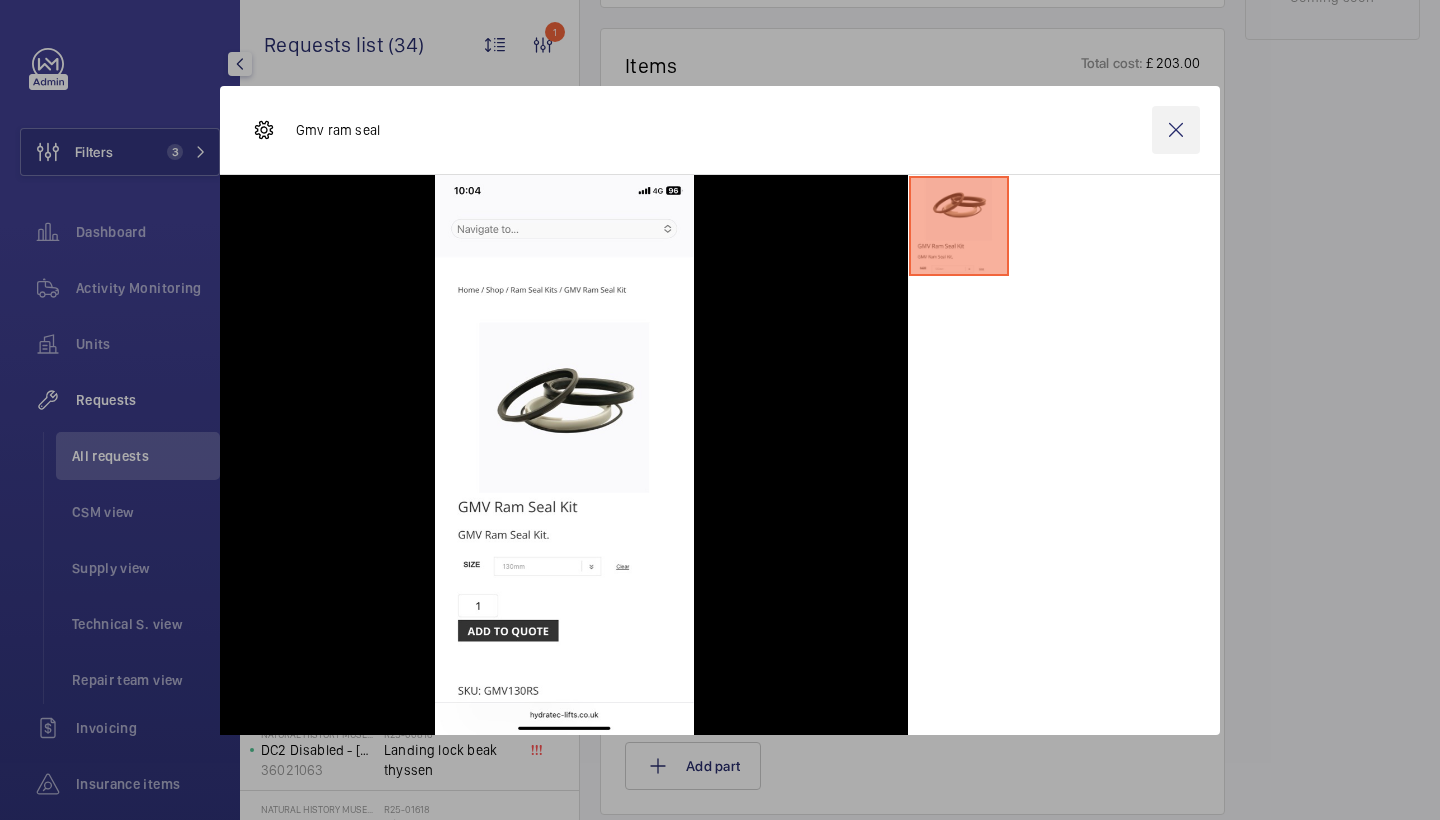 click at bounding box center [1176, 130] 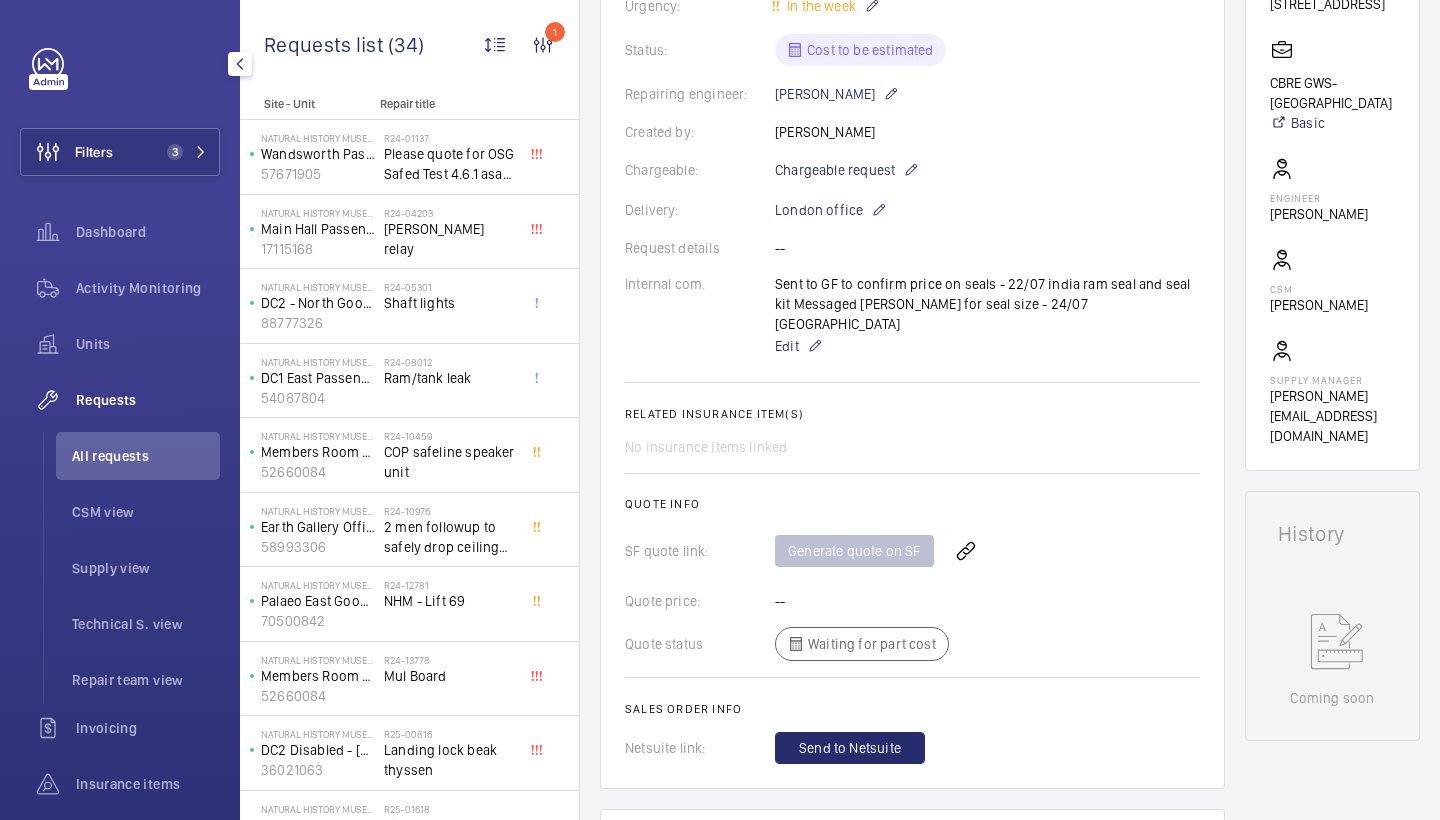 scroll, scrollTop: 1145, scrollLeft: 0, axis: vertical 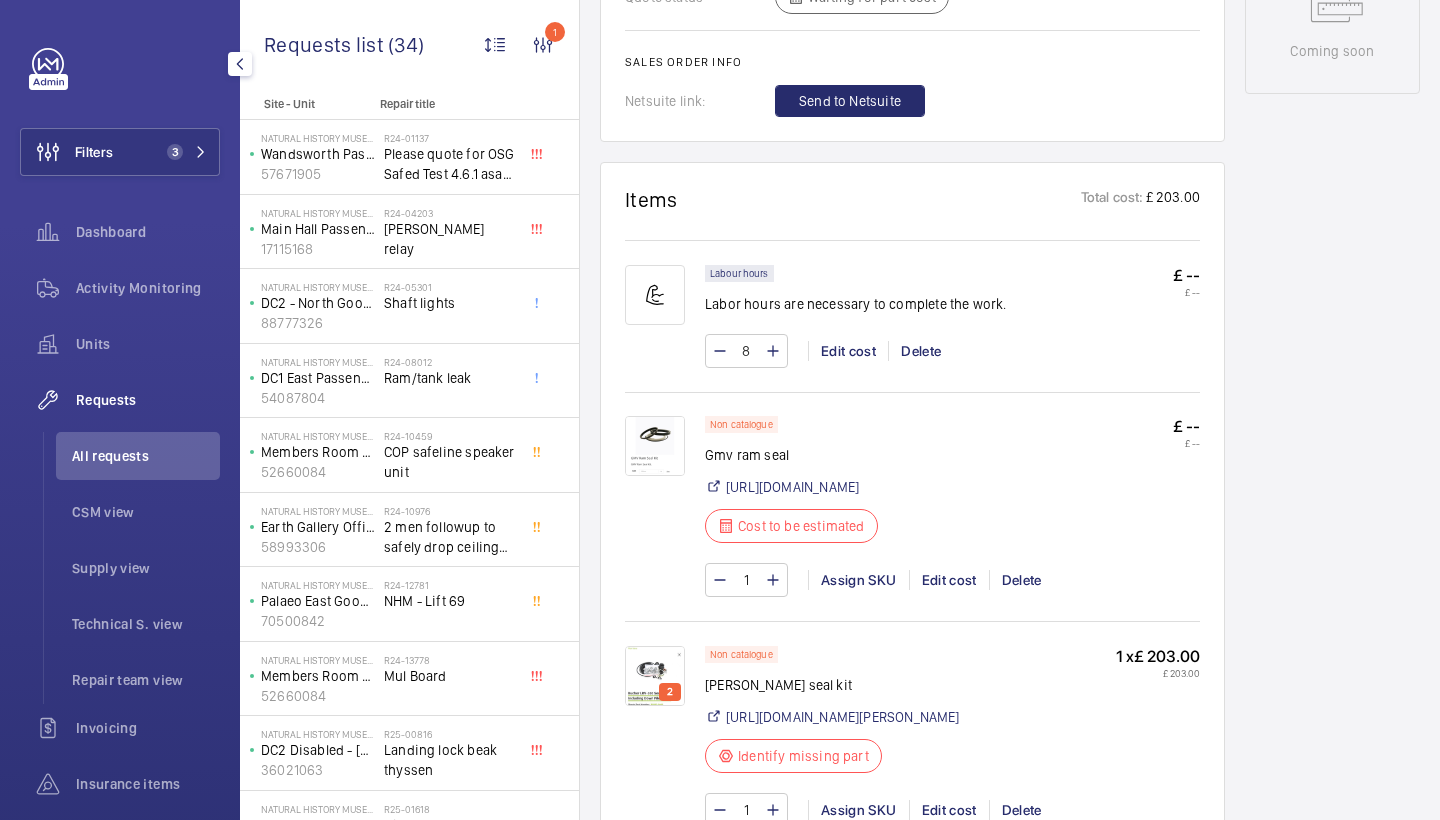 click 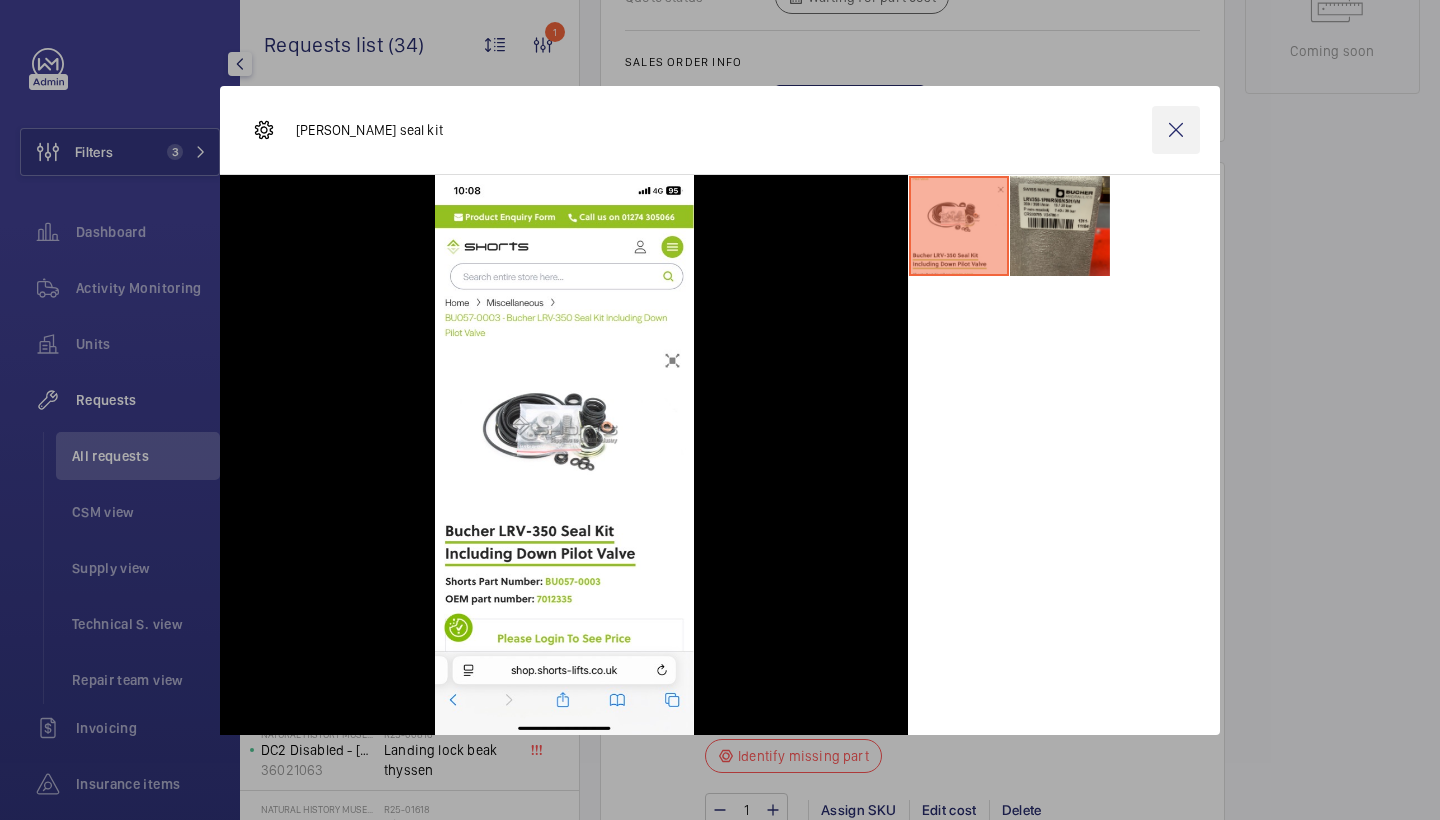 click at bounding box center [1176, 130] 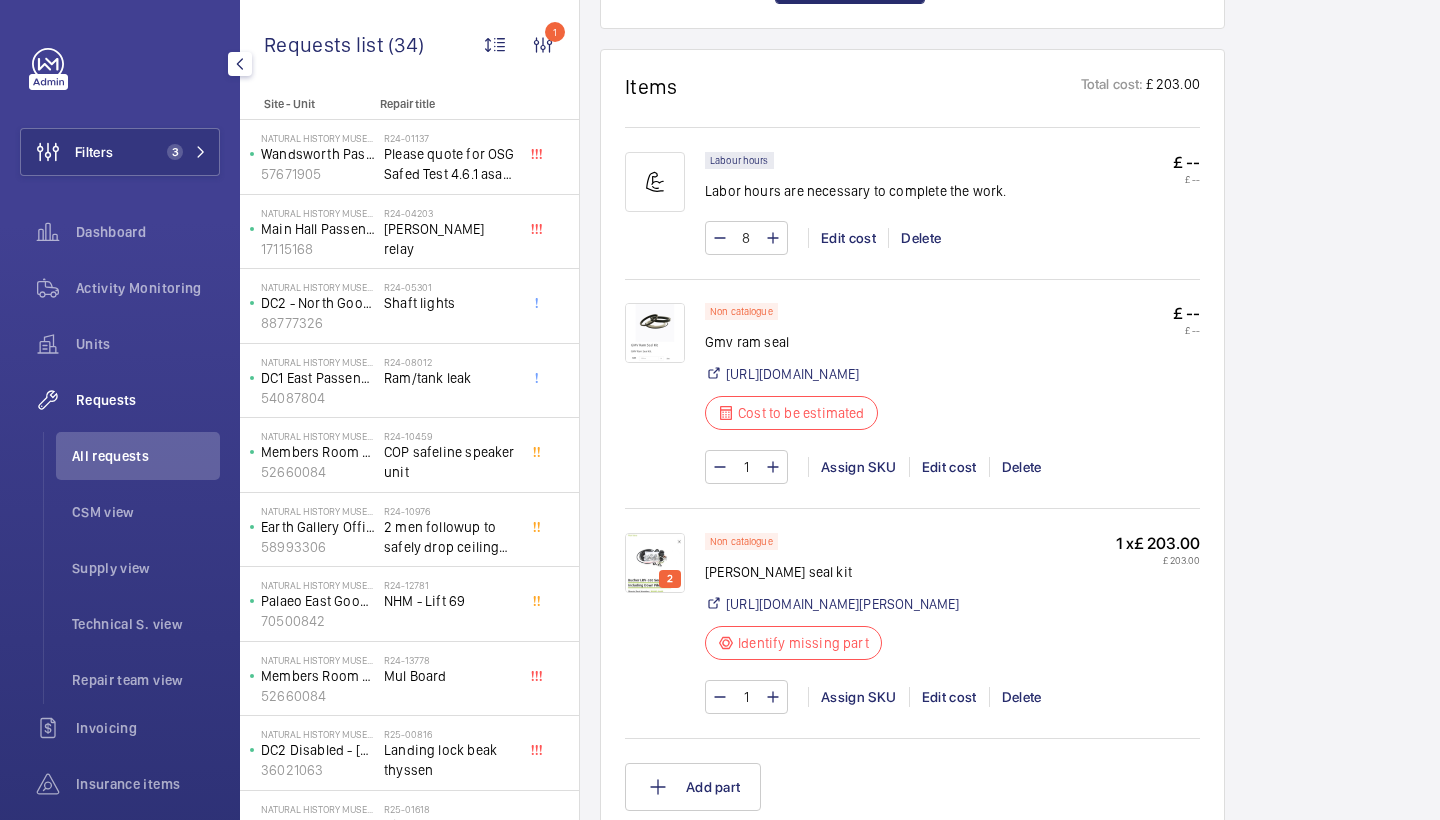 scroll, scrollTop: 1269, scrollLeft: 0, axis: vertical 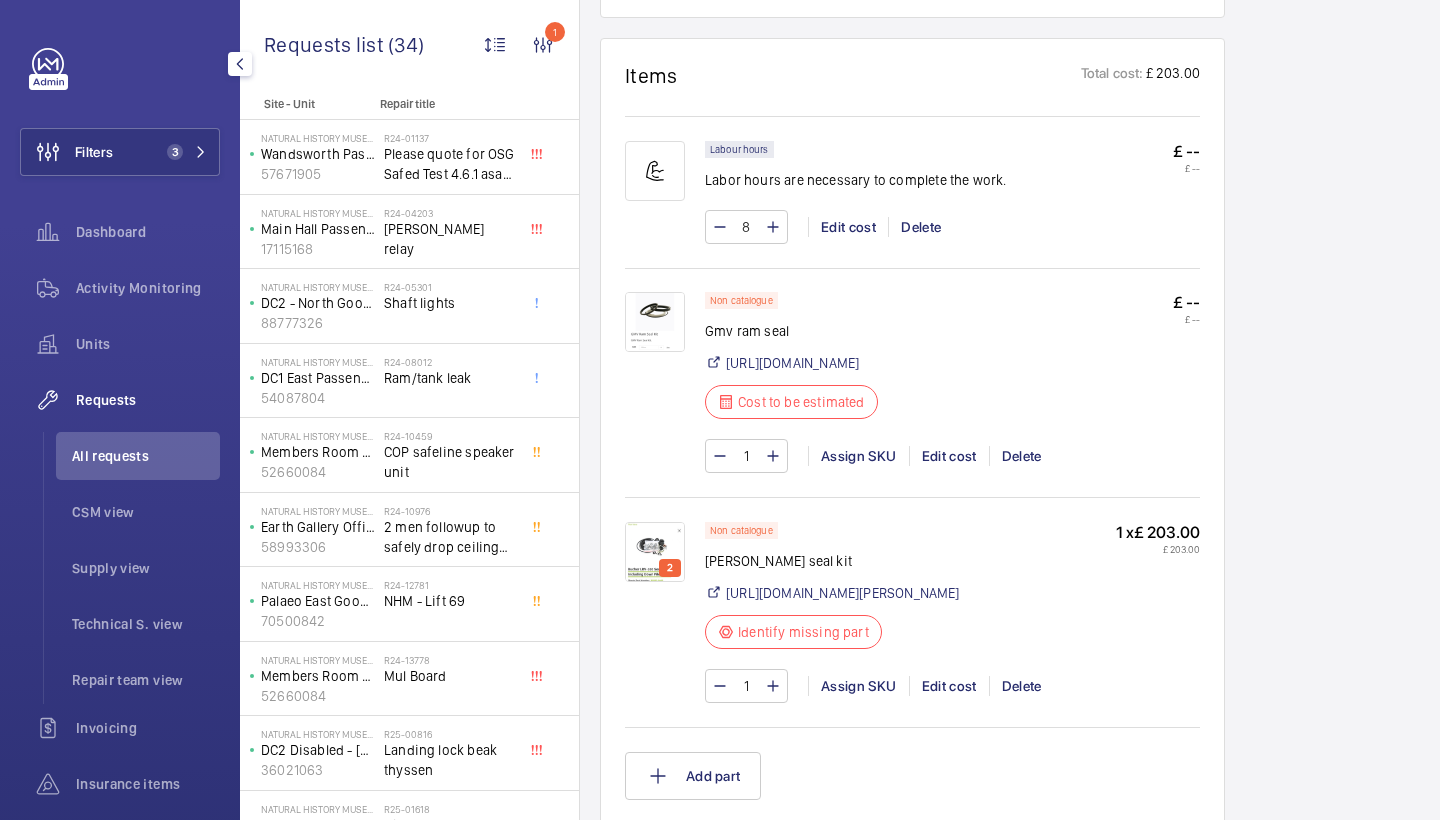 click 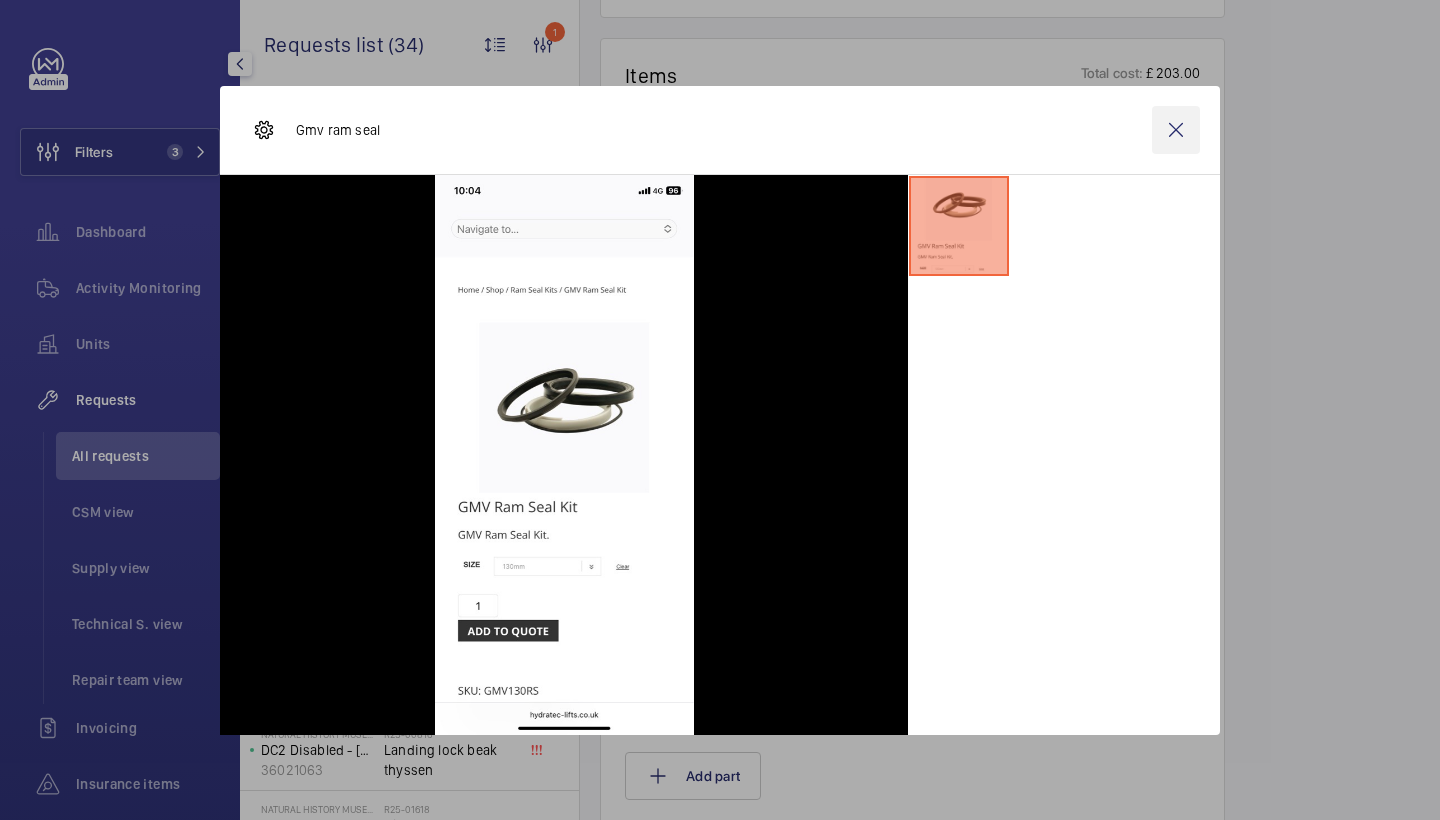 click at bounding box center (1176, 130) 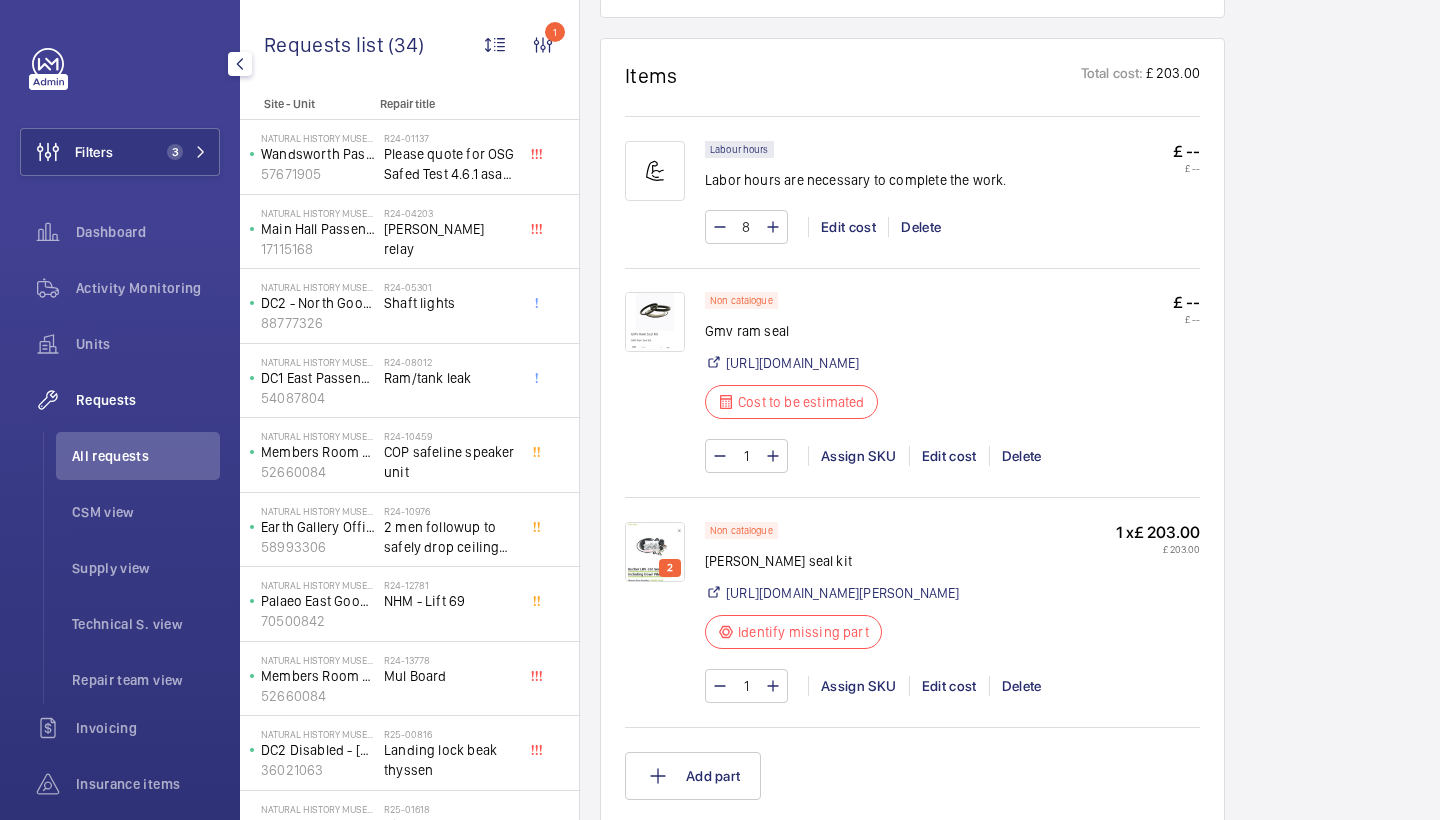 click 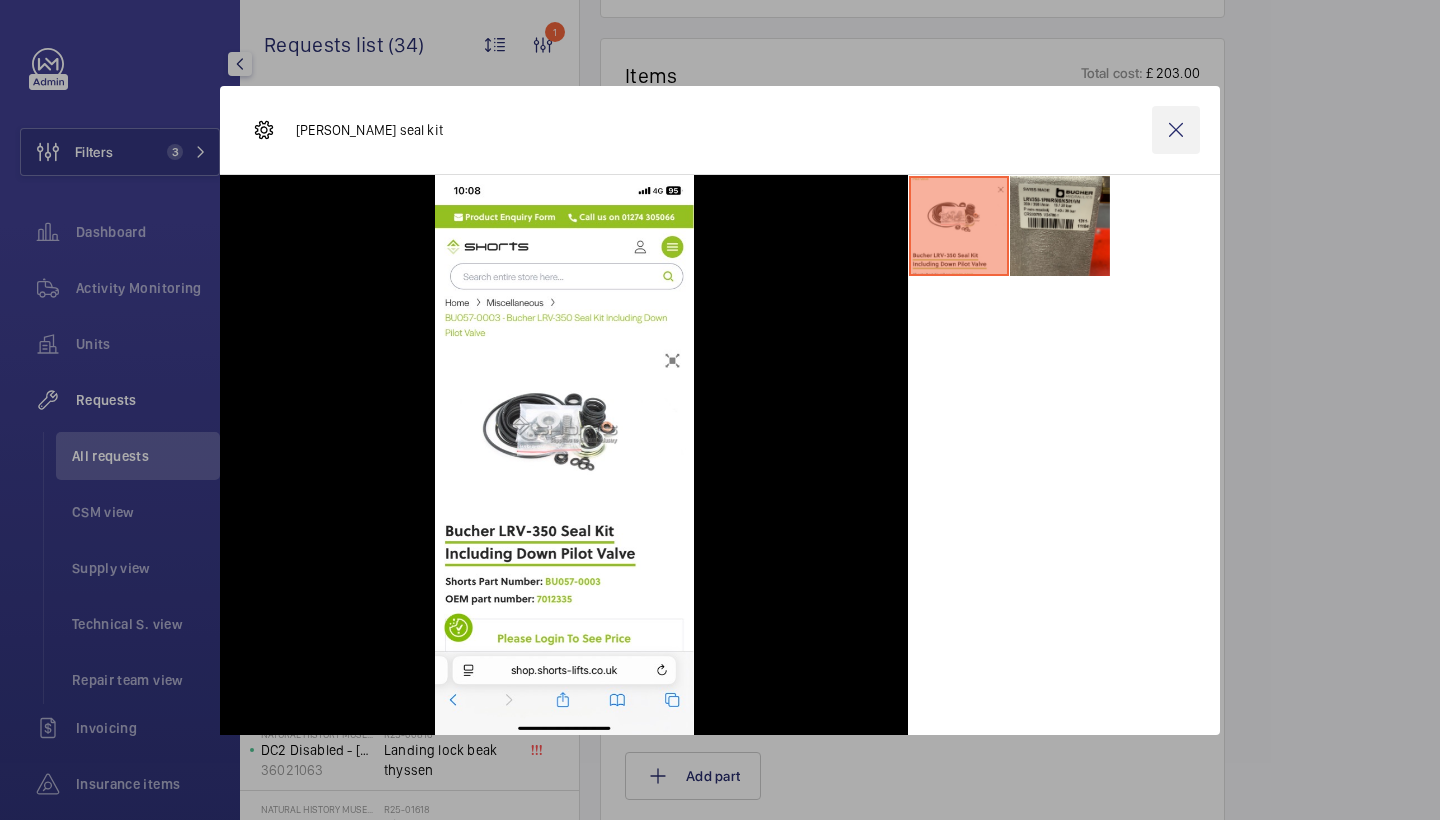 click at bounding box center (1176, 130) 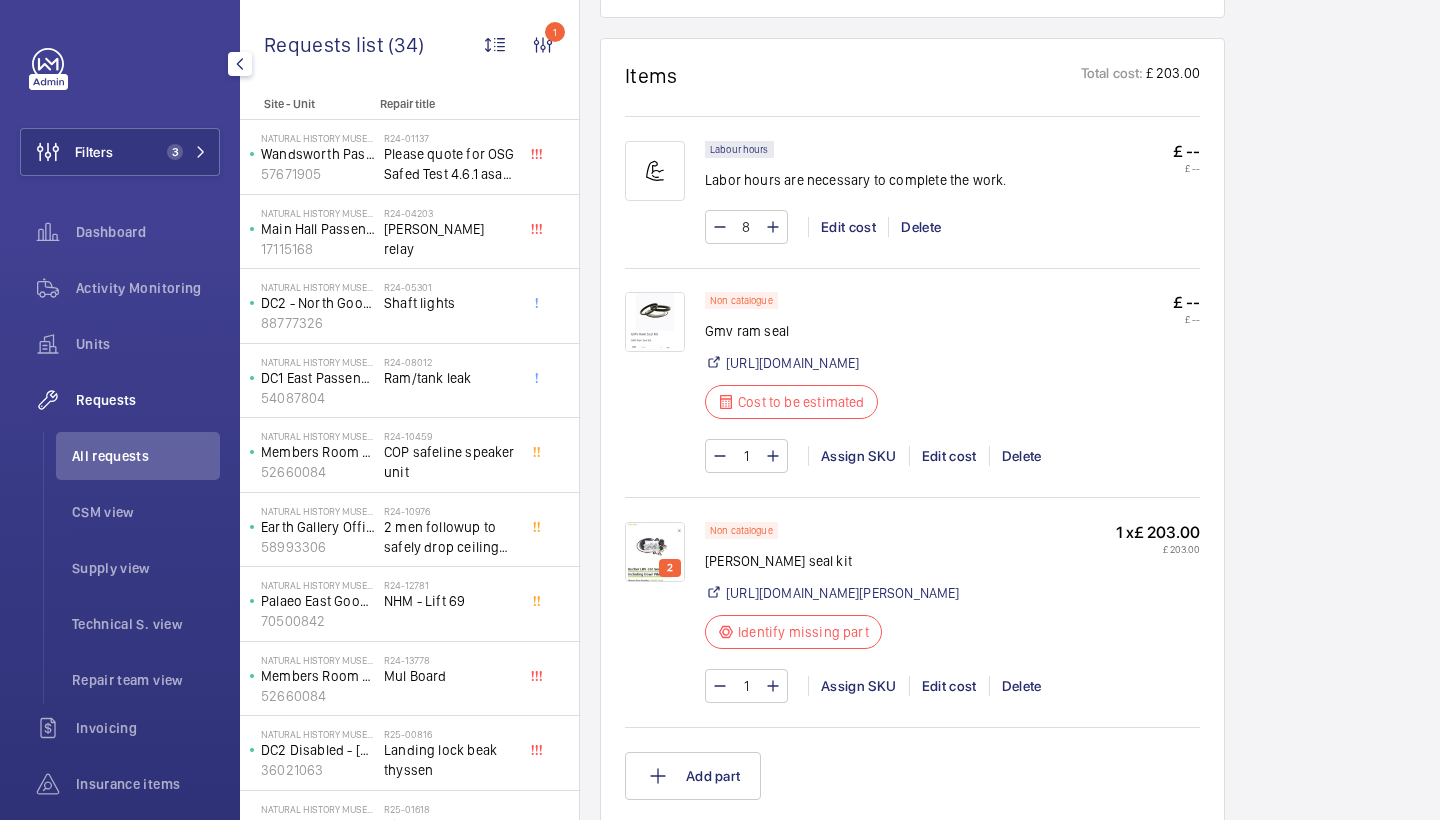 click 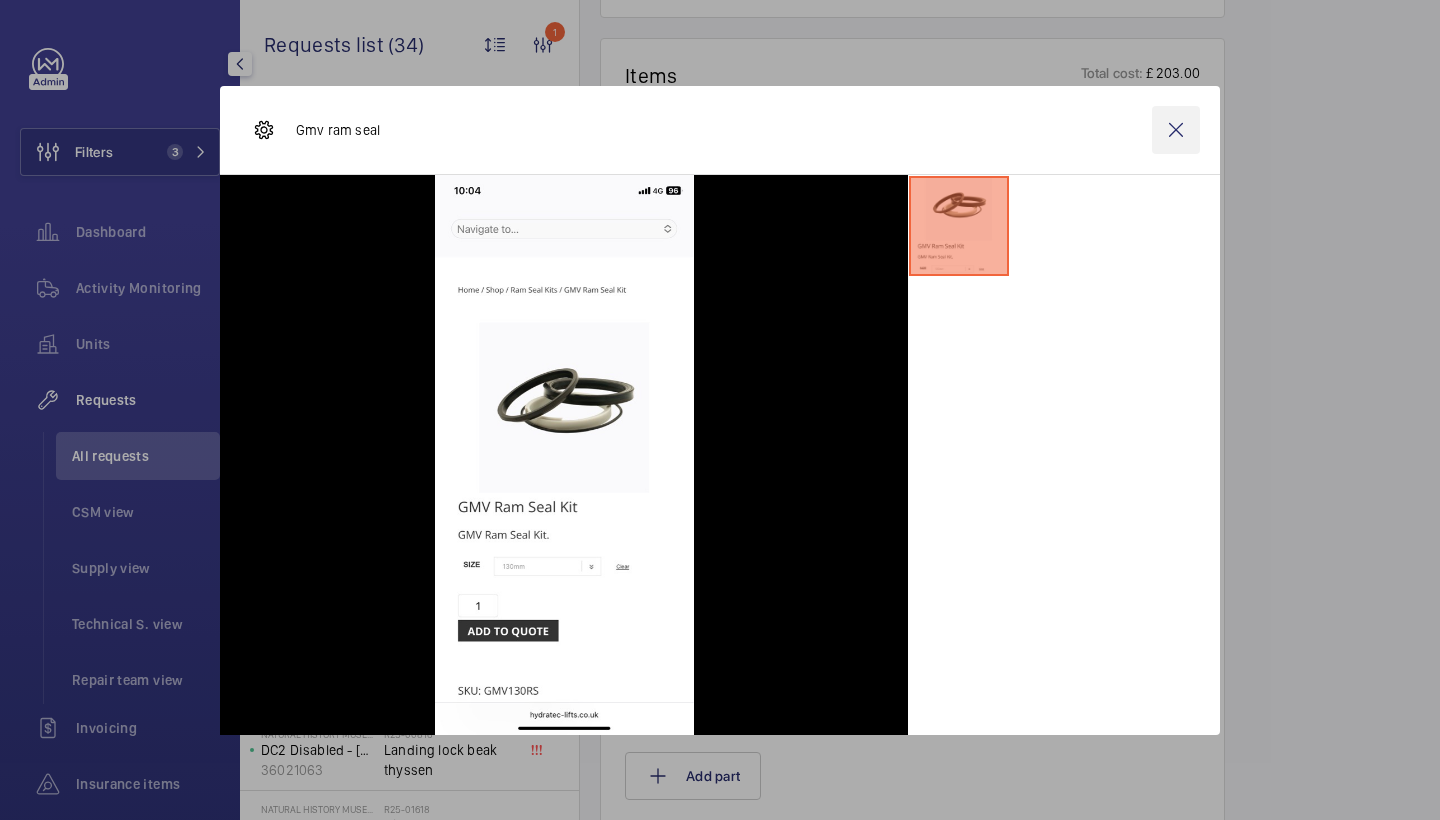 click at bounding box center [1176, 130] 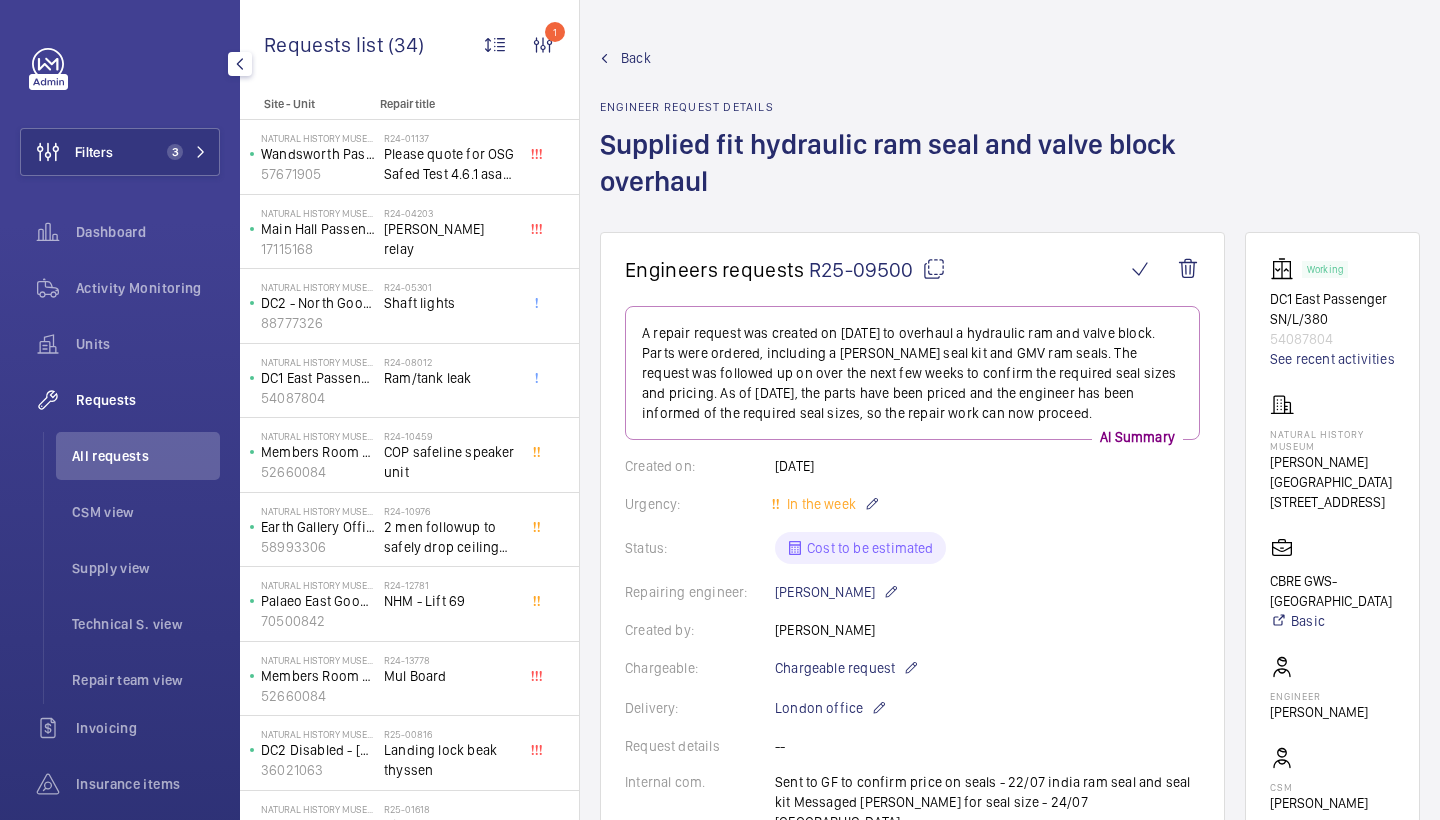 scroll, scrollTop: 0, scrollLeft: 0, axis: both 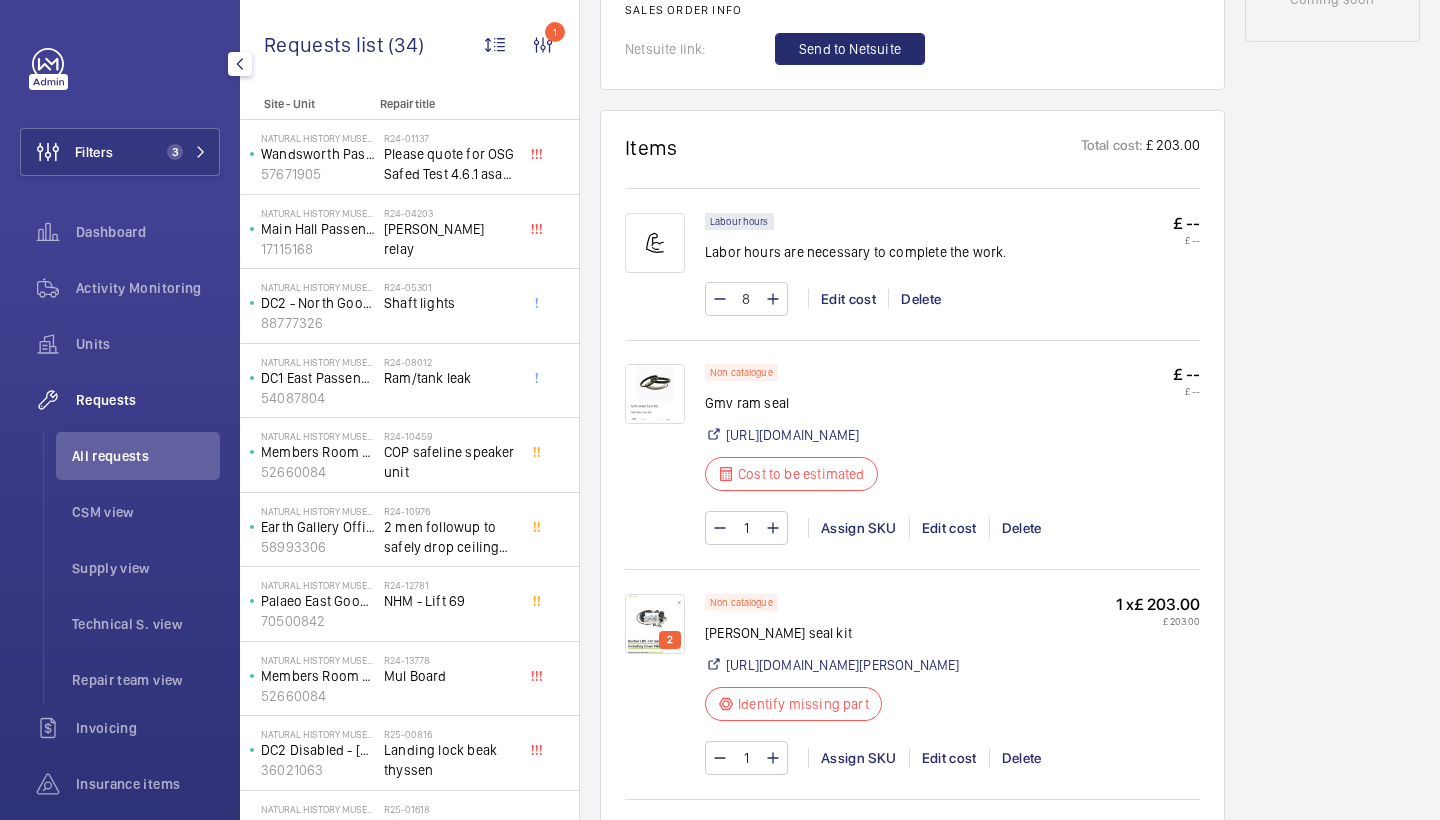 click 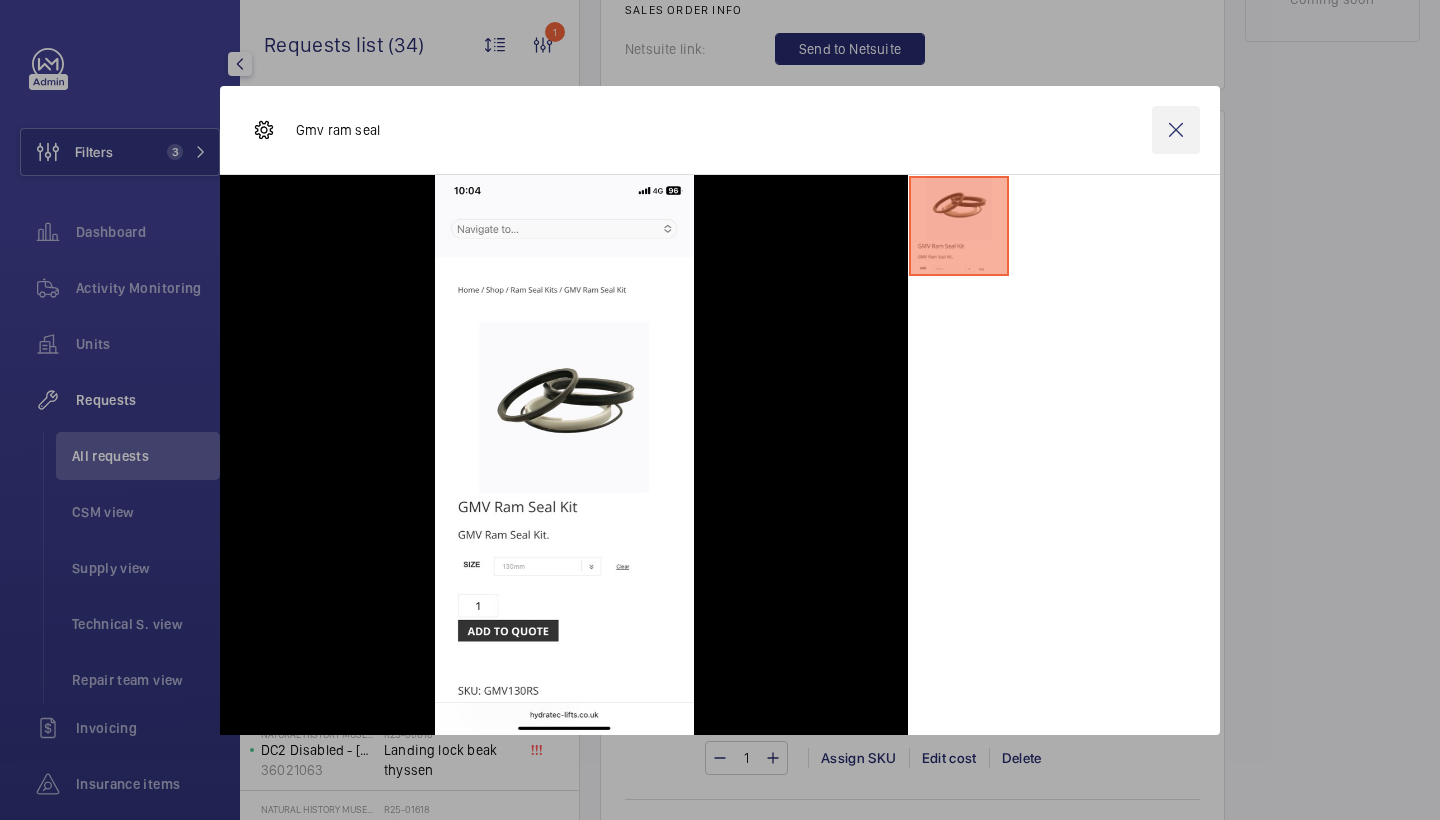 click at bounding box center [1176, 130] 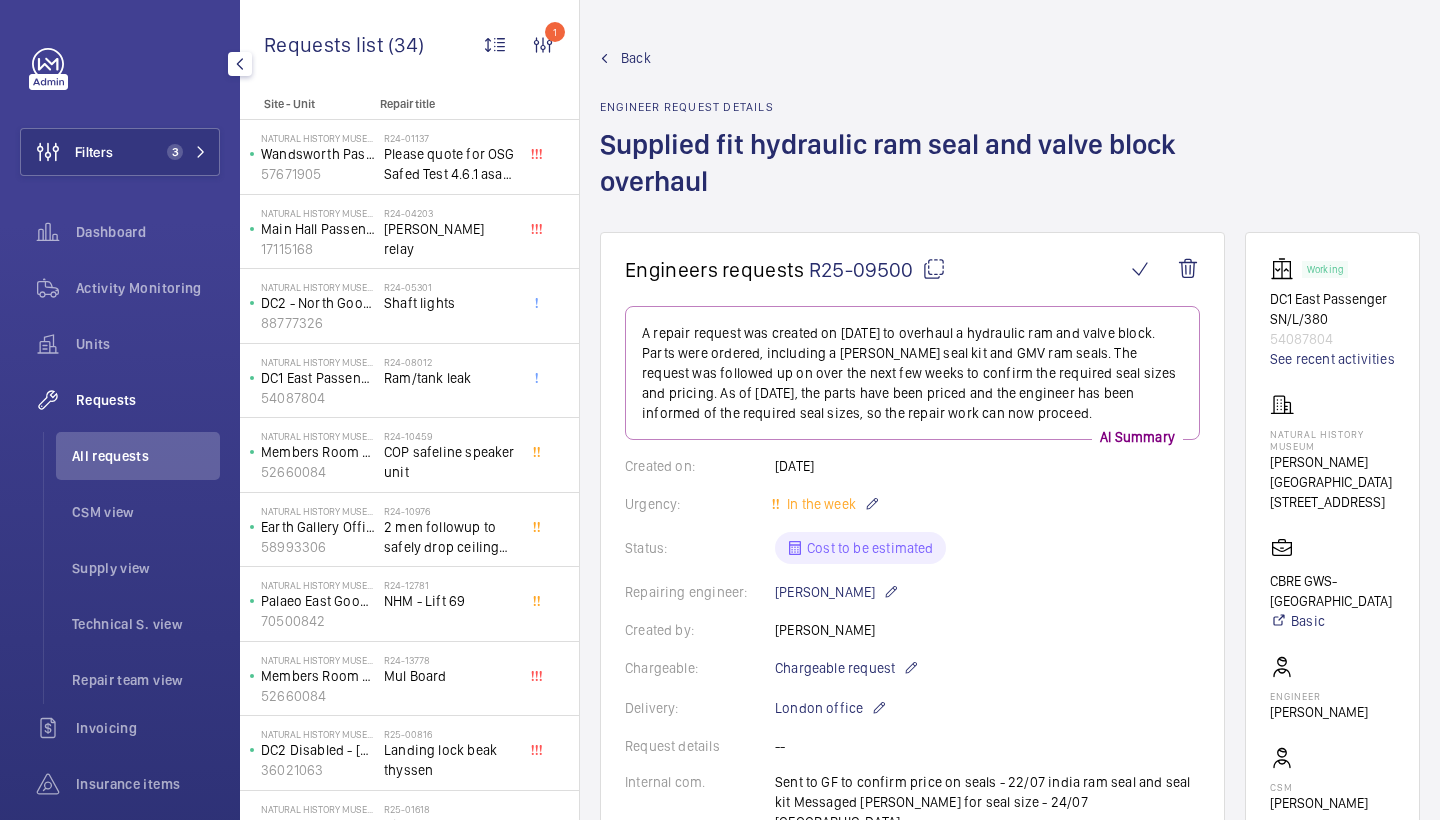 scroll, scrollTop: 0, scrollLeft: 0, axis: both 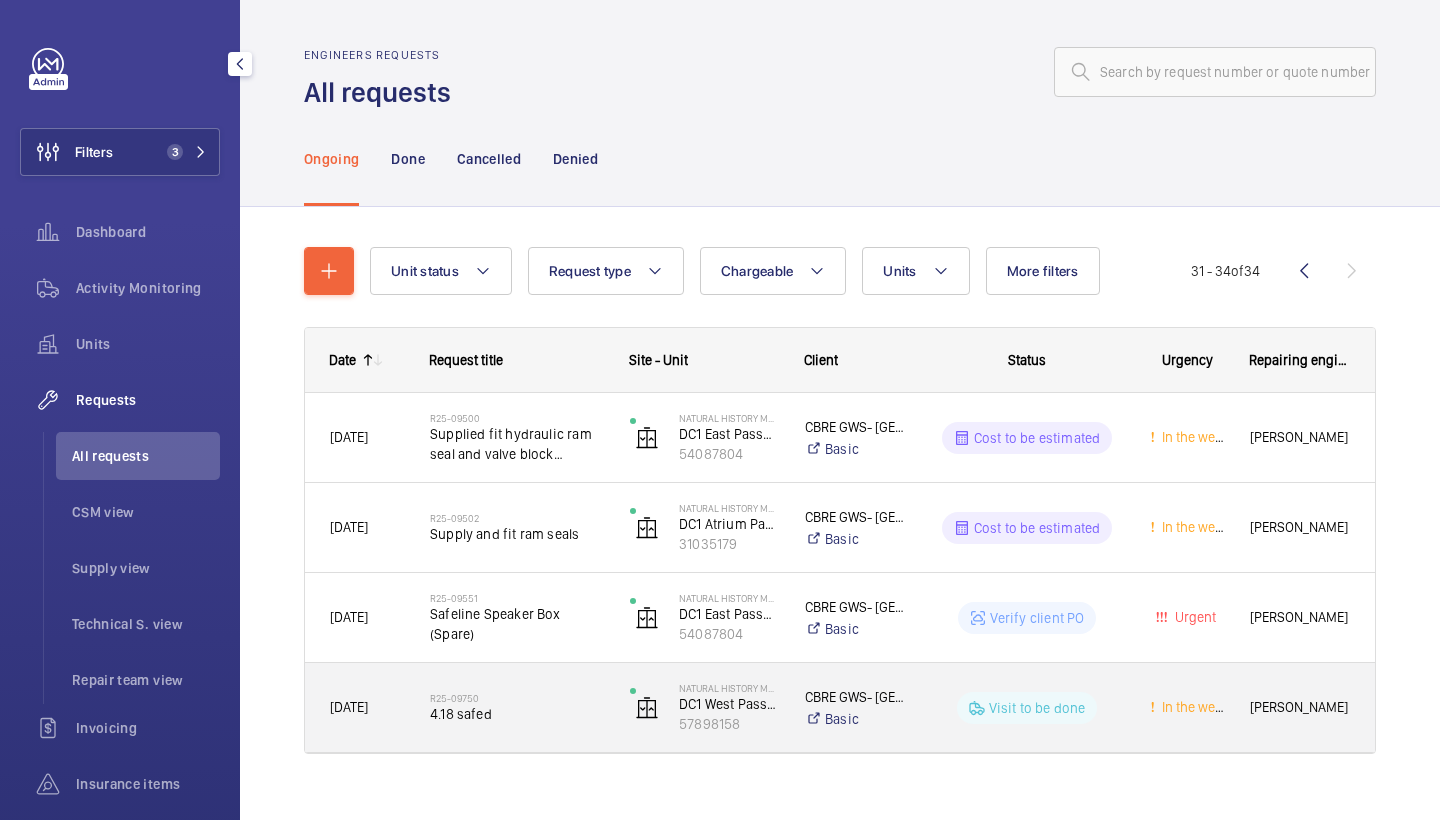 click on "4.18 safed" 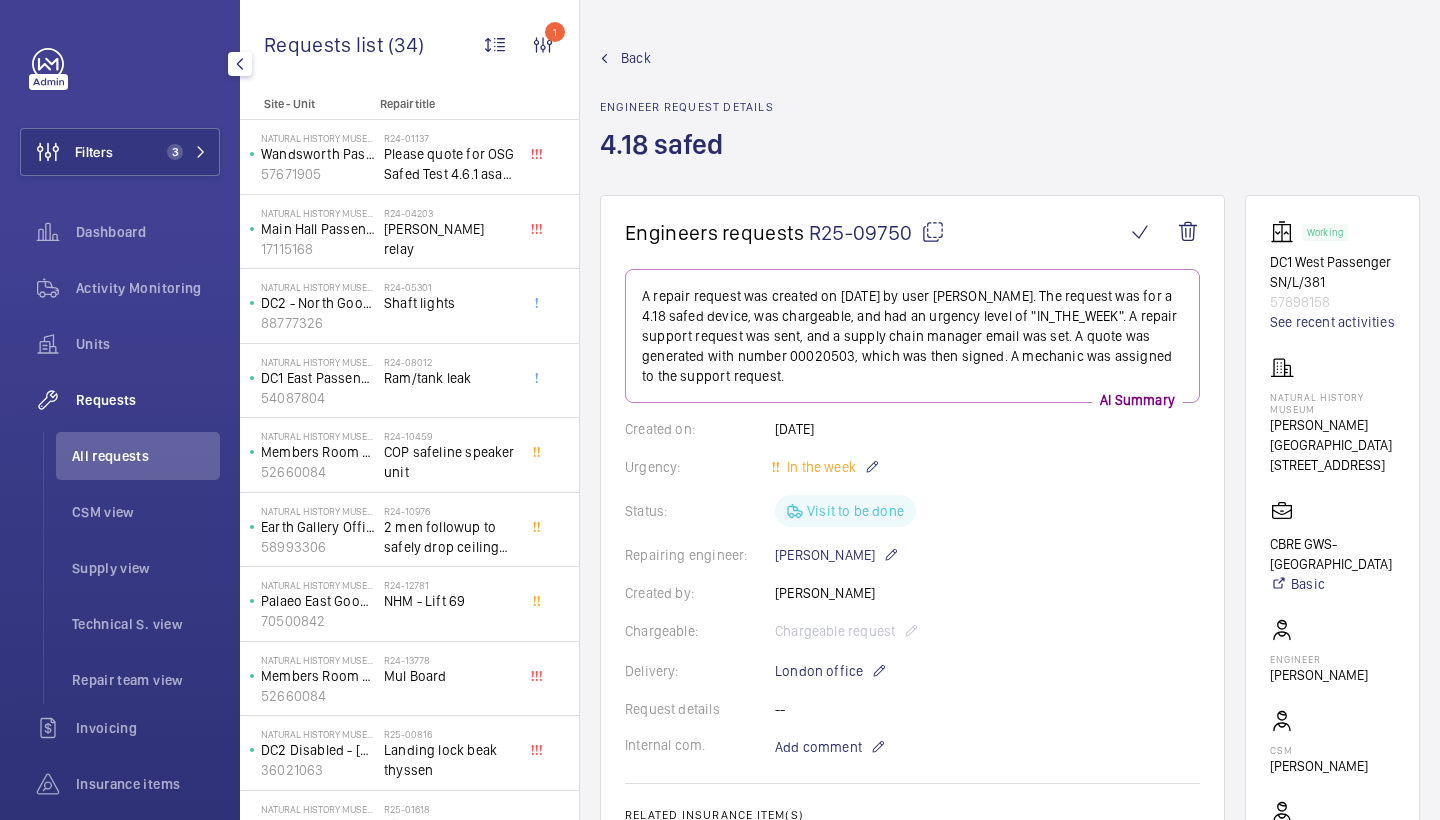 scroll, scrollTop: 0, scrollLeft: 0, axis: both 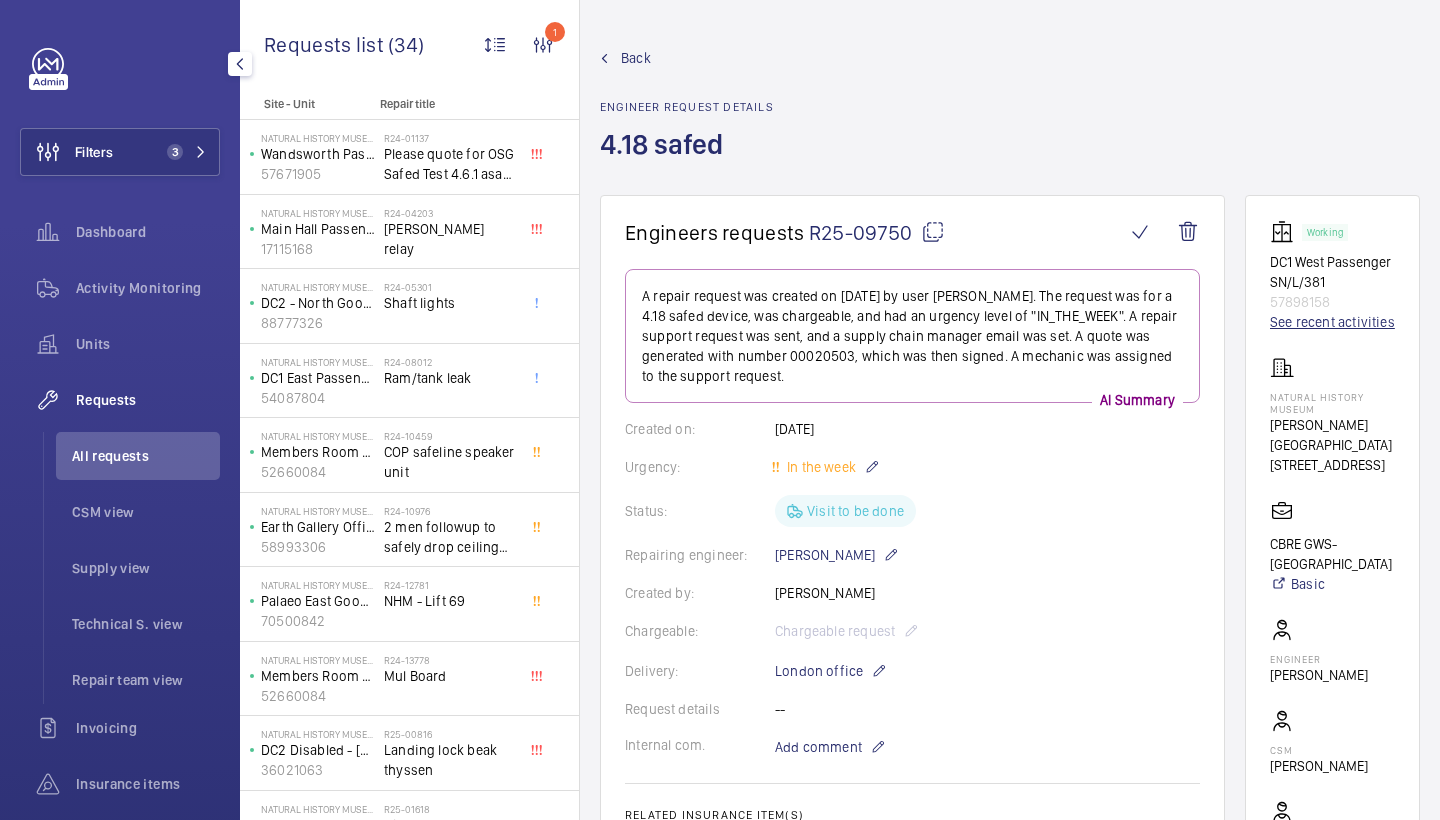 click on "See recent activities" 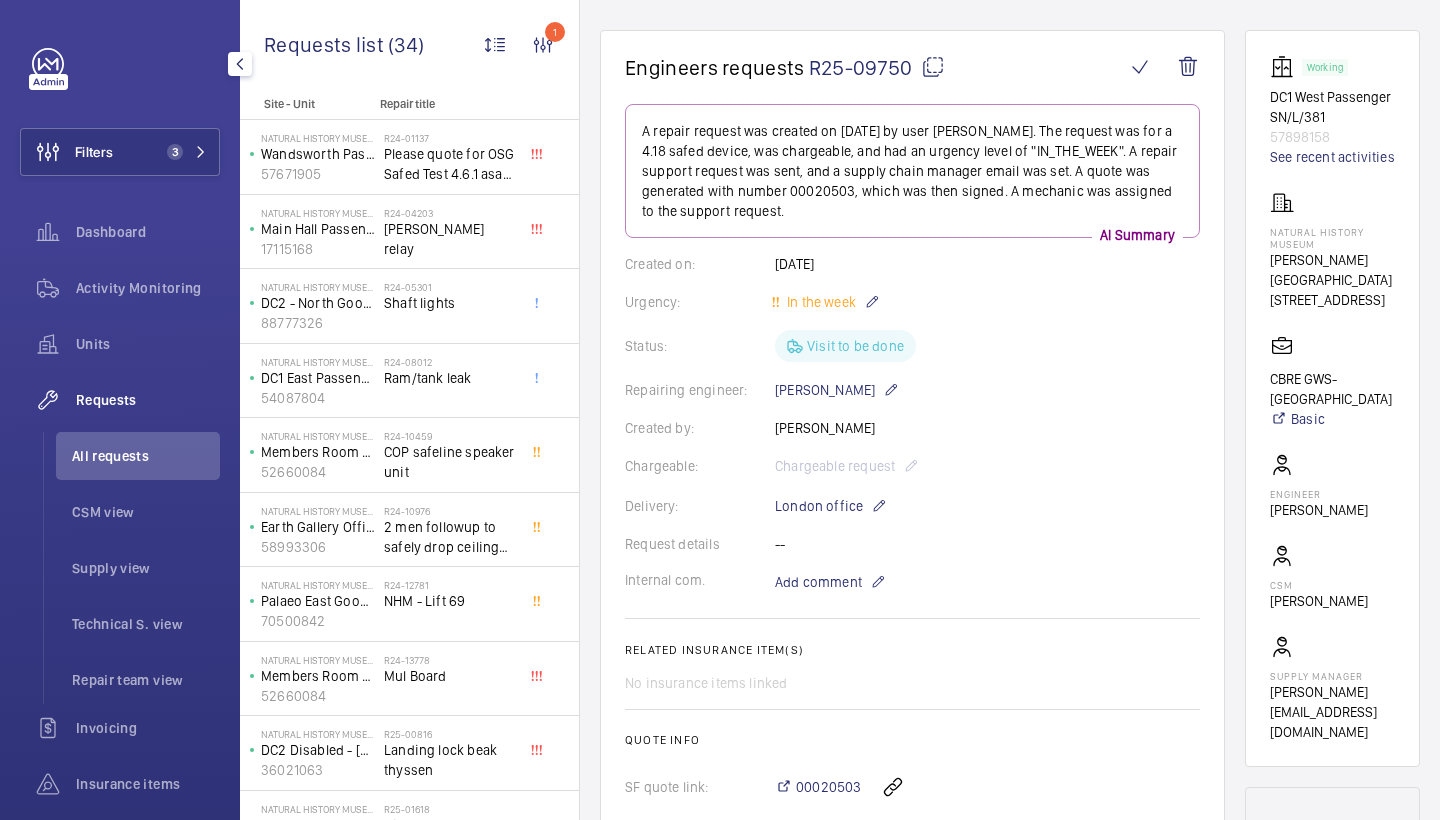 scroll, scrollTop: 170, scrollLeft: 0, axis: vertical 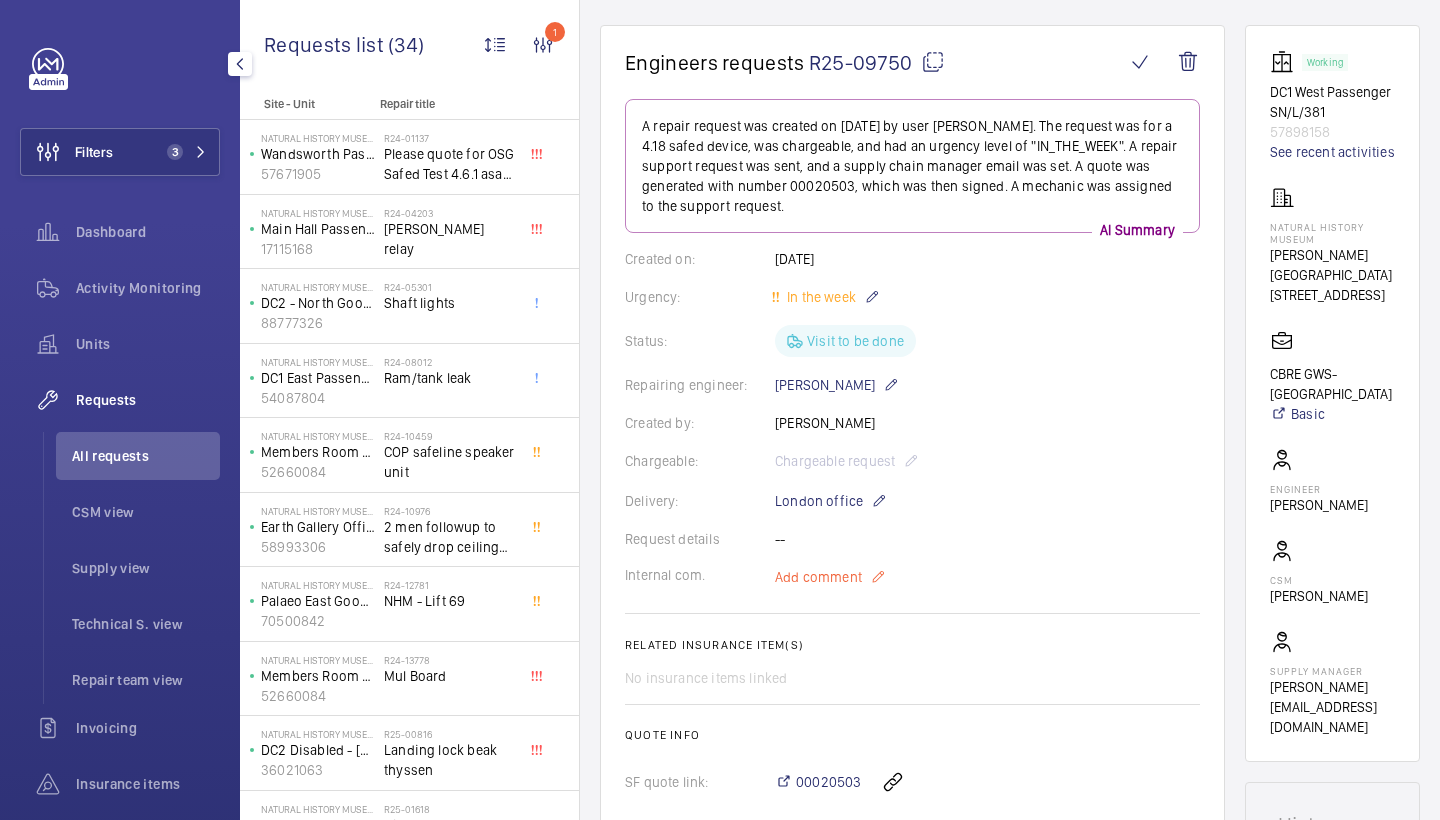 click on "Add comment" 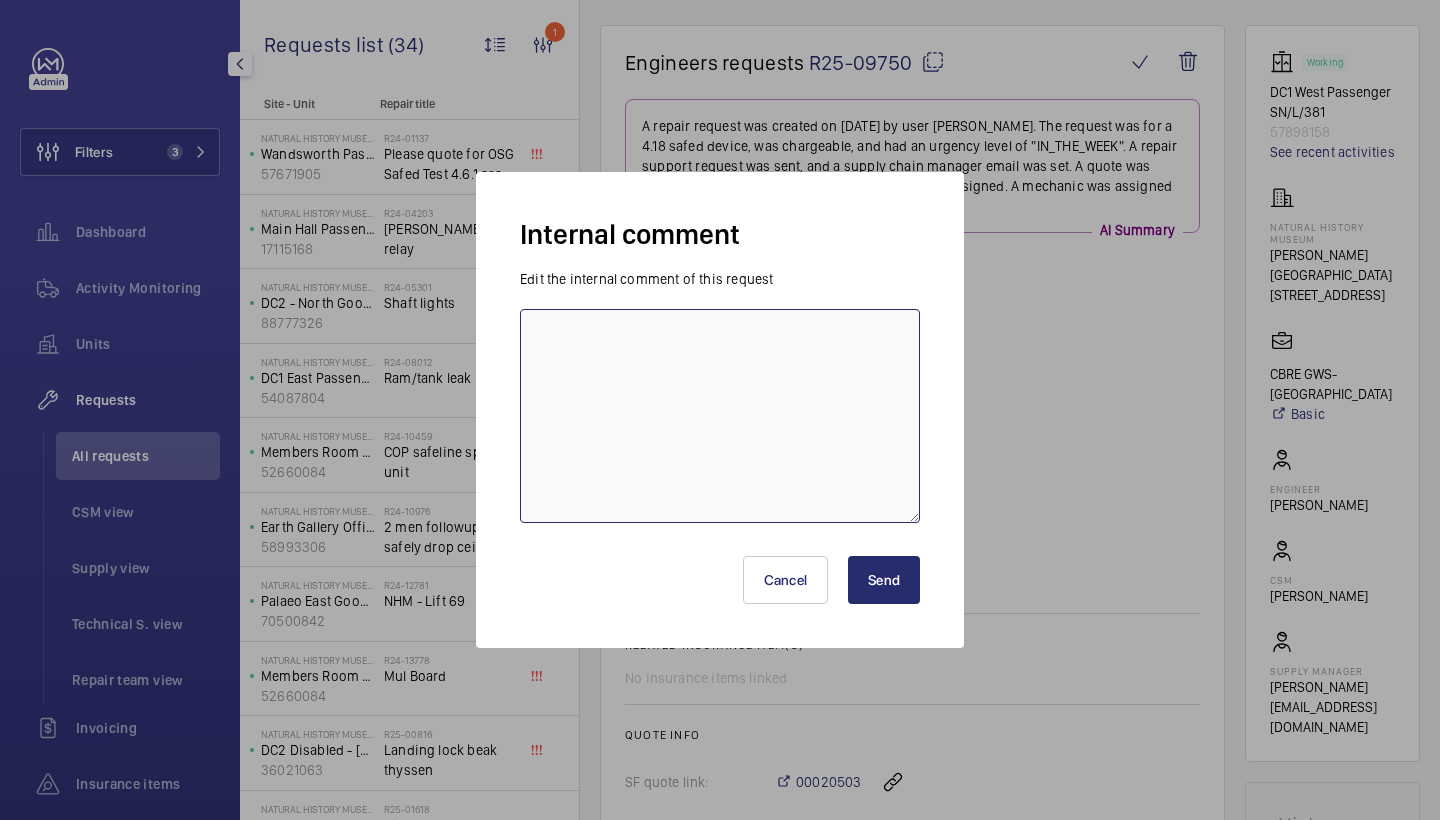 click at bounding box center [720, 416] 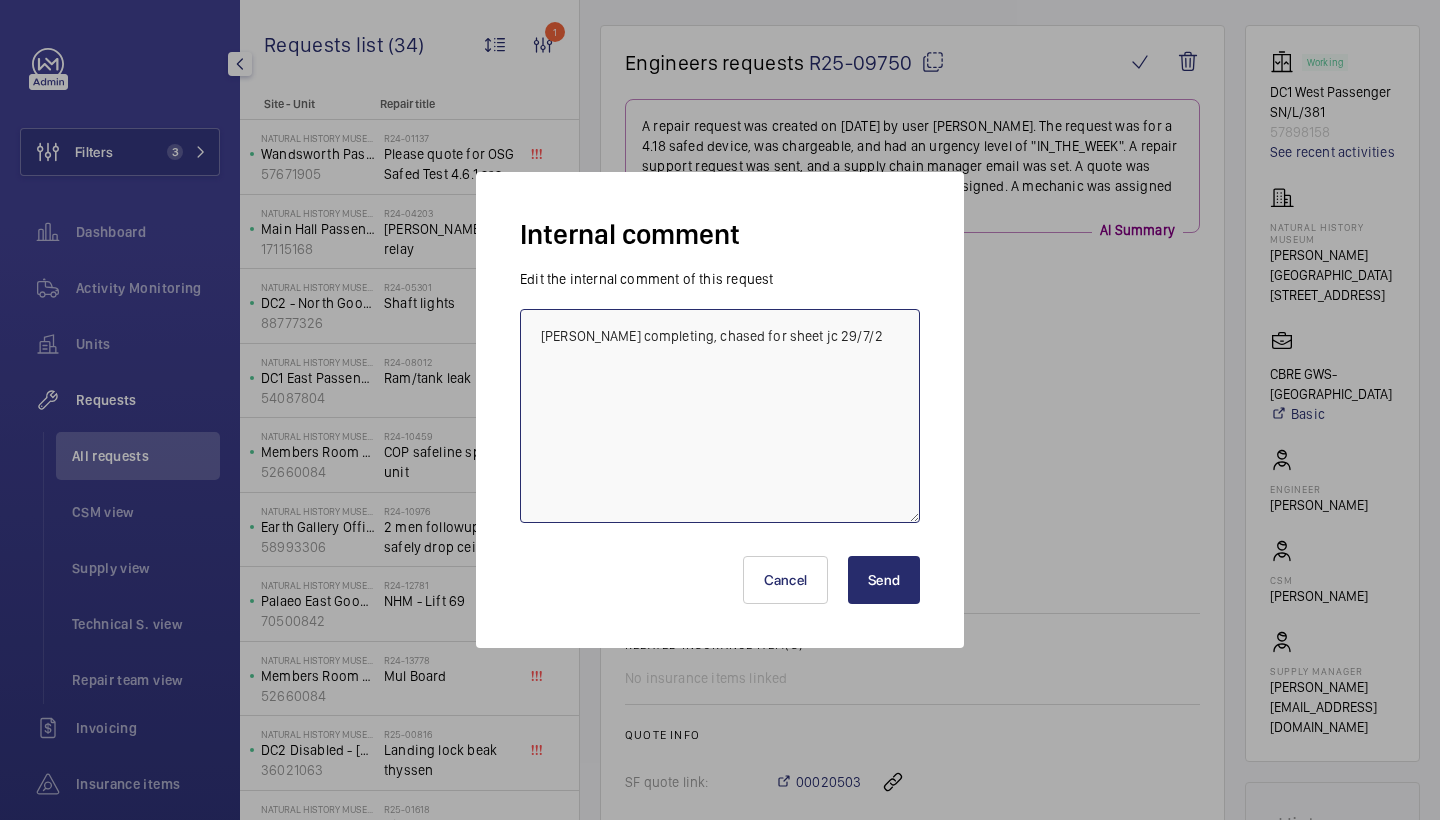type on "Dan Payne completing, chased for sheet jc 29/7/25" 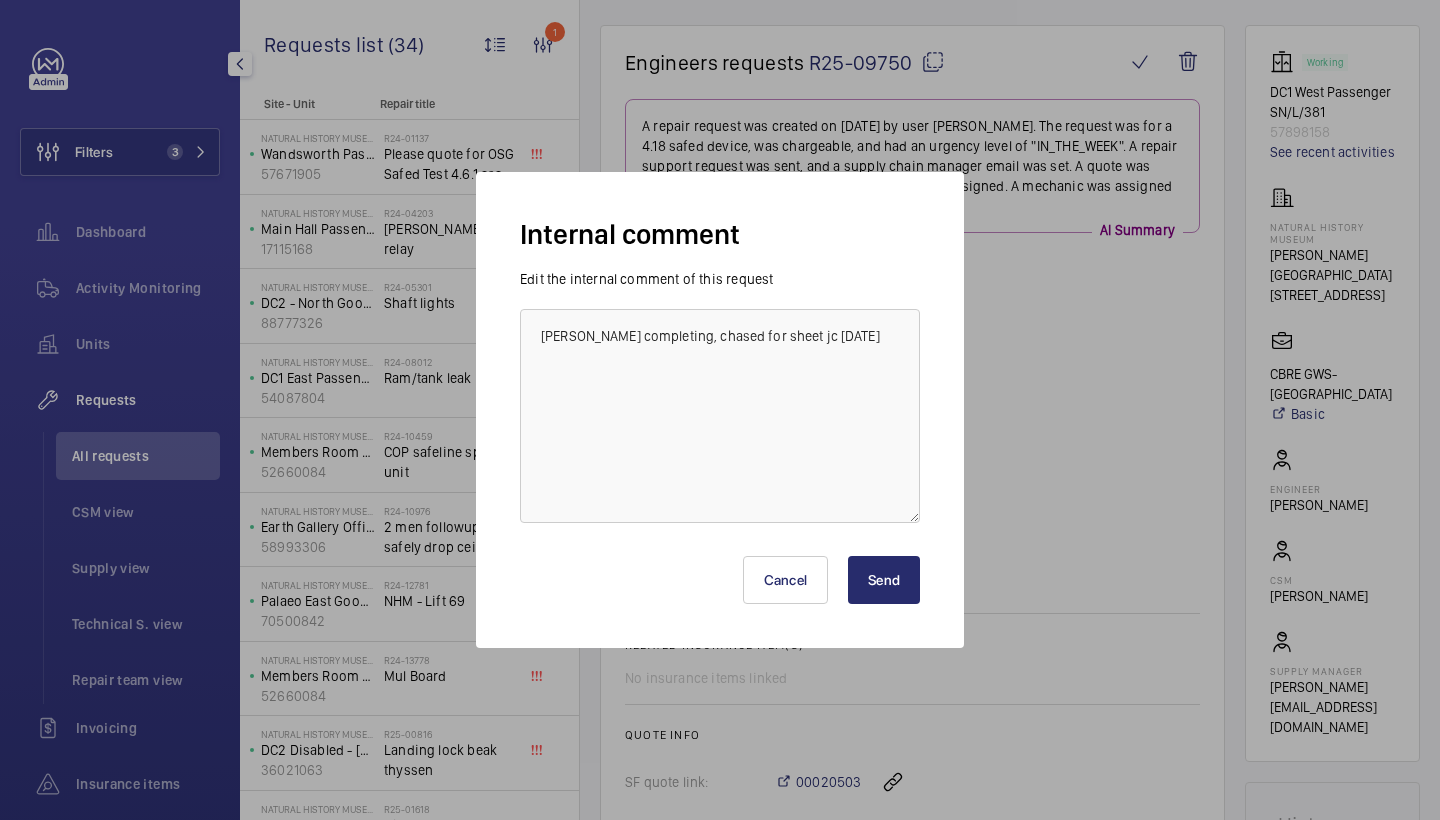 click on "Send" at bounding box center [884, 580] 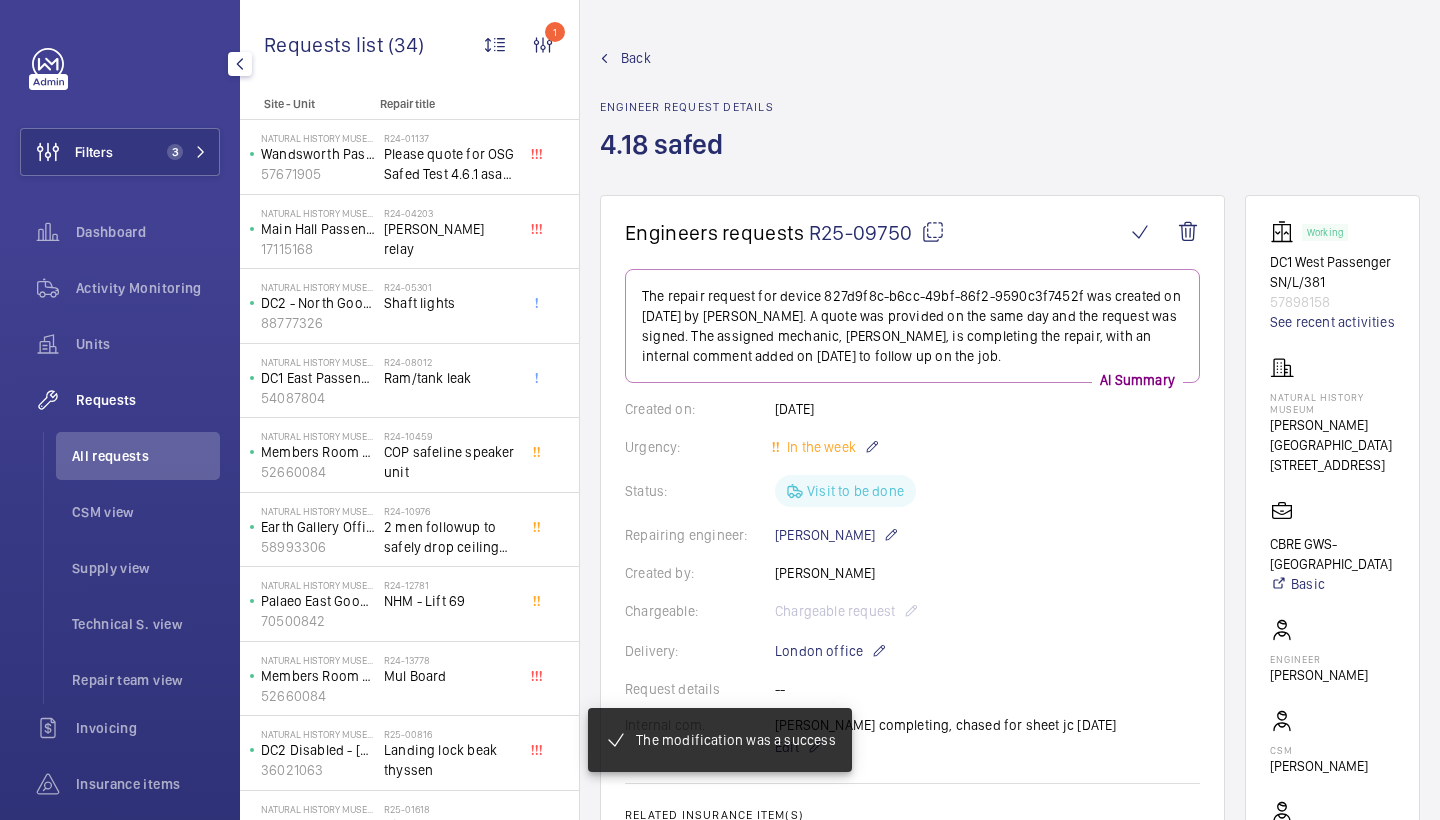 scroll, scrollTop: 0, scrollLeft: 0, axis: both 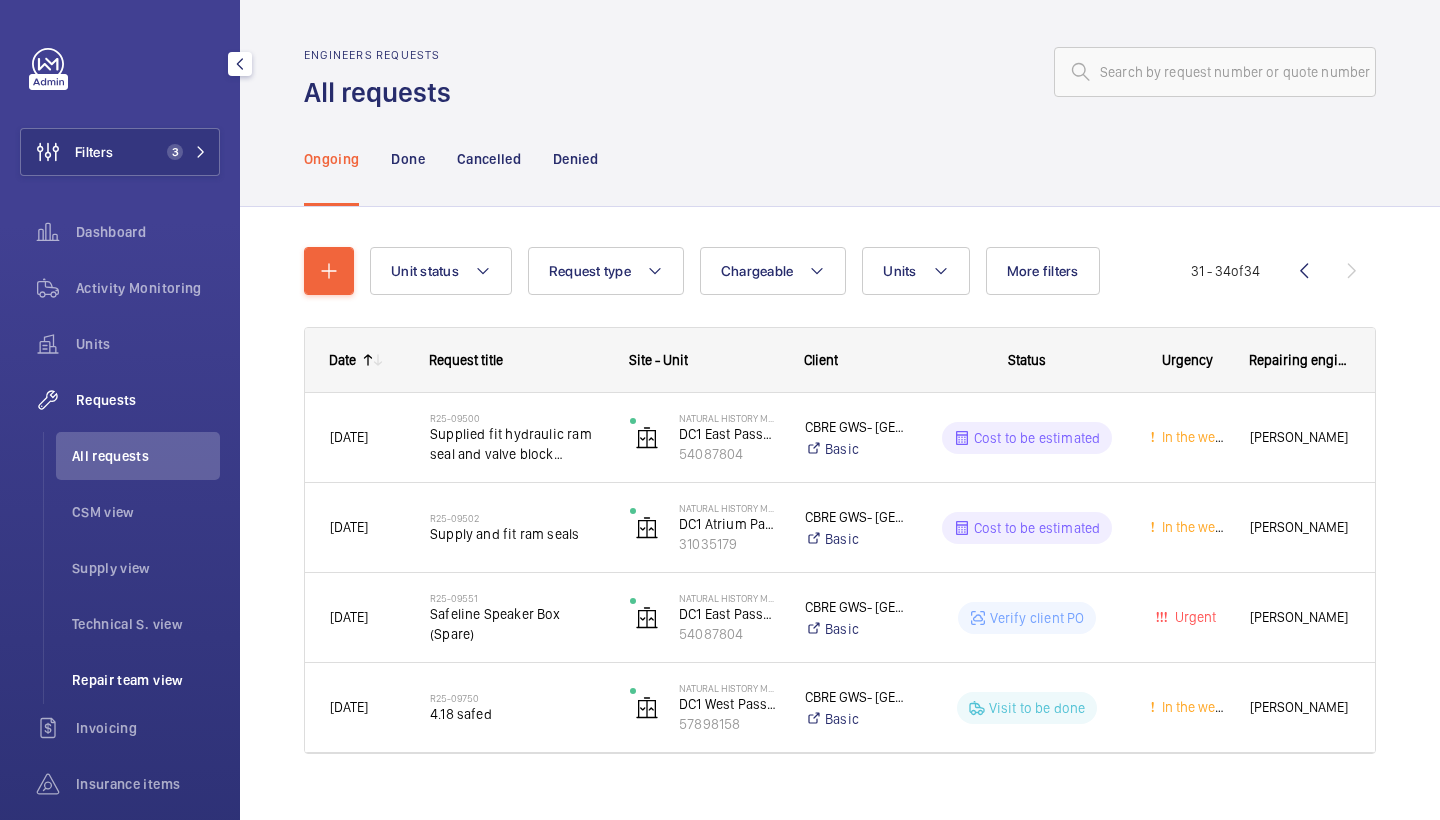 click on "Repair team view" 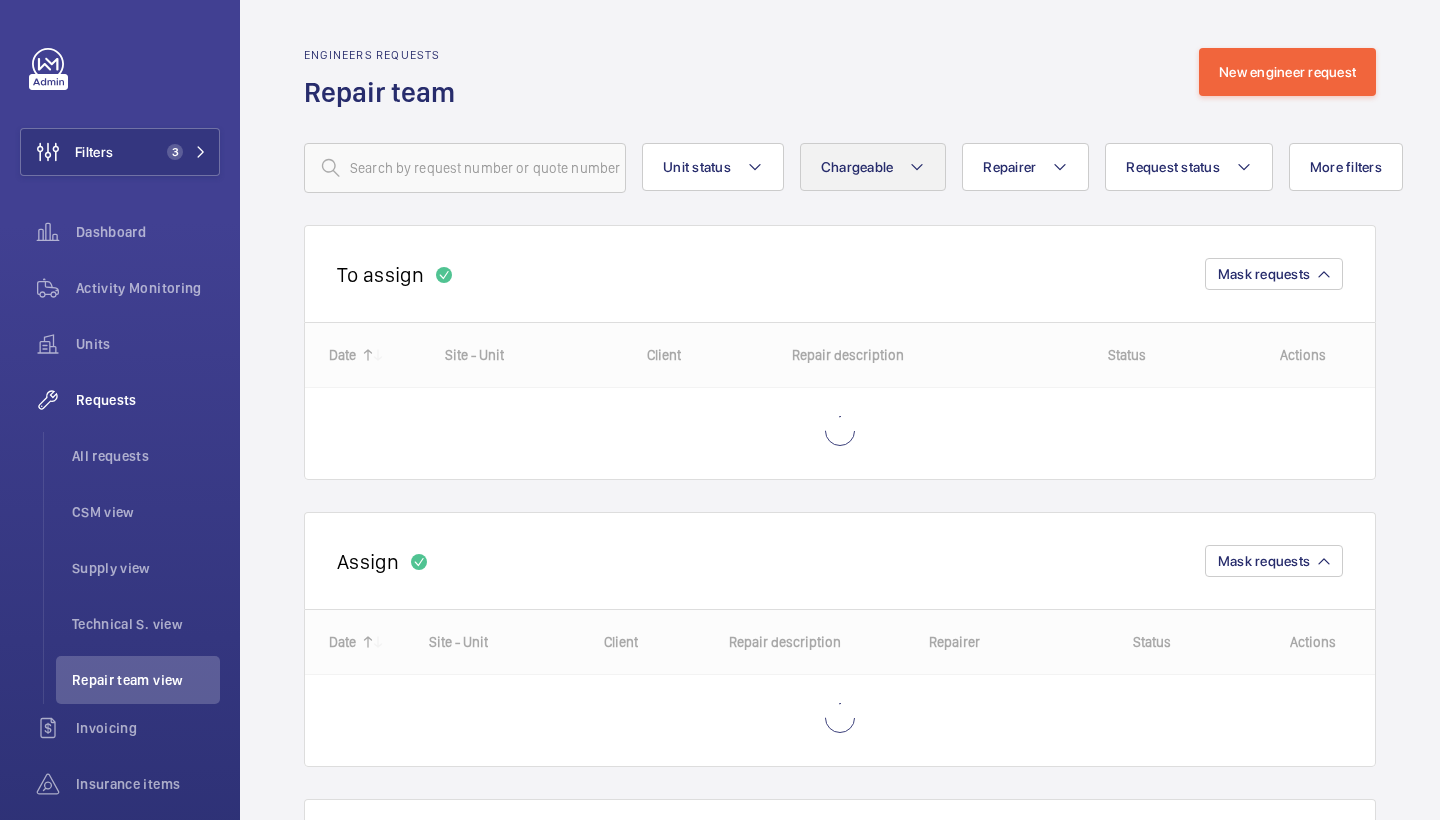 click on "Chargeable" 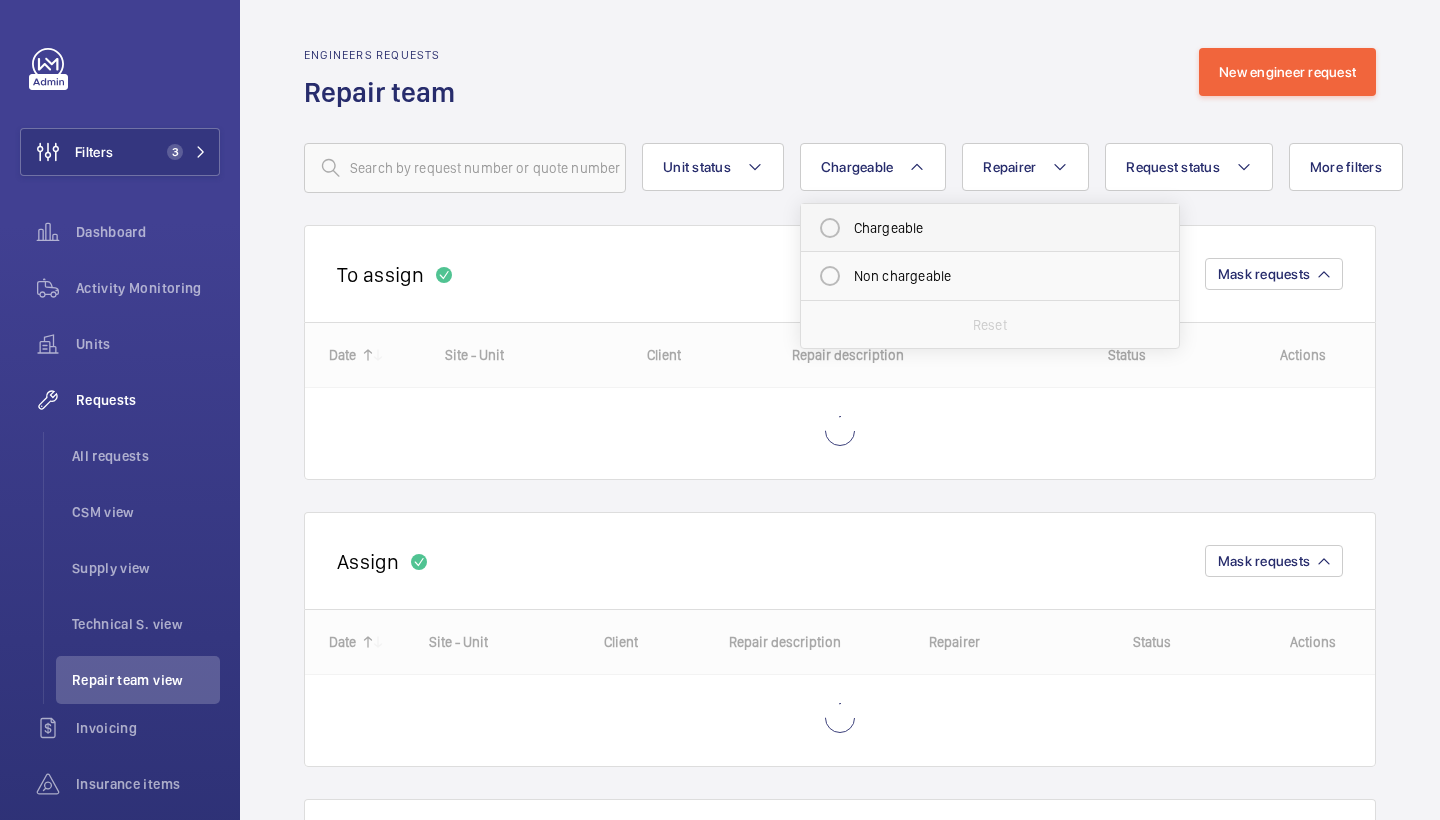 click on "Chargeable" at bounding box center [990, 228] 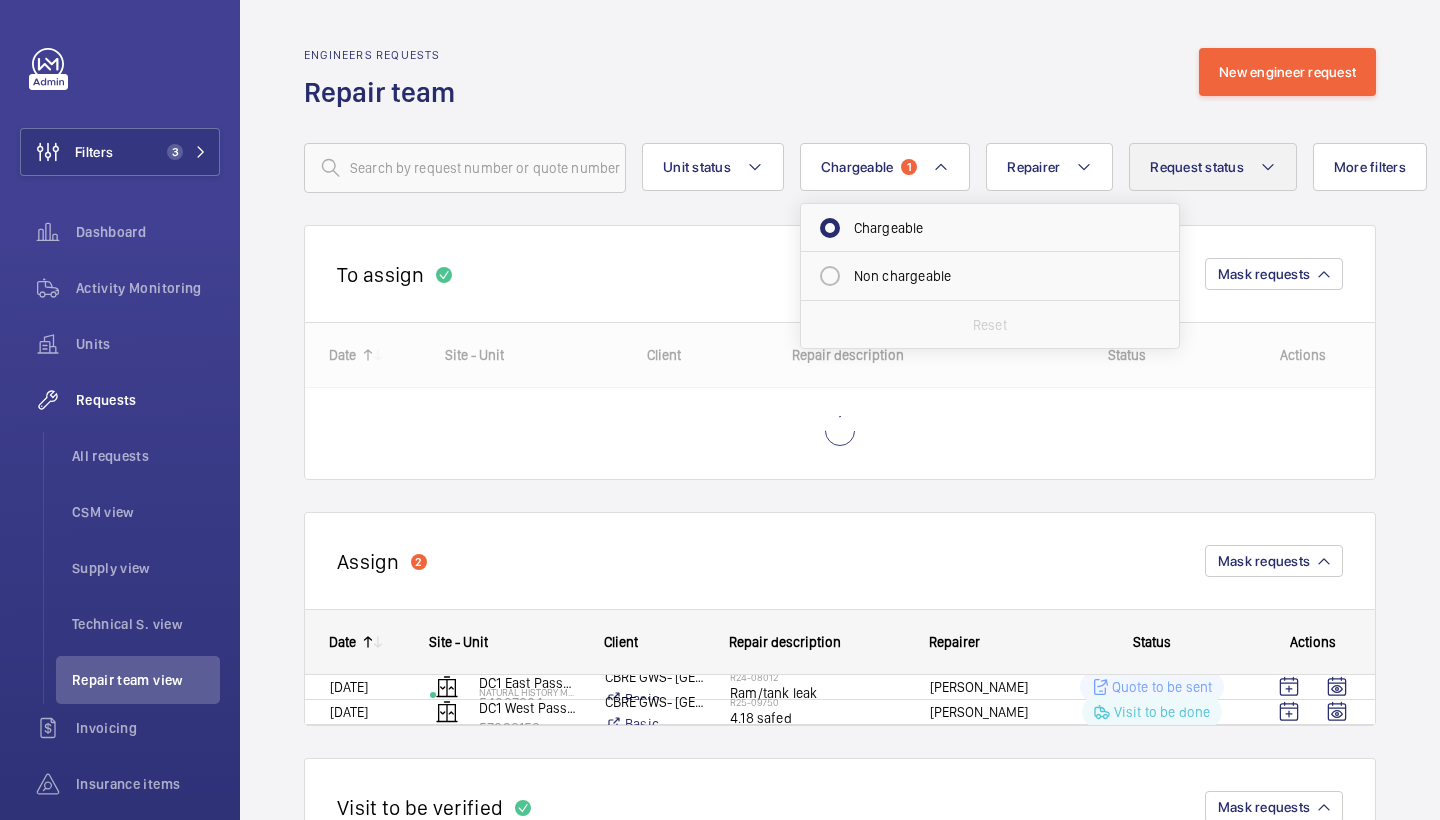 click on "Request status" 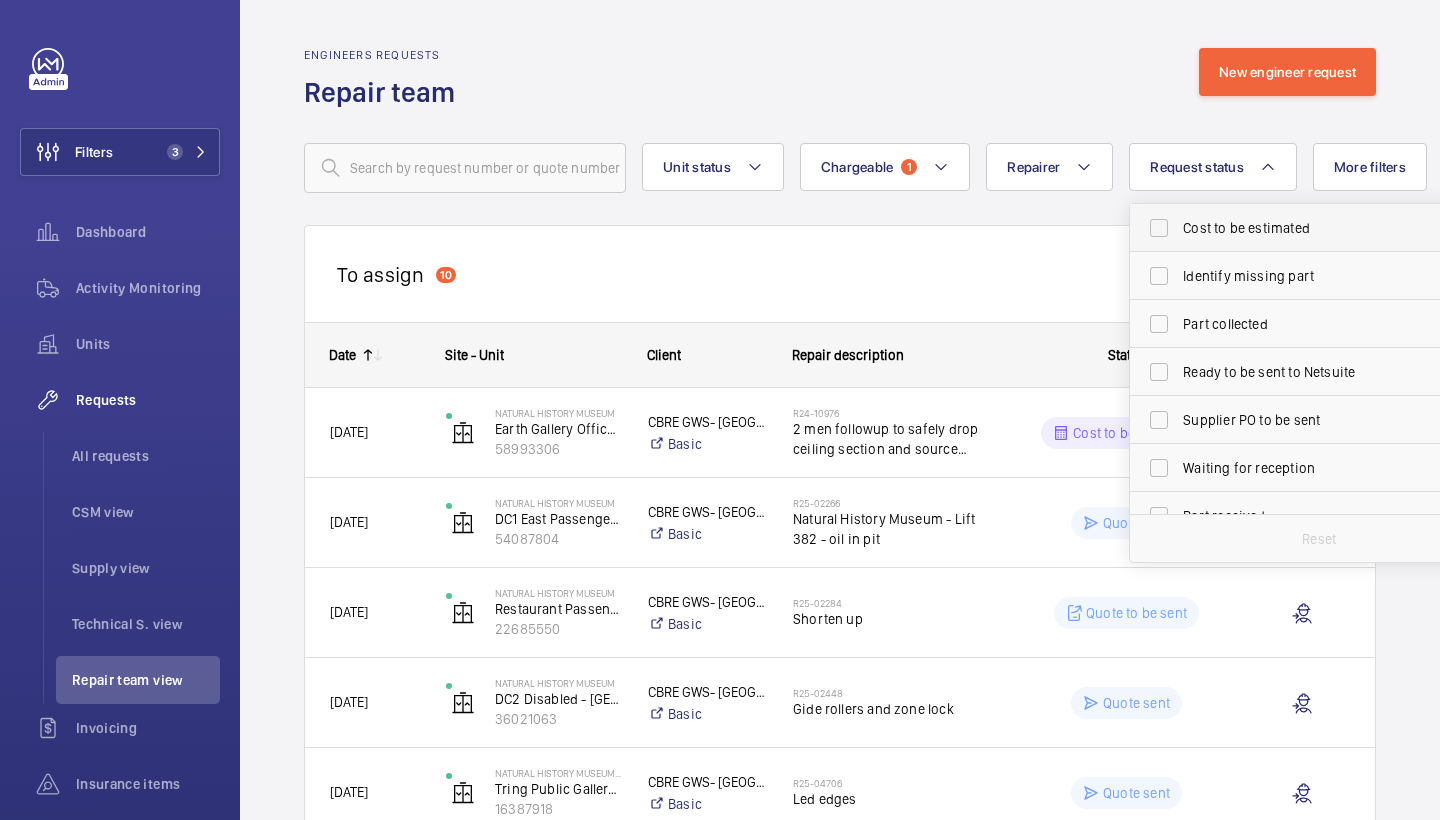 click on "Cost to be estimated" at bounding box center (1320, 228) 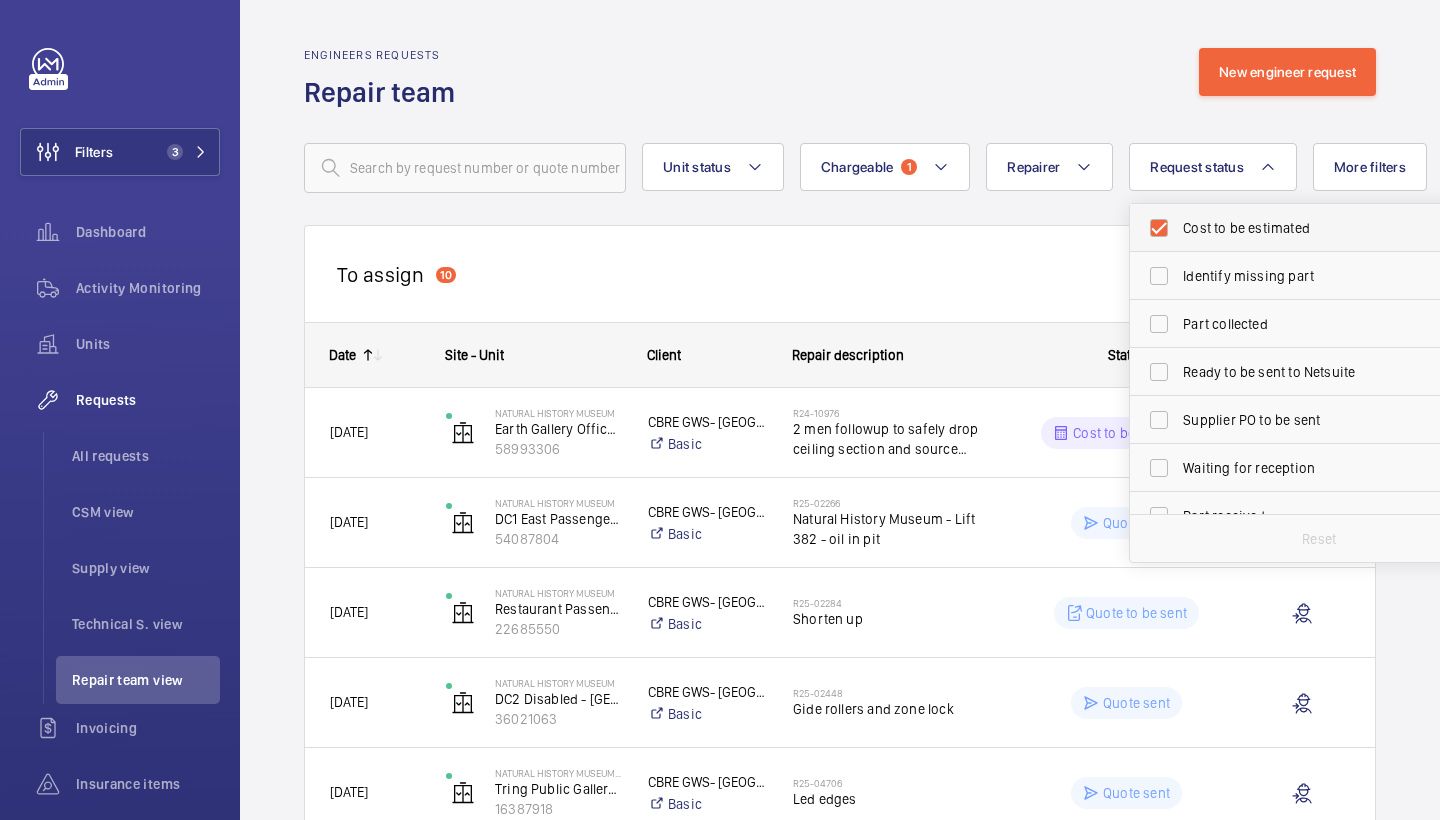 checkbox on "true" 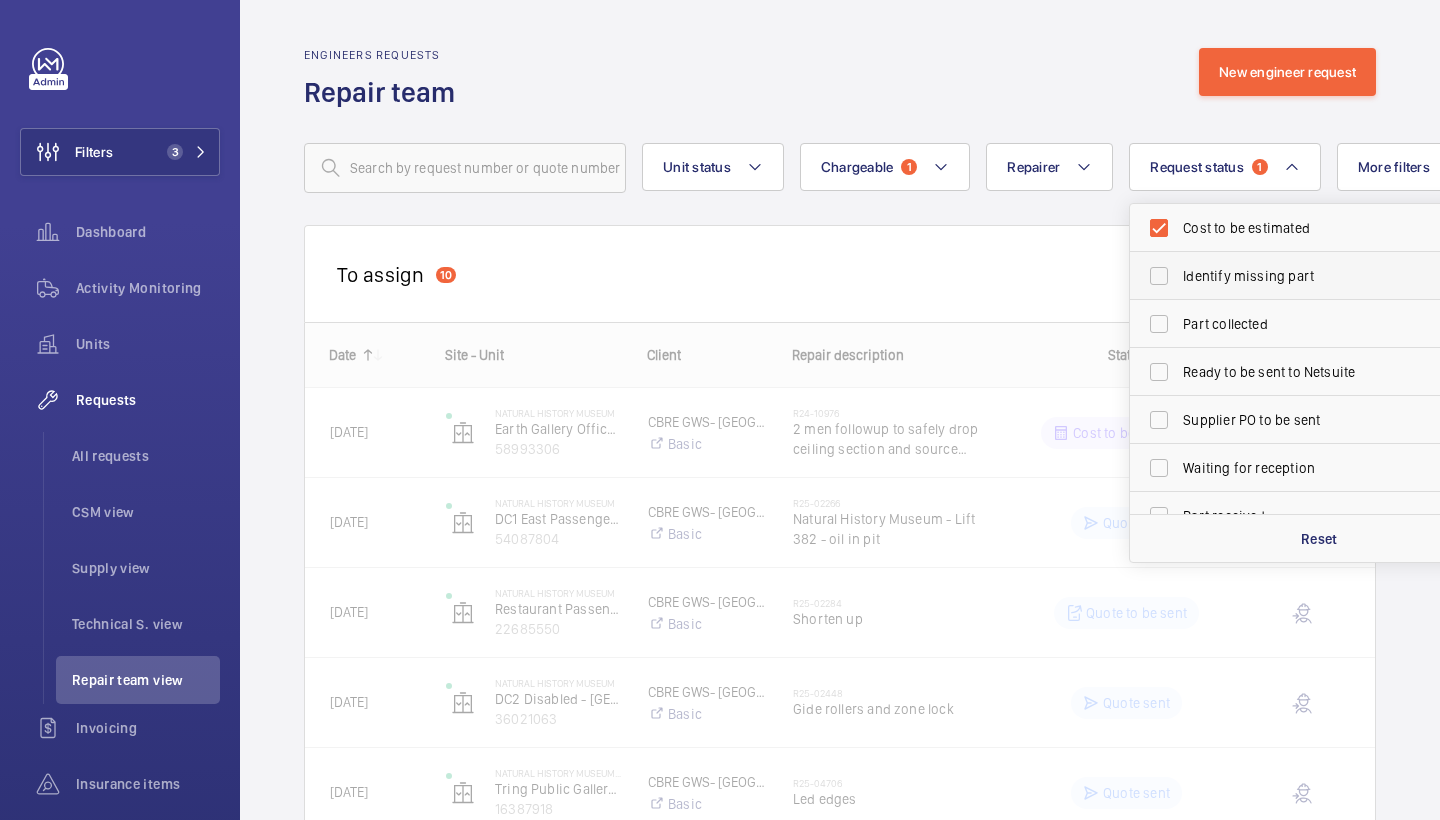 click on "Identify missing part" at bounding box center [1304, 276] 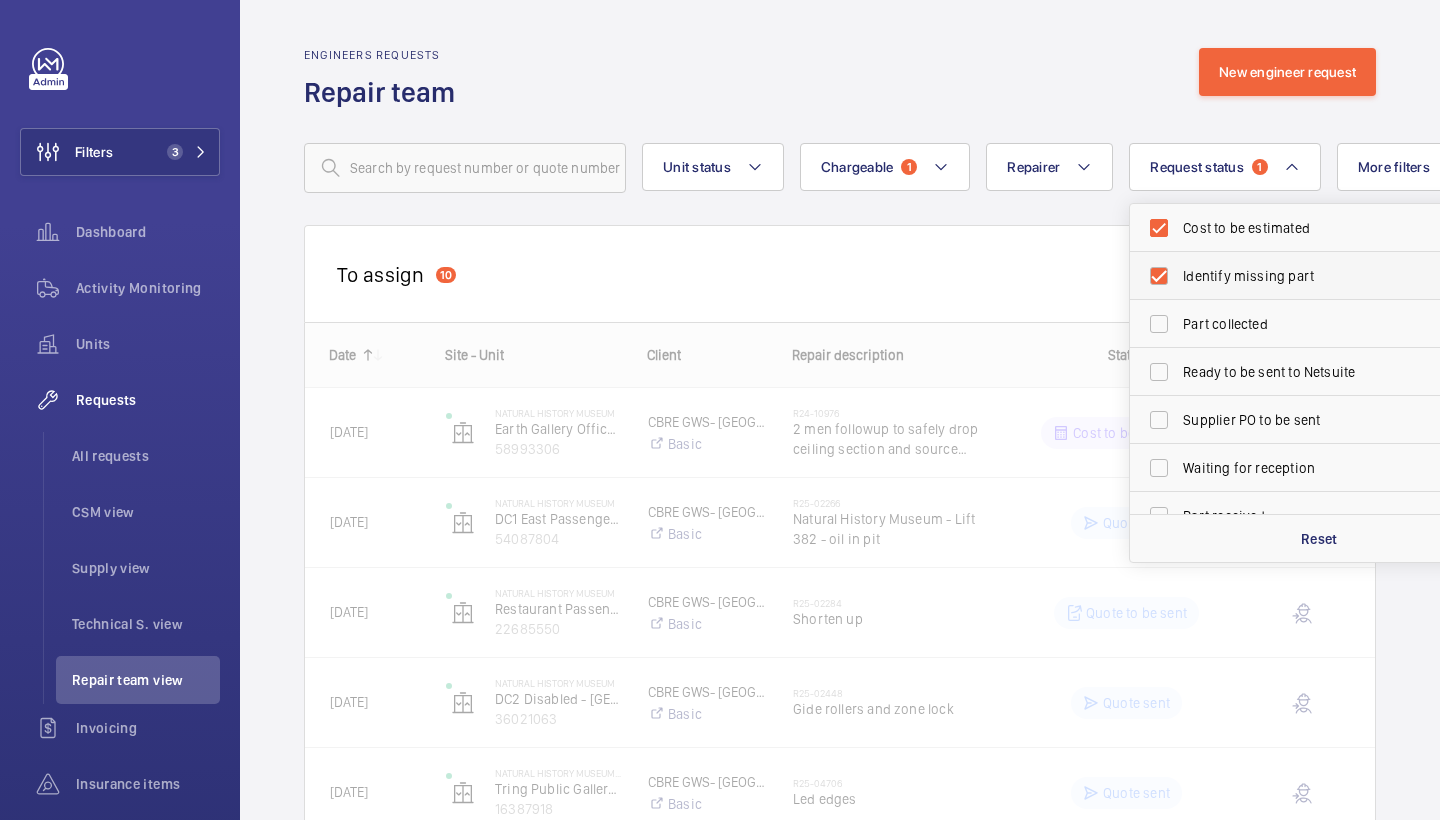 checkbox on "true" 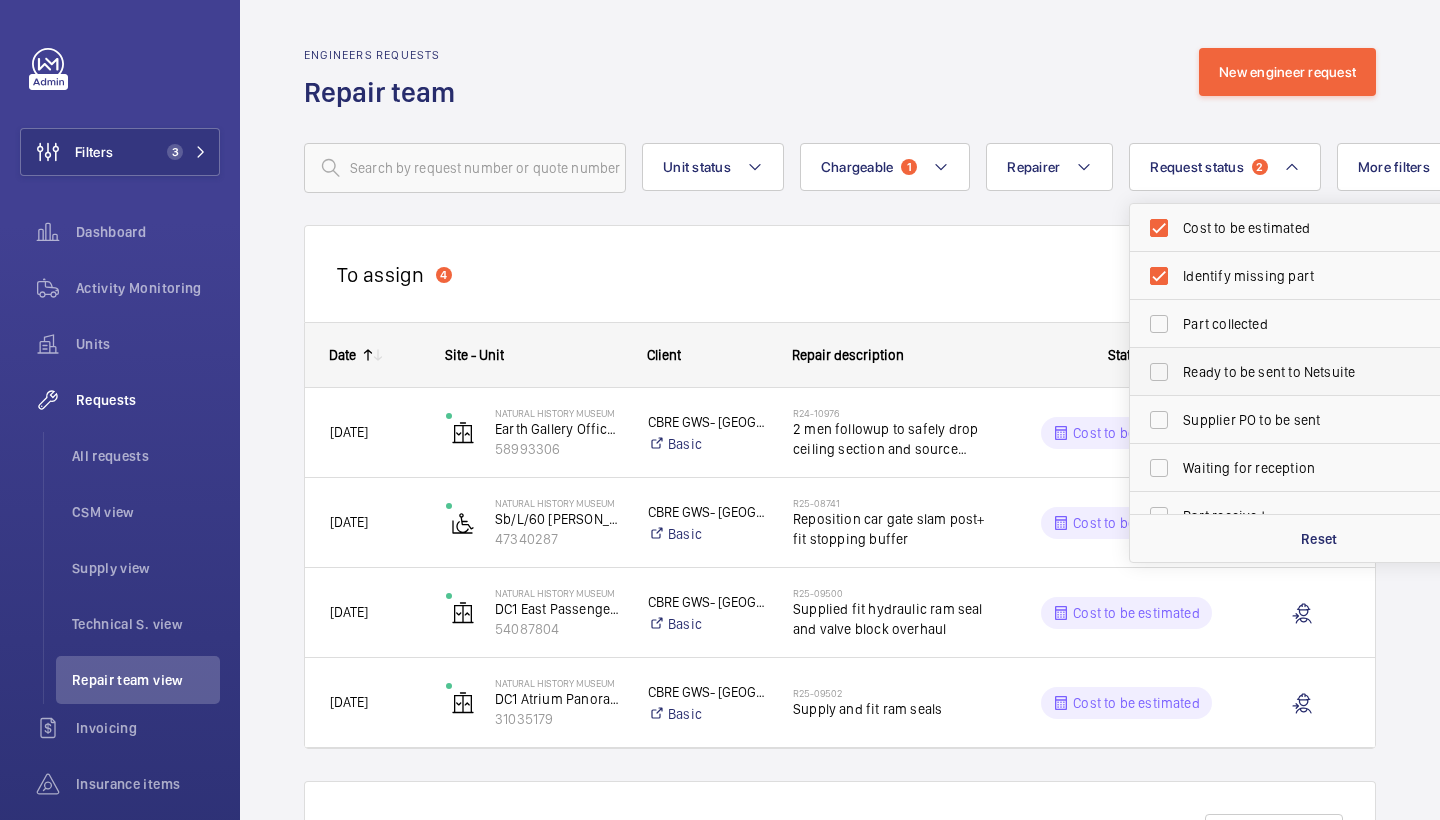 click on "Ready to be sent to Netsuite" at bounding box center [1320, 372] 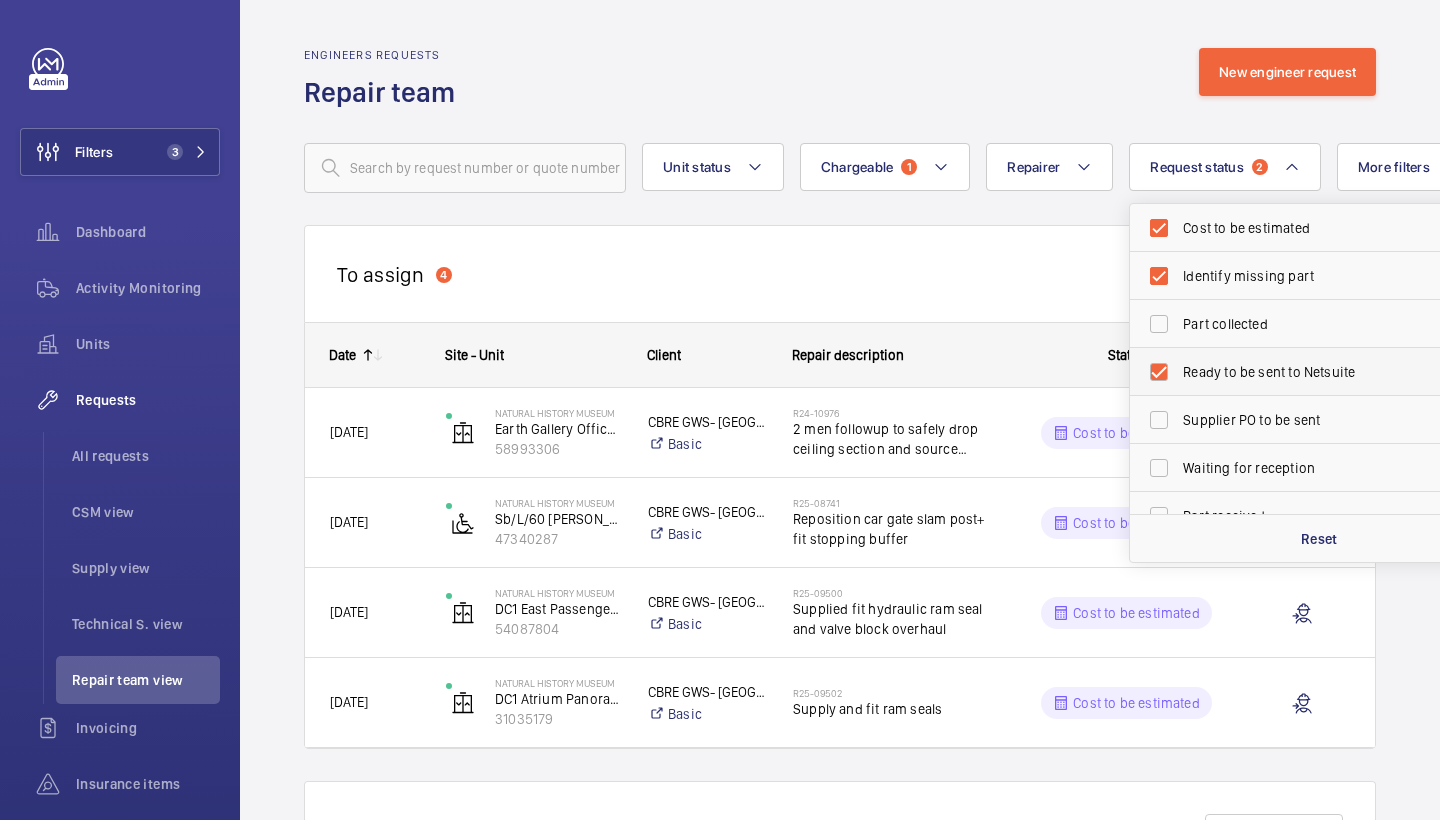 checkbox on "true" 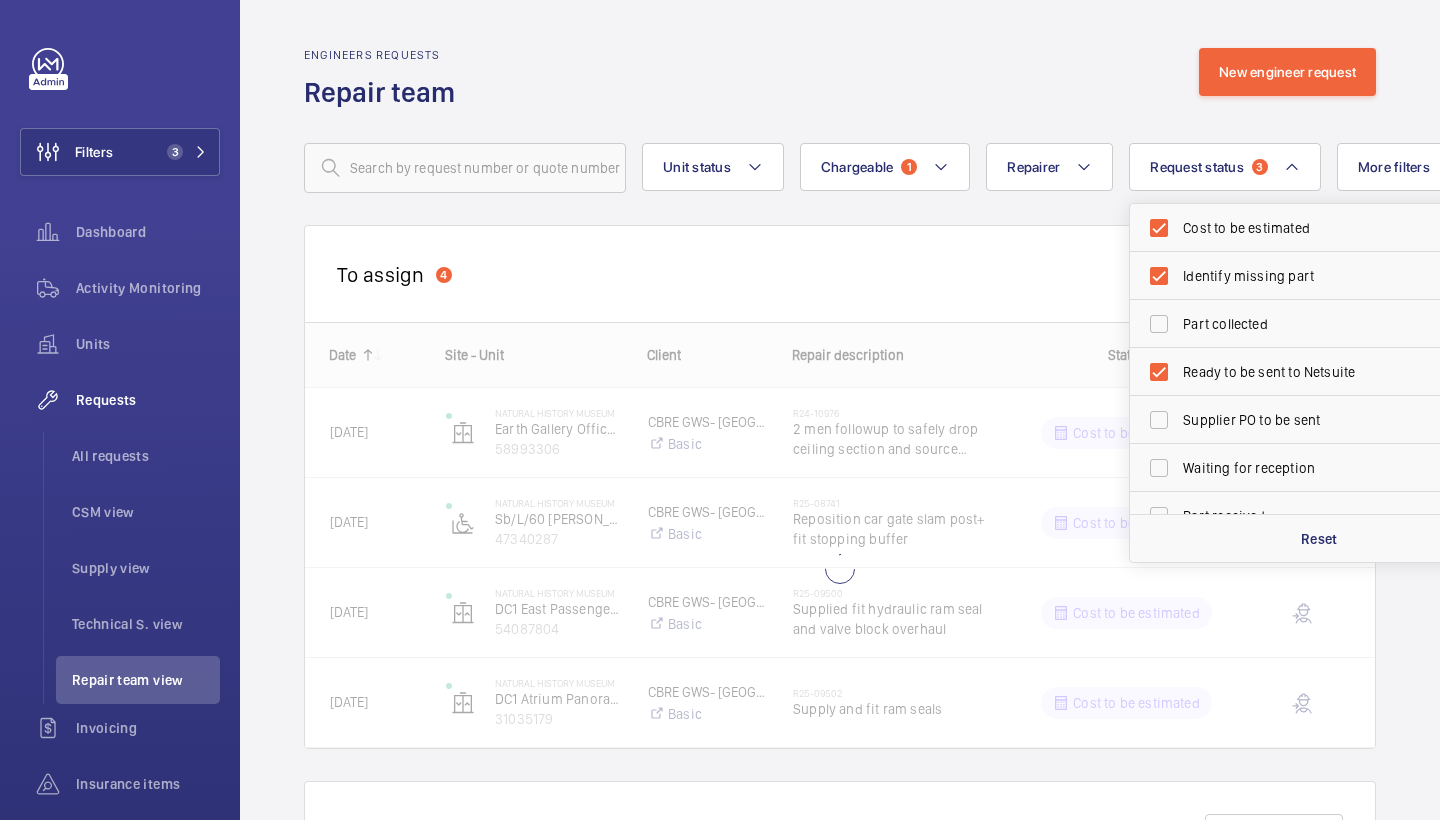 click on "Engineers requests  Repair team  New engineer request  Unit status Chargeable 1 Repairer Request status  3 Cost to be estimated Identify missing part Part collected Ready to be sent to Netsuite Supplier PO to be sent Waiting for reception Part received Quote to be sent Quote sent Verify client PO Visit to be done Visit to be verified Reset More filters Device type Reset all filters To assign  4  Mask requests
Date
Site - Unit" 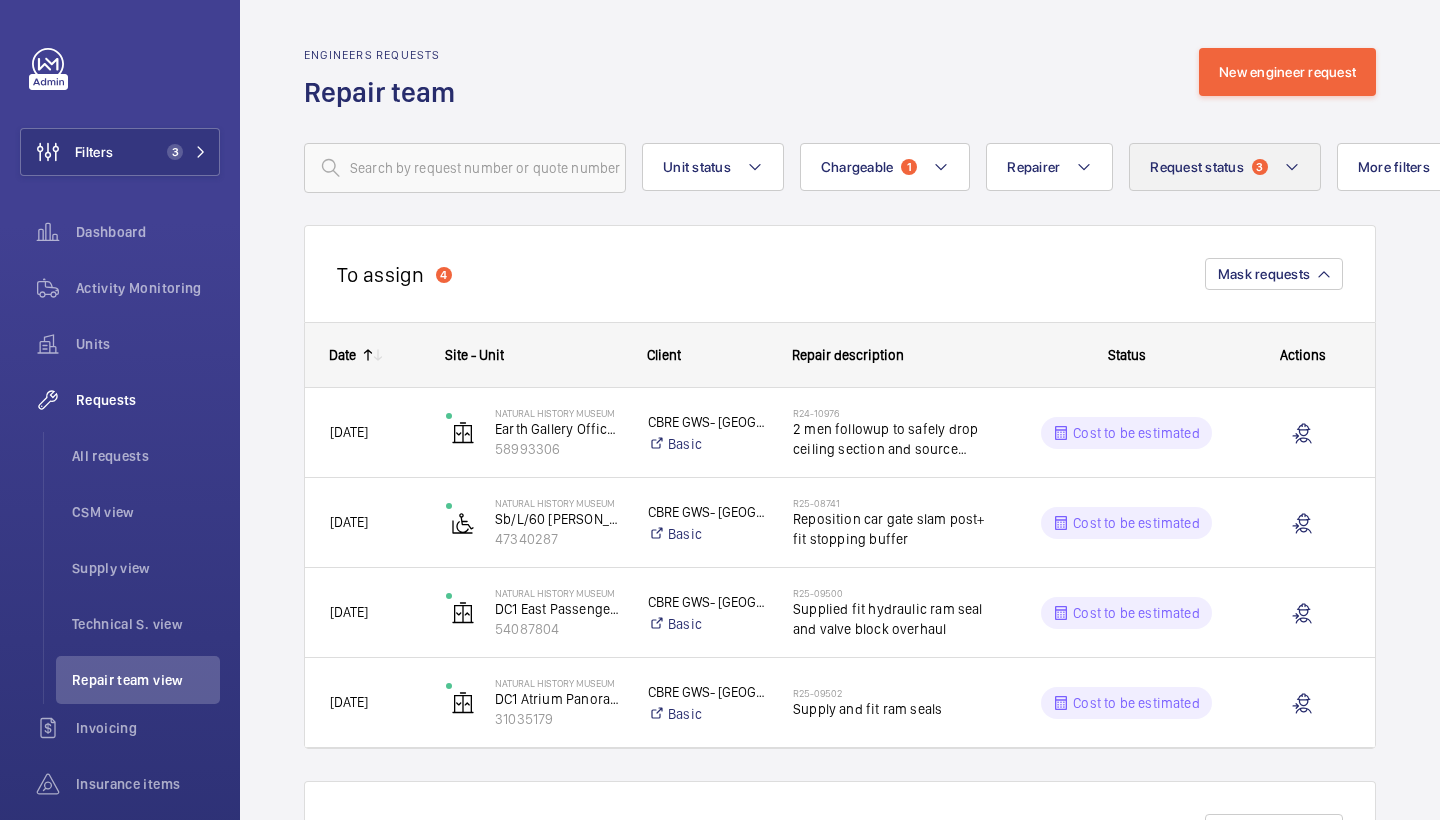 click on "Request status  3" 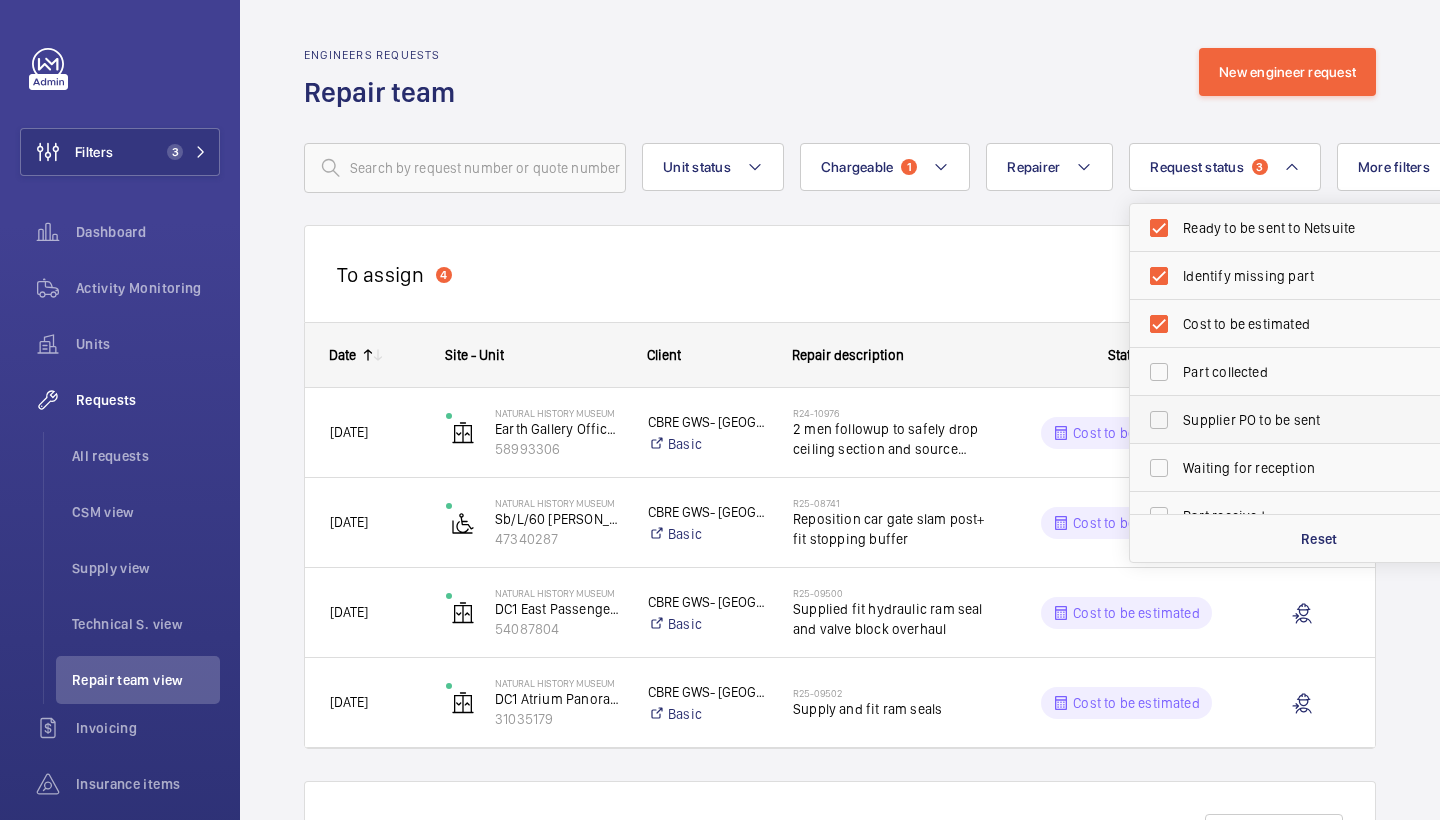 click on "Supplier PO to be sent" at bounding box center (1320, 420) 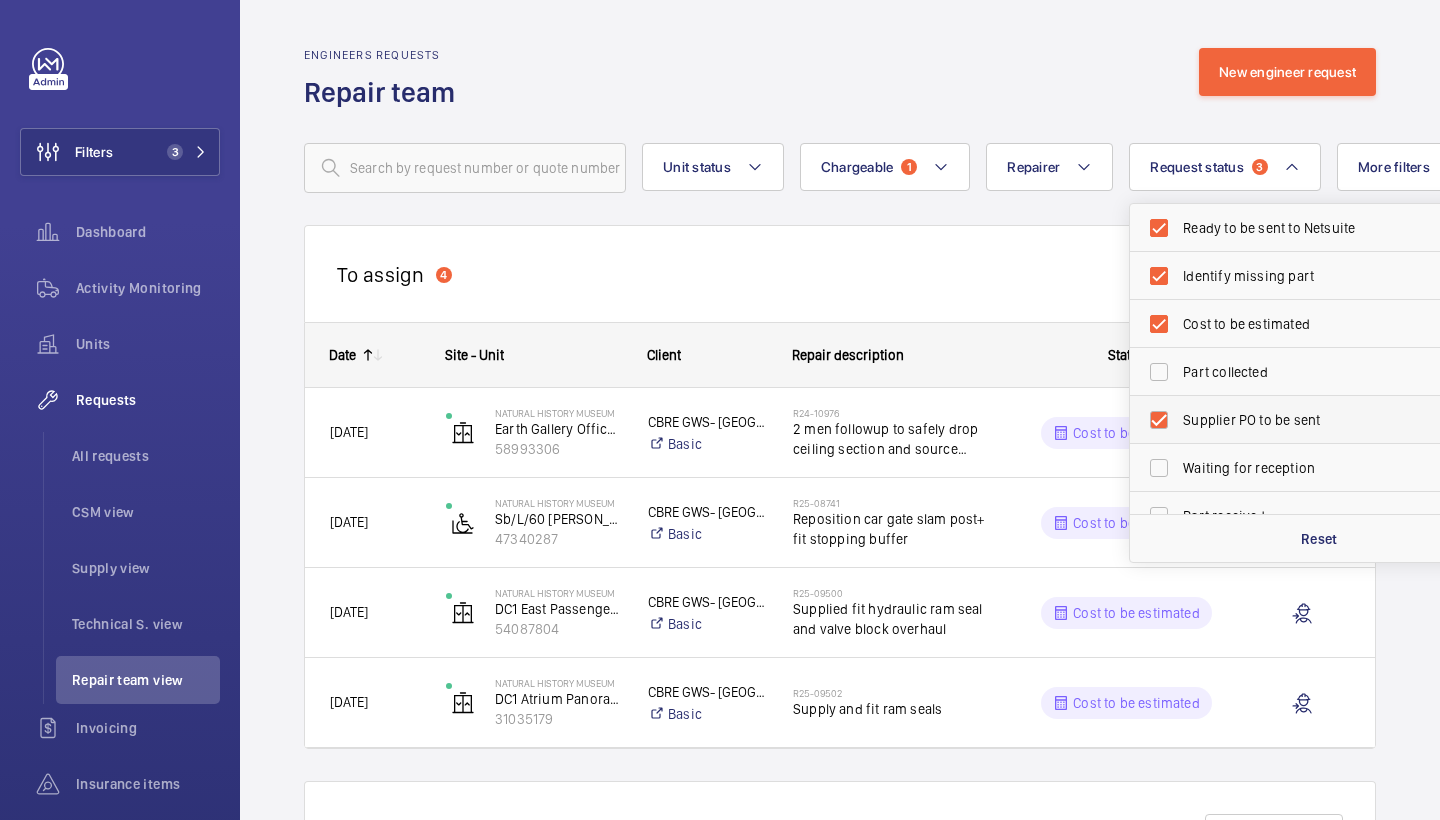 checkbox on "true" 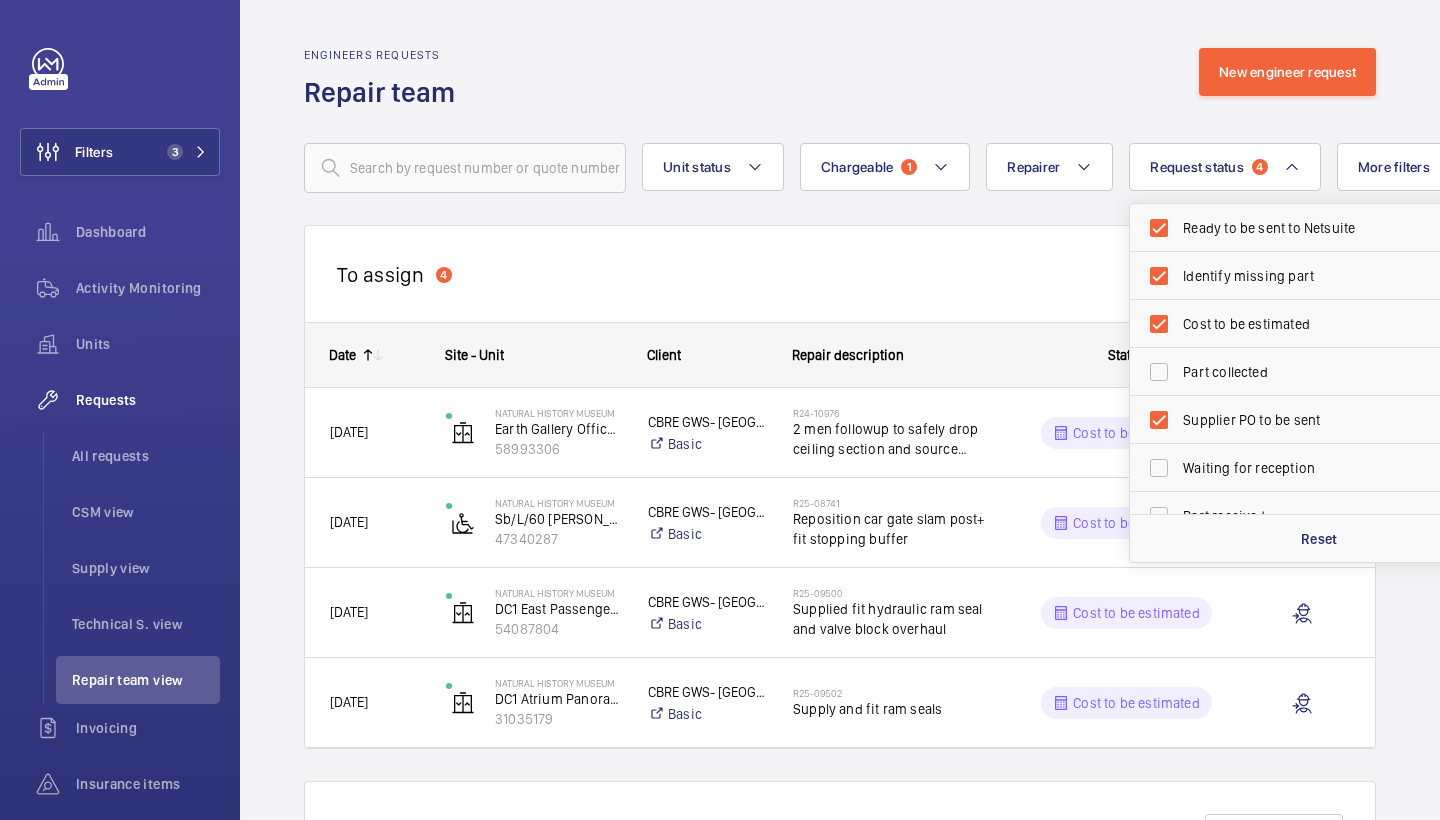 click on "Engineers requests  Repair team  New engineer request" 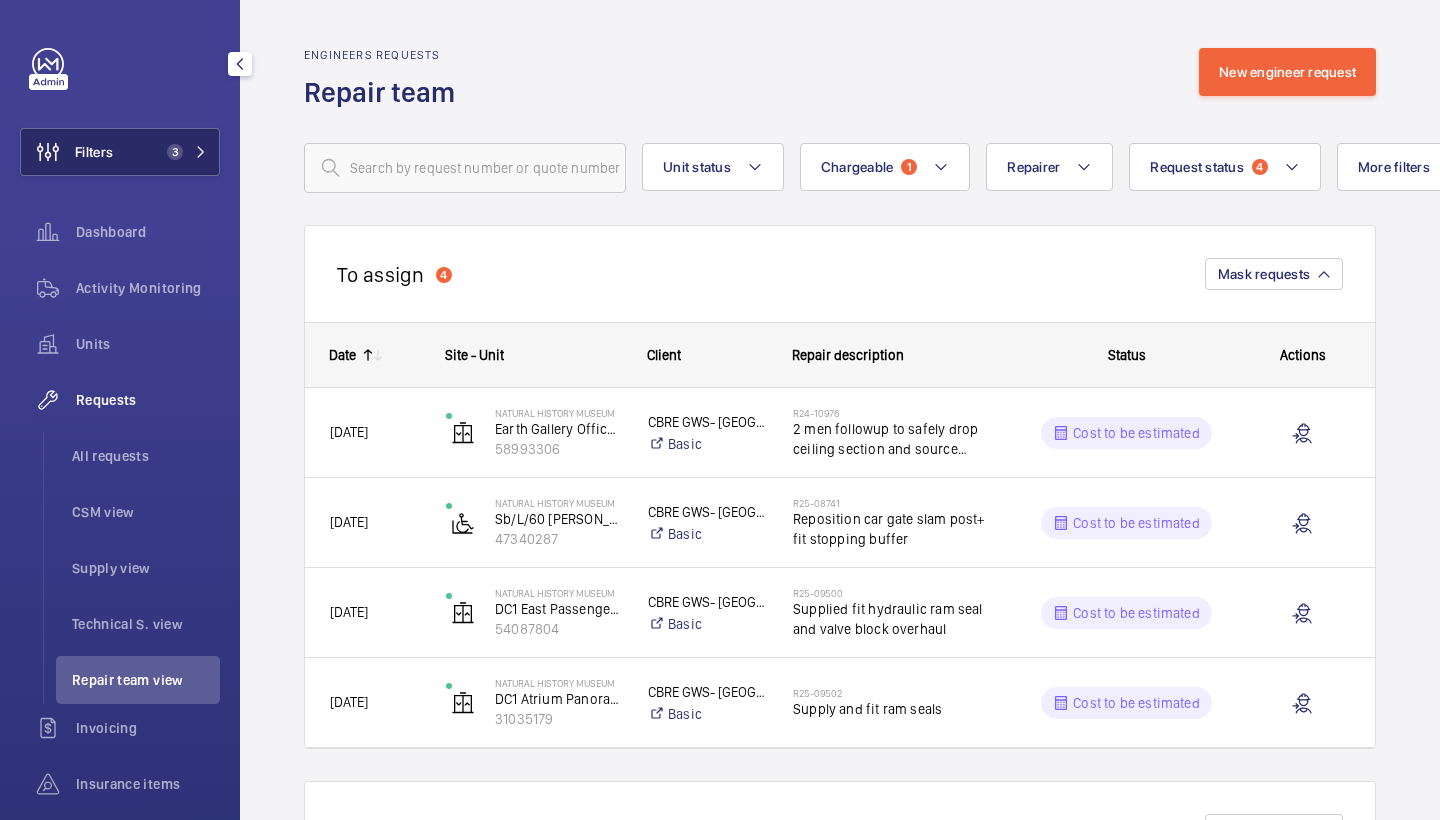 click on "3" 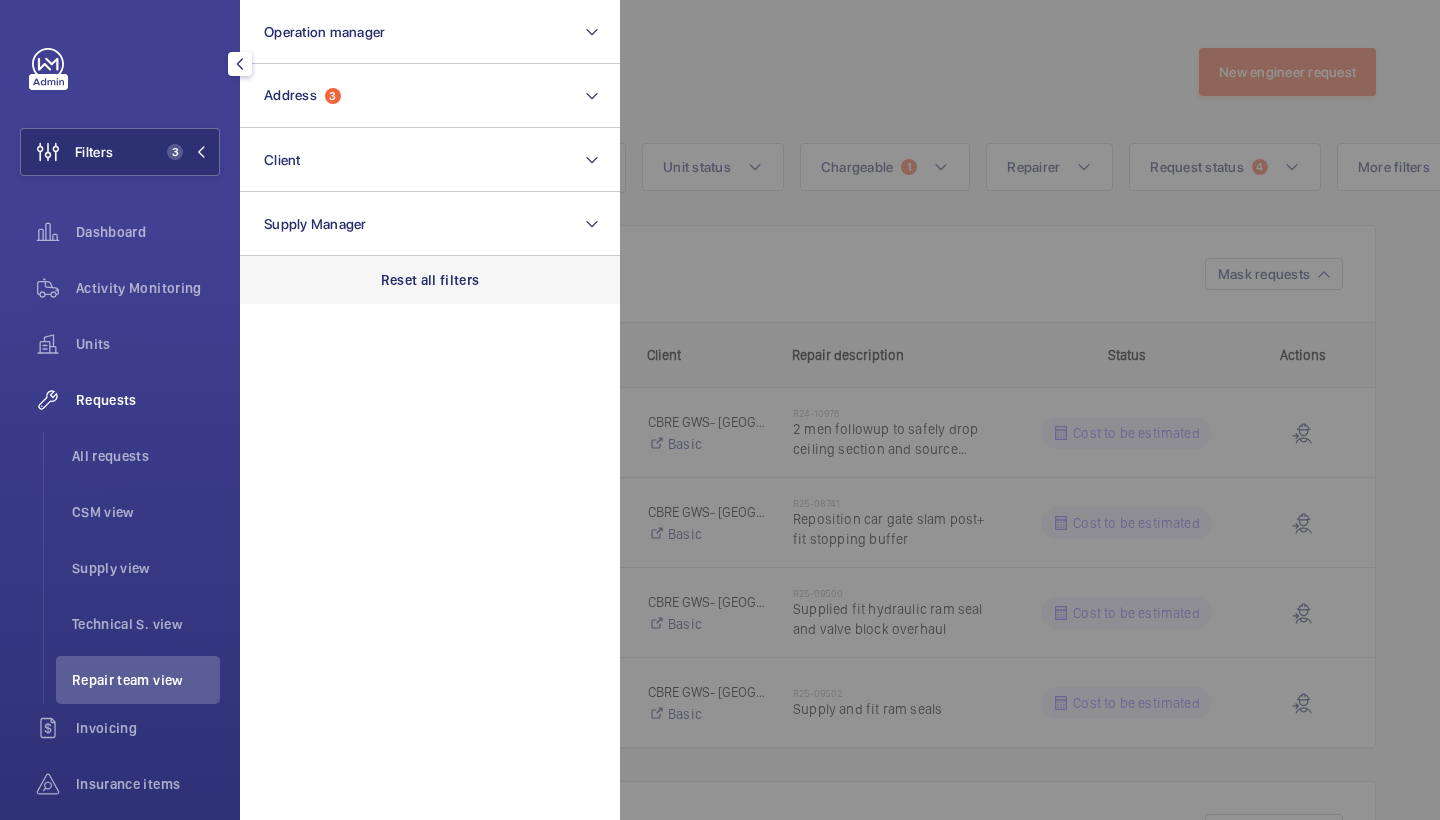 click on "Reset all filters" 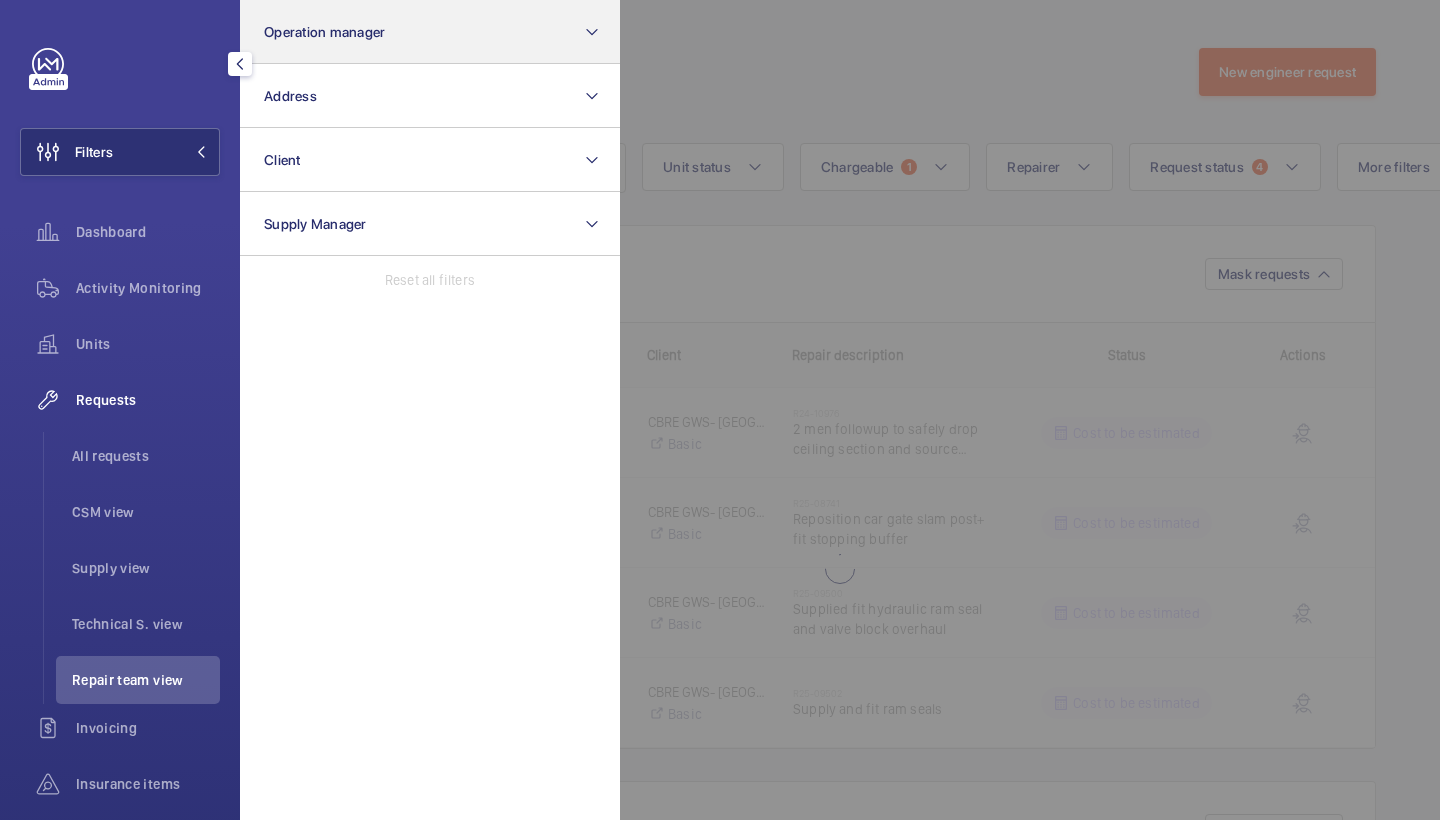 click on "Operation manager" 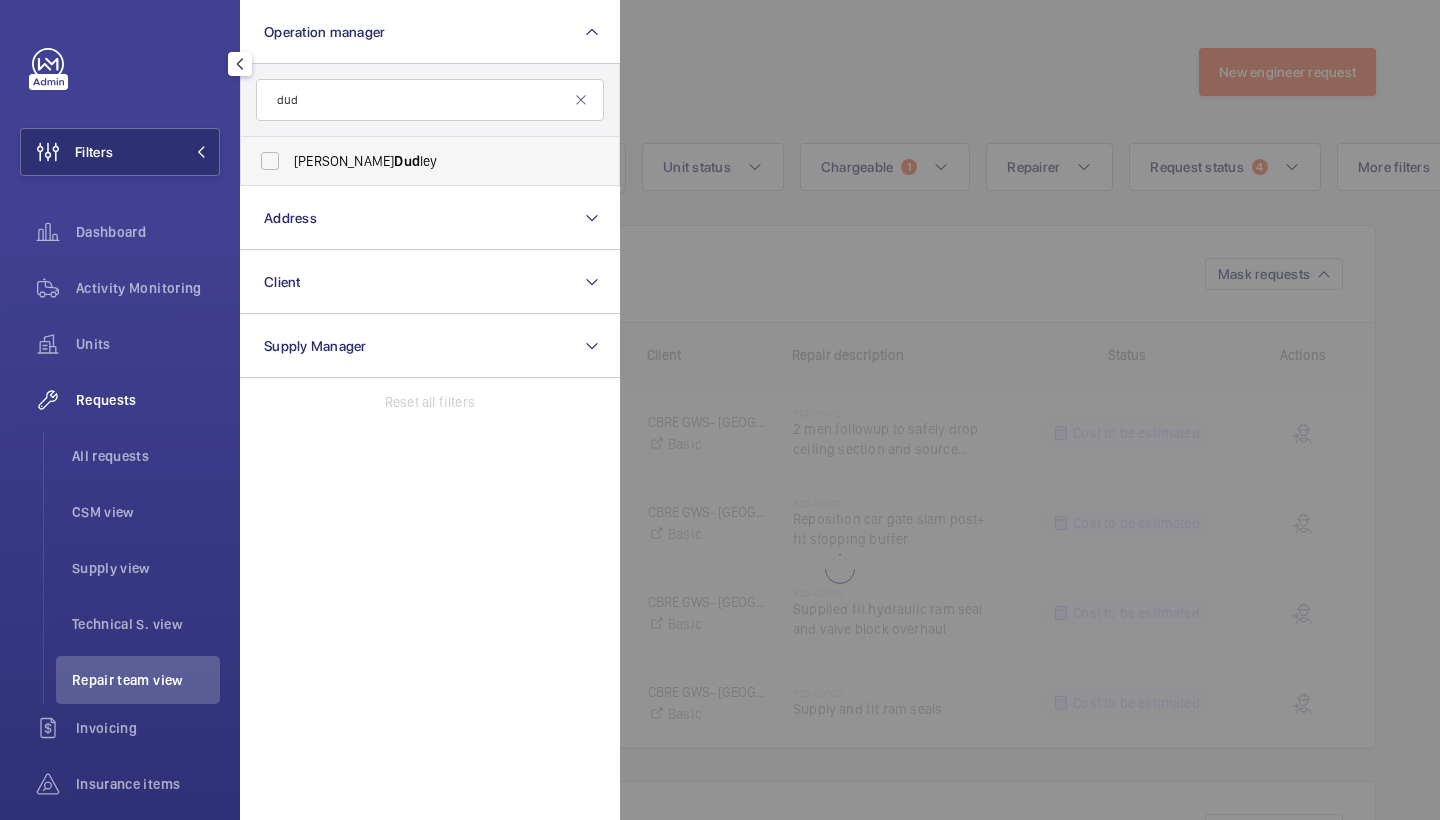 type on "dud" 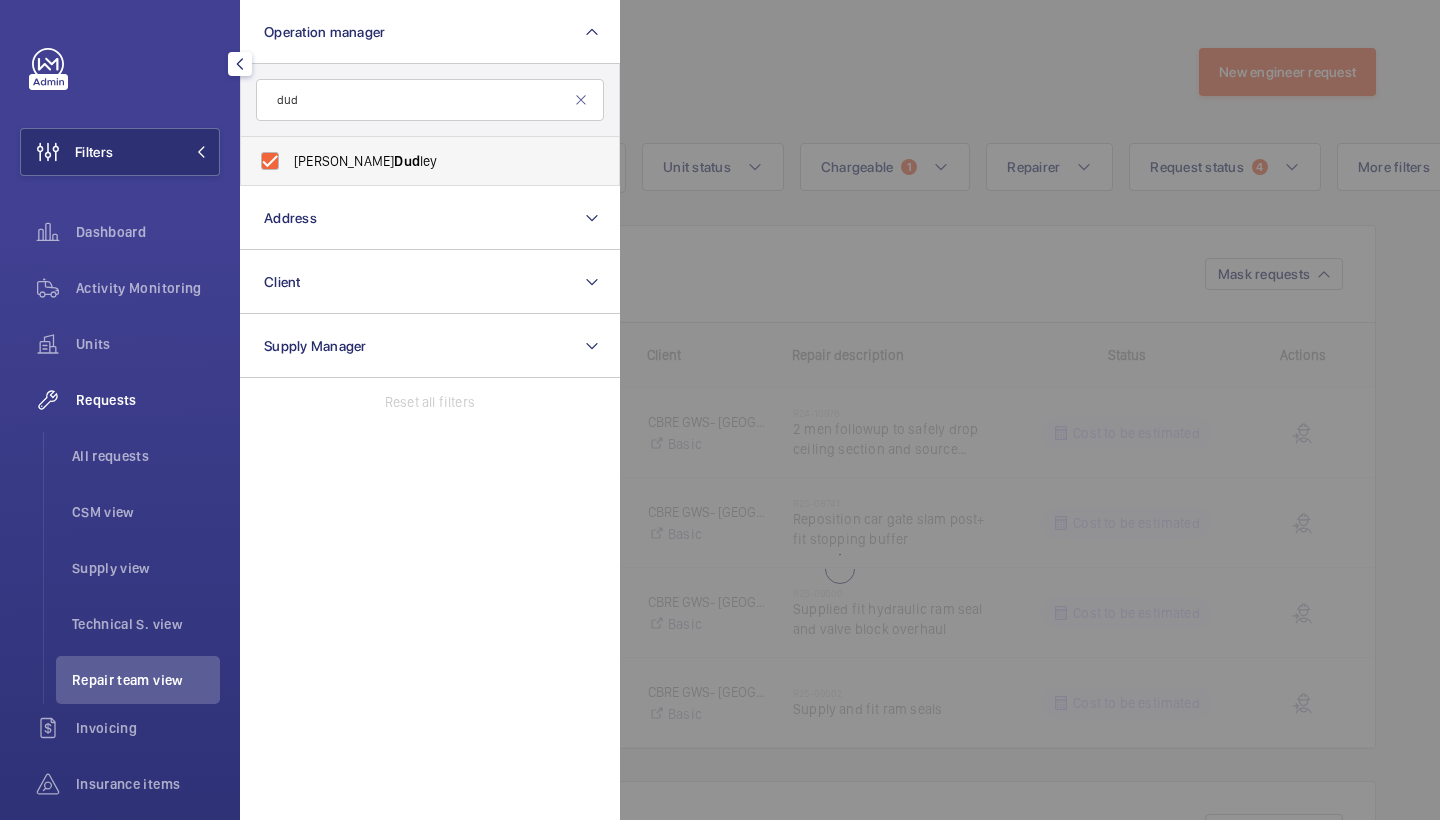 checkbox on "true" 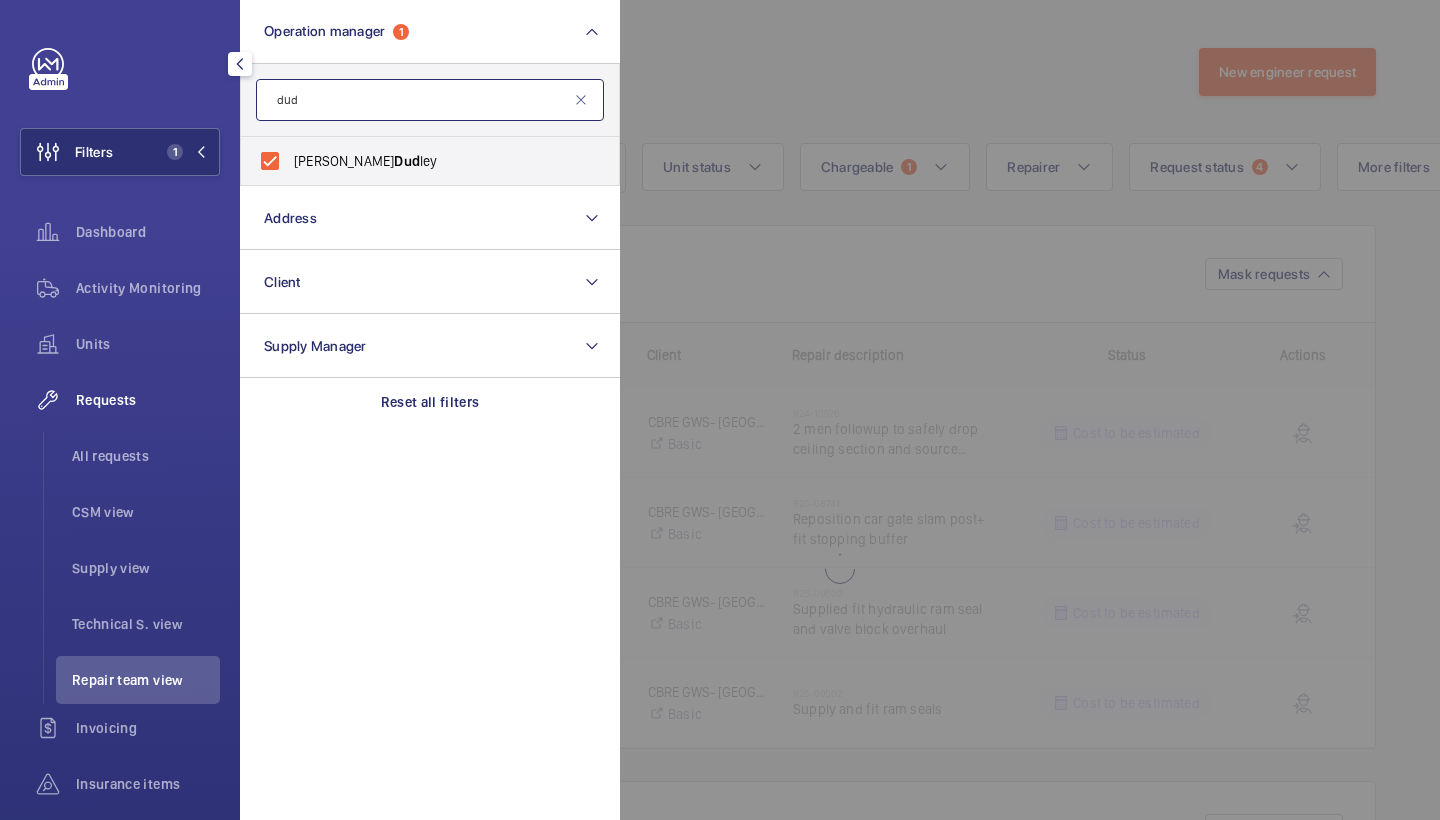 click on "dud" 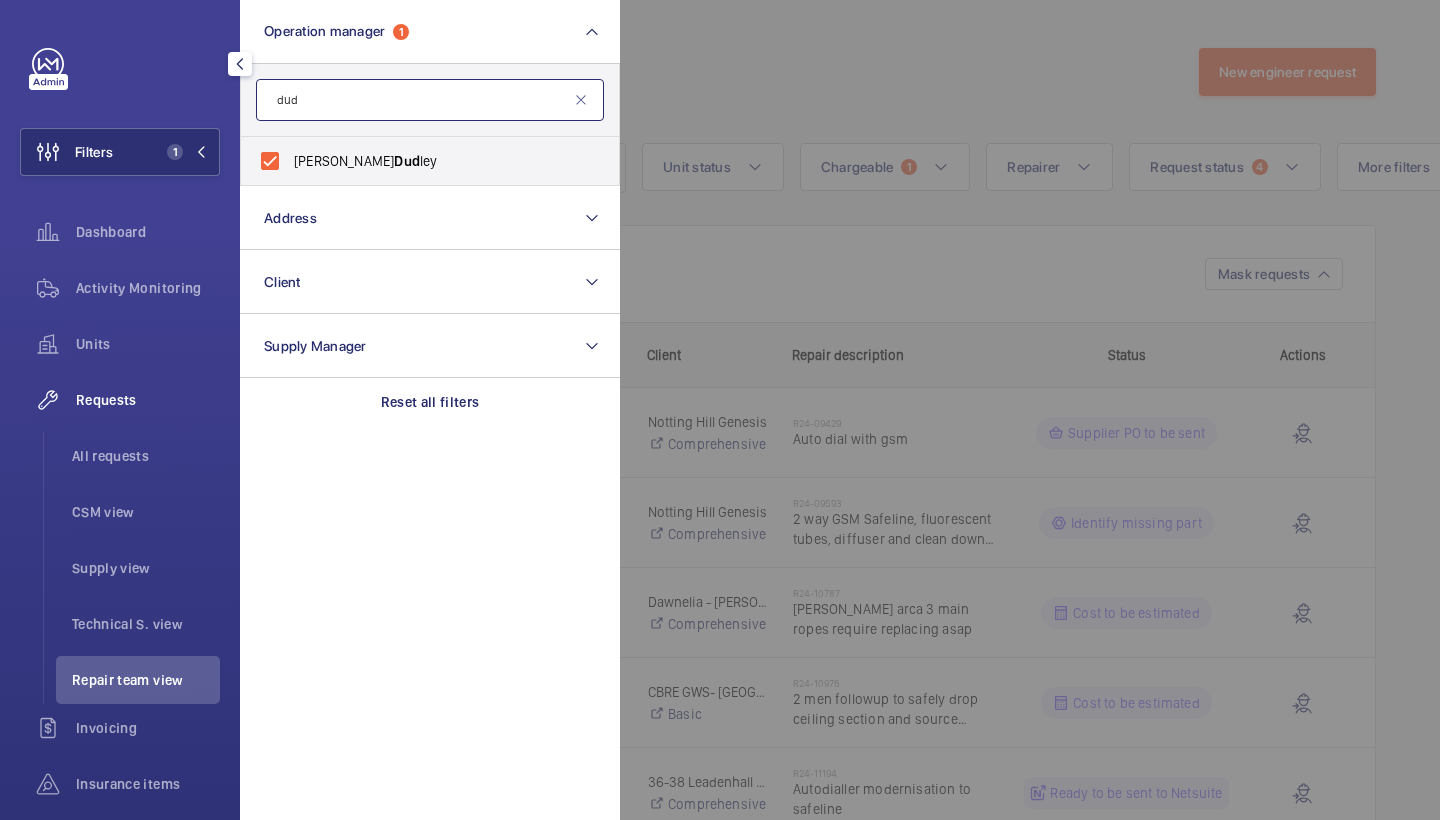 drag, startPoint x: 317, startPoint y: 99, endPoint x: 274, endPoint y: 99, distance: 43 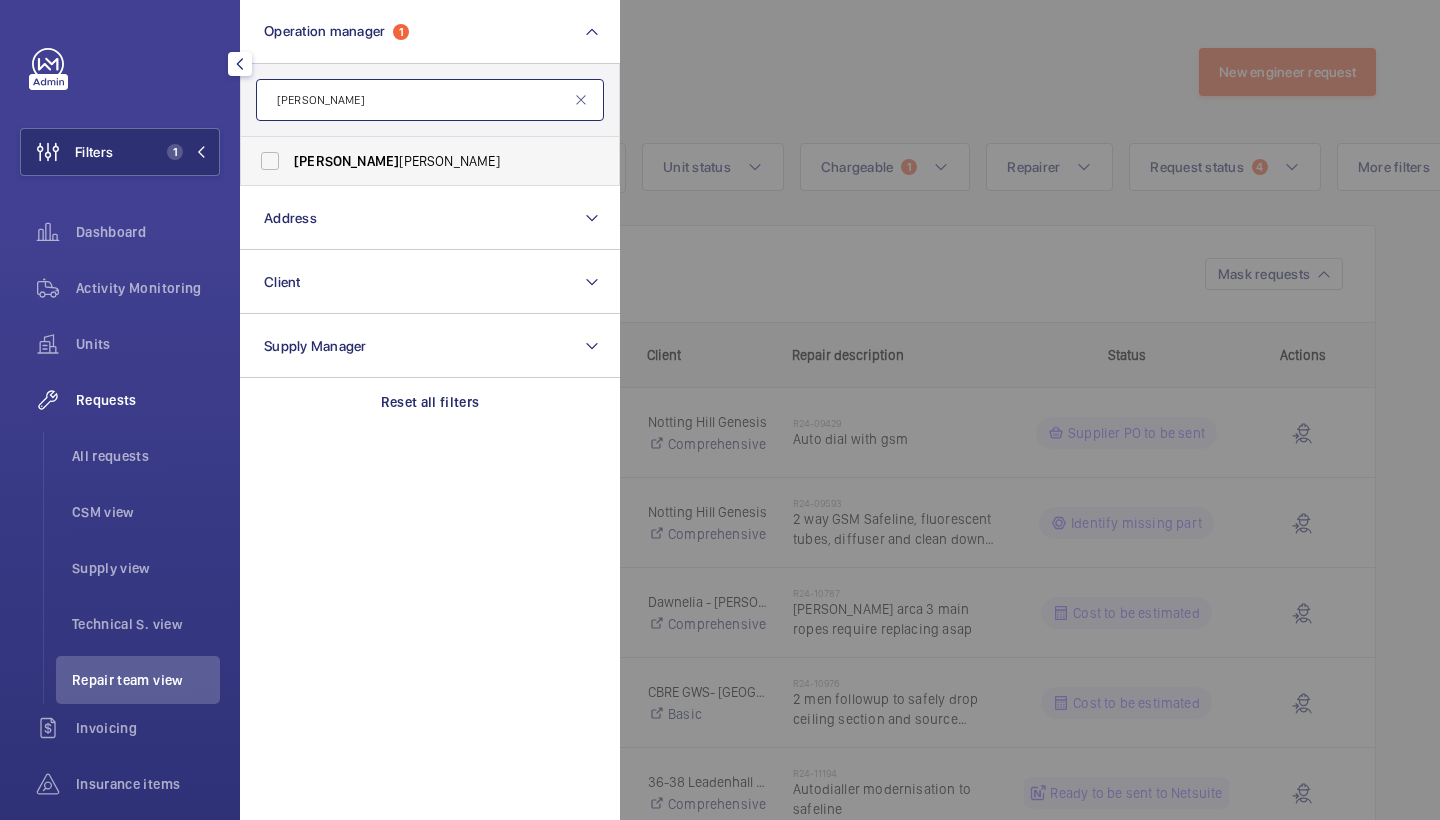 type on "Alex" 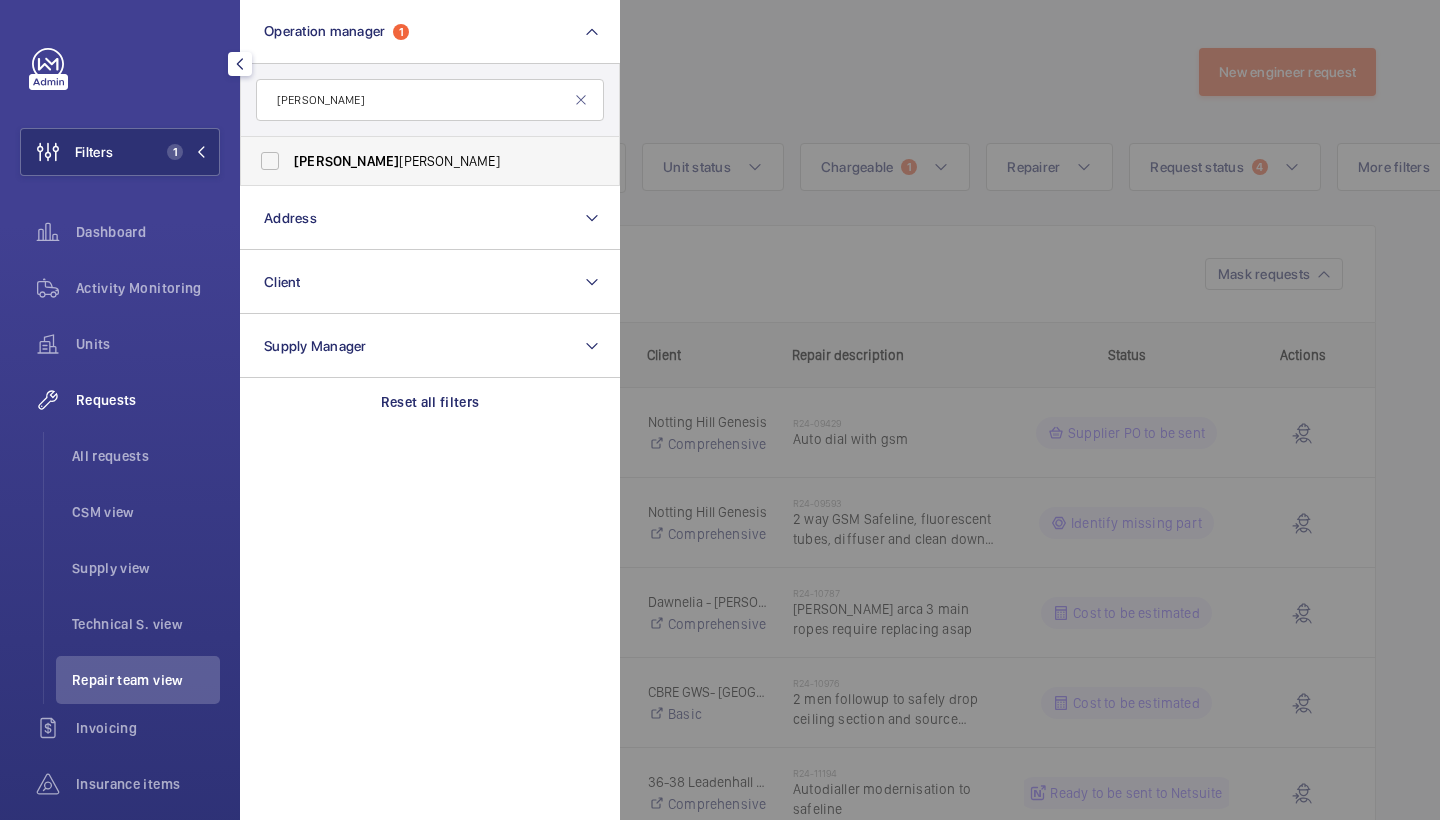 drag, startPoint x: 306, startPoint y: 147, endPoint x: 275, endPoint y: 157, distance: 32.572994 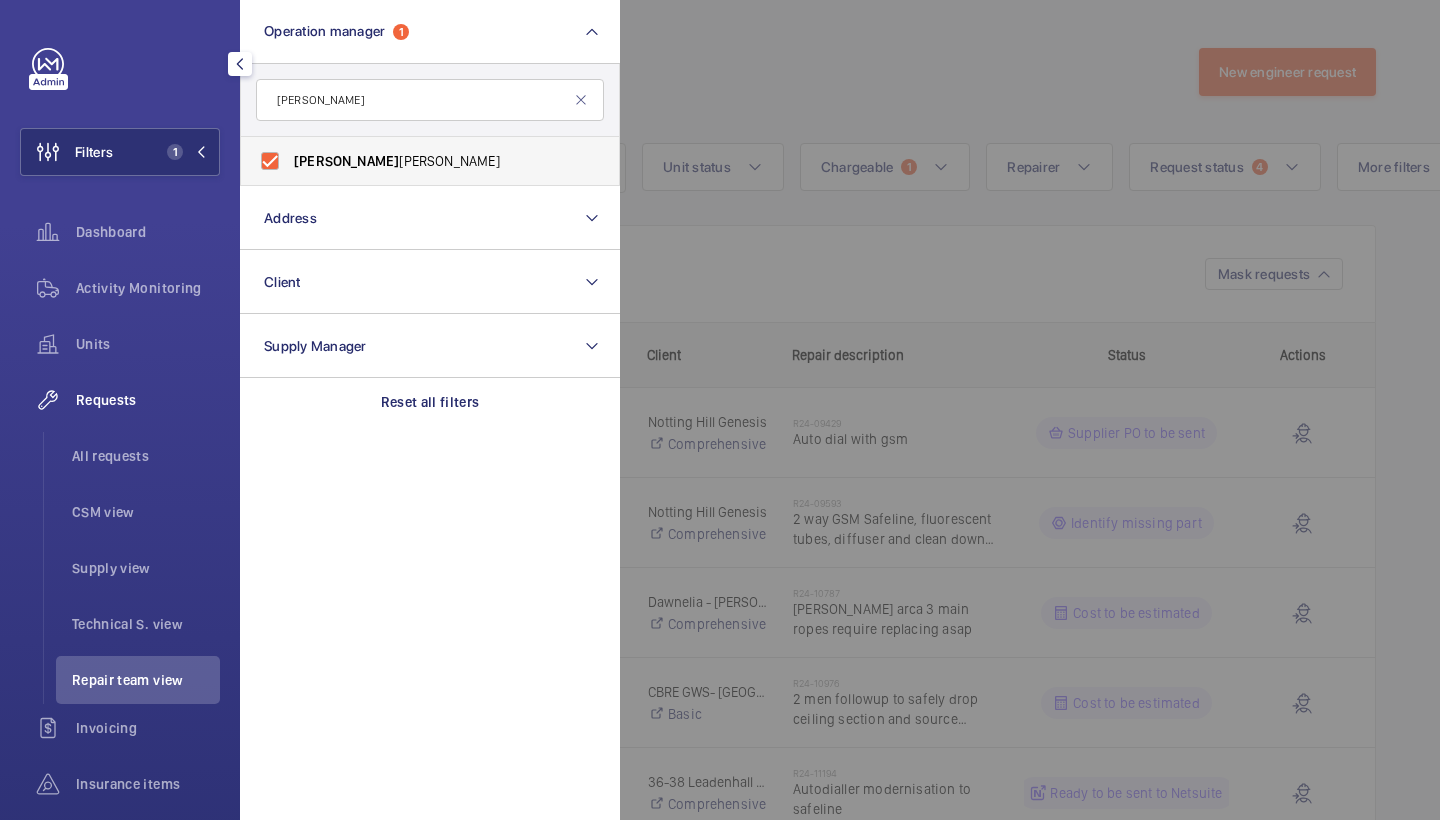 checkbox on "true" 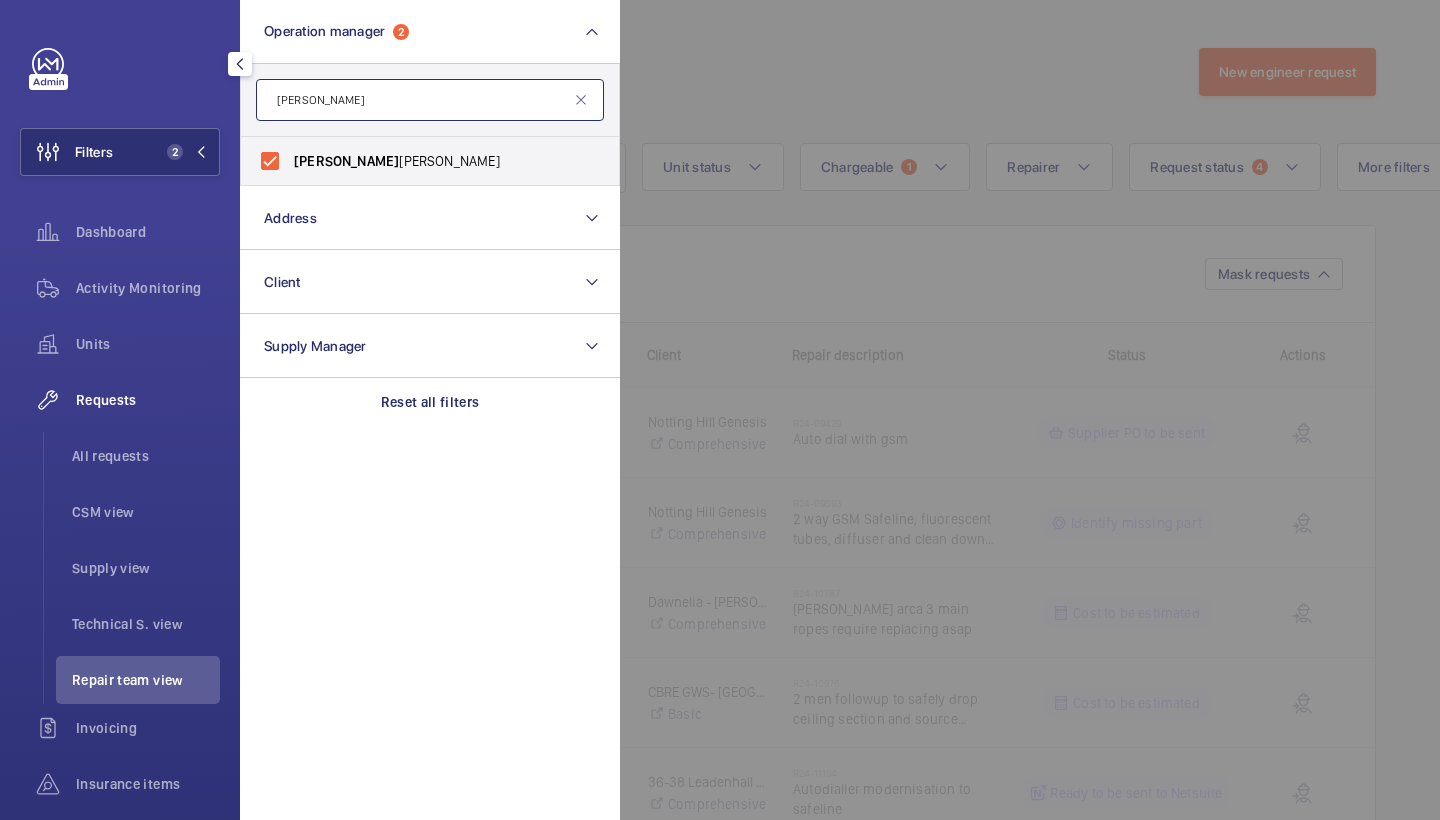 click on "Alex" 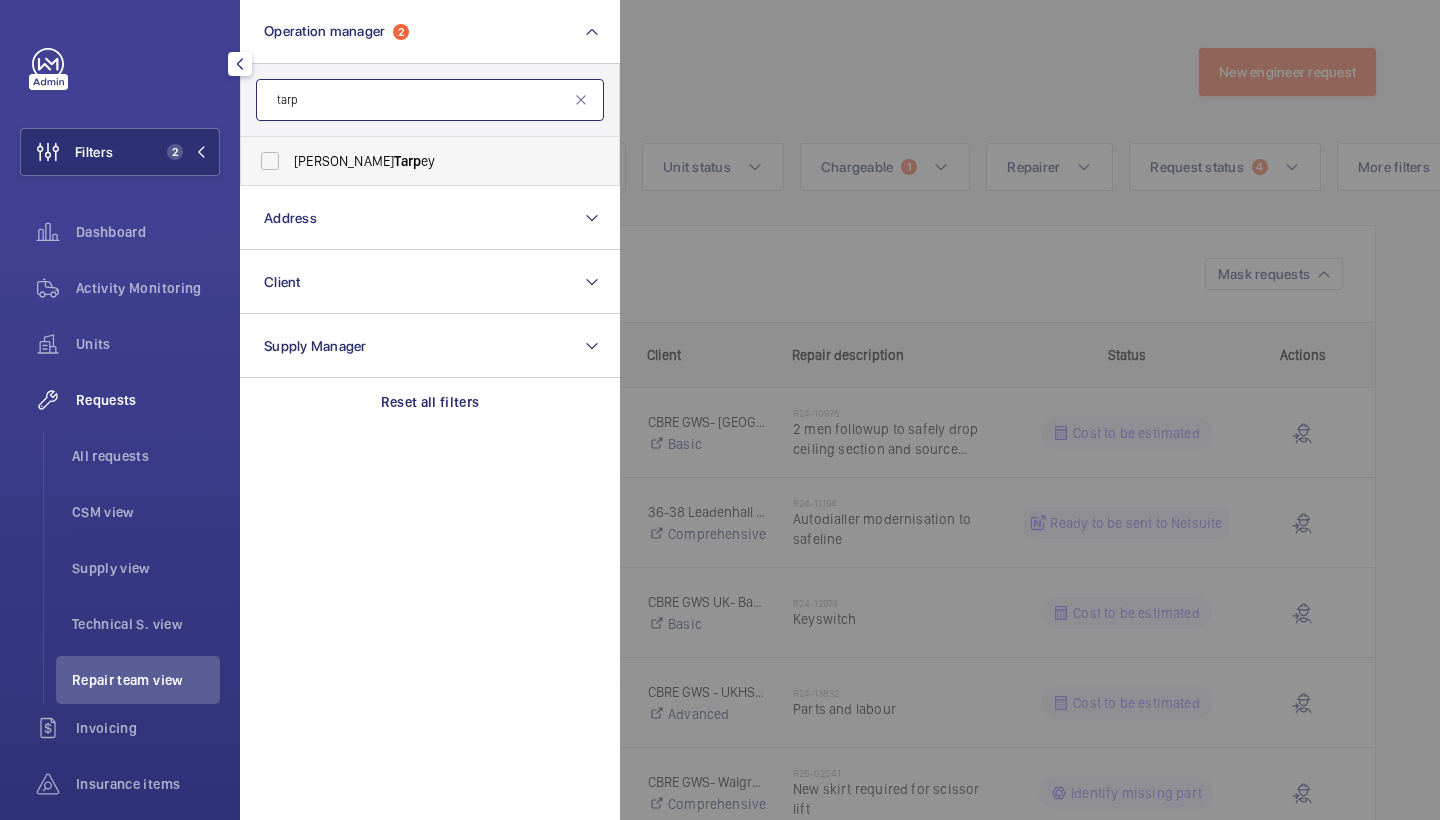 type on "tarp" 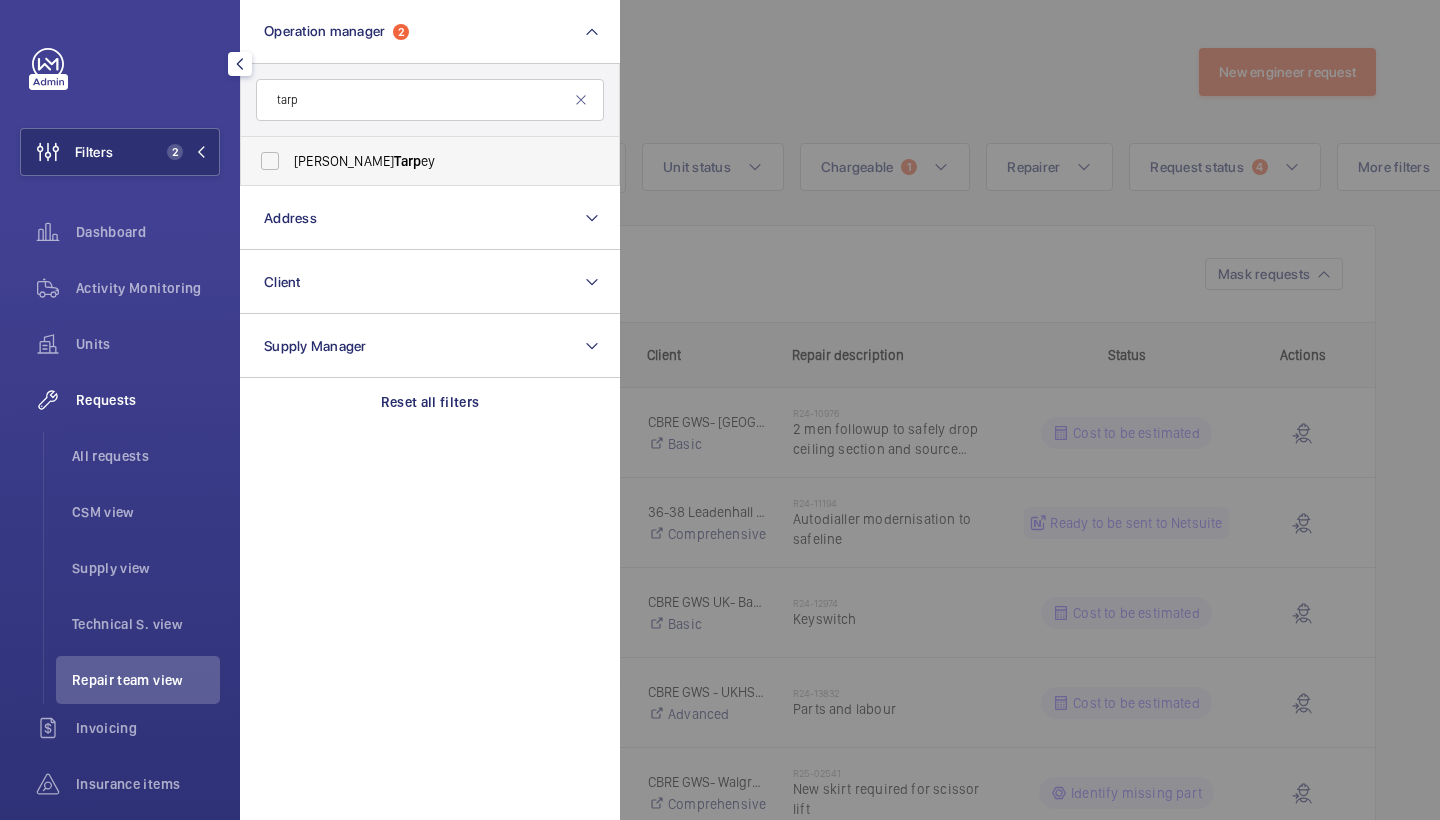 click on "Connor  Tarp ey" at bounding box center (431, 161) 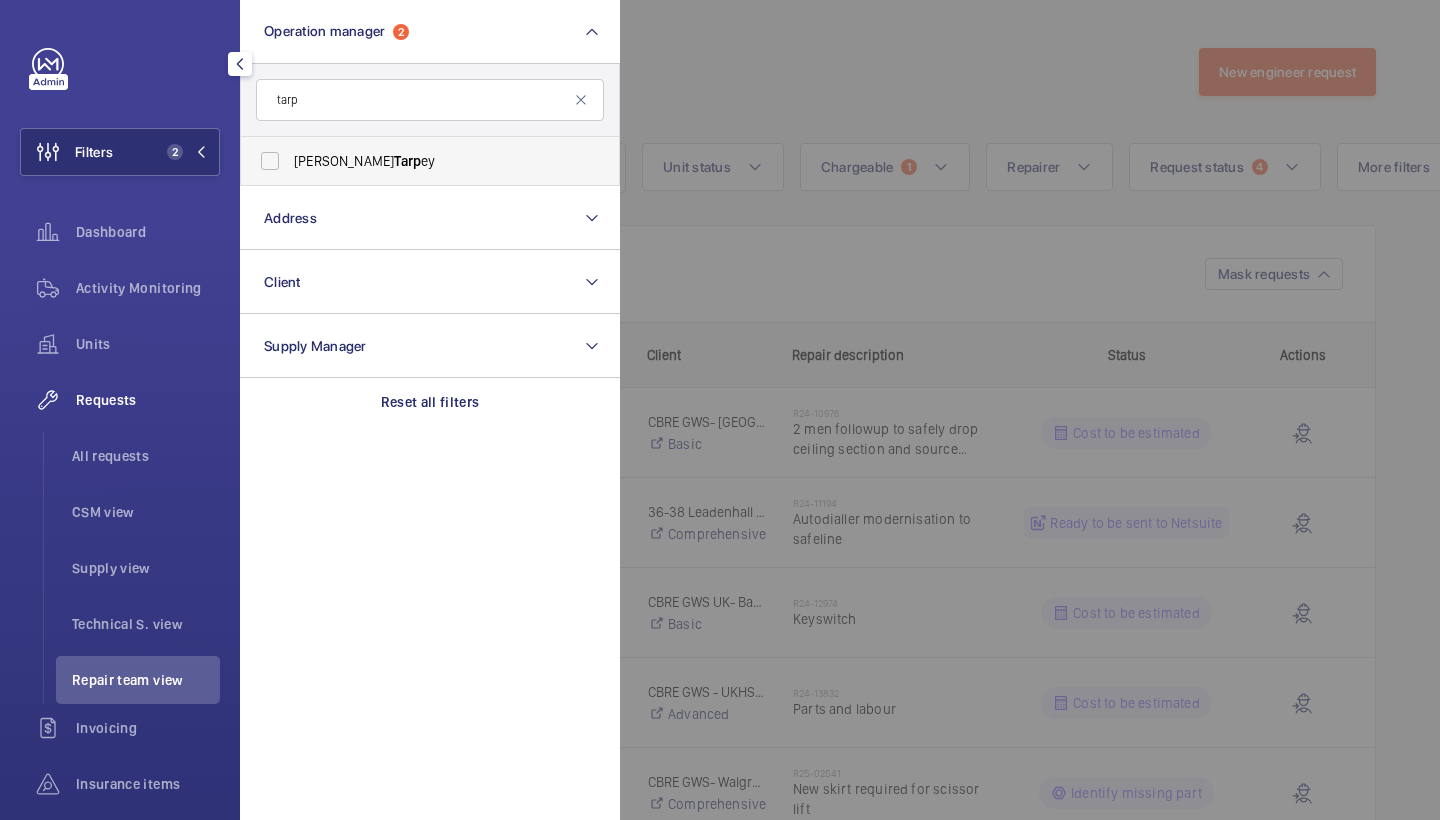 click on "Connor  Tarp ey" at bounding box center [270, 161] 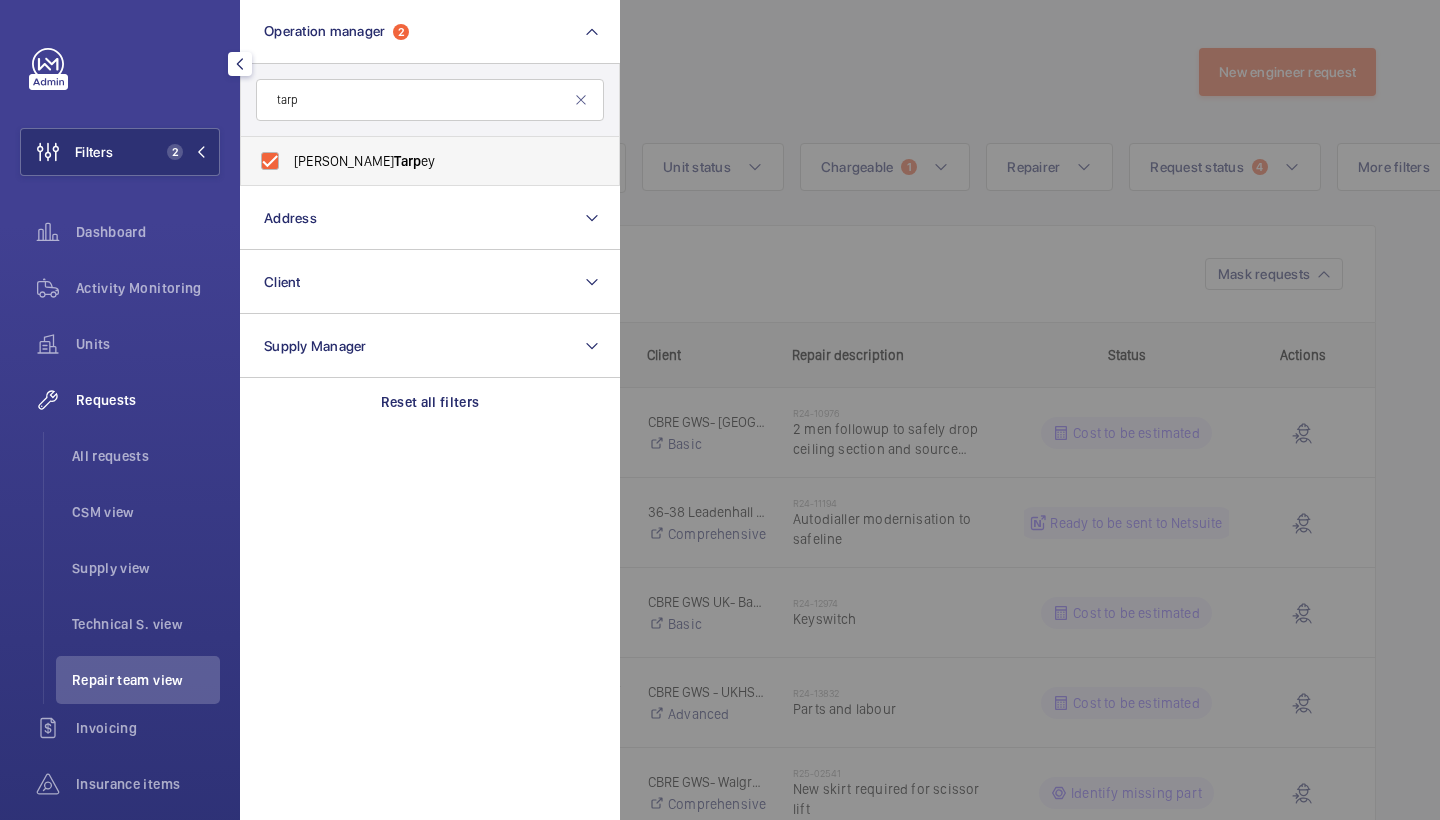 checkbox on "true" 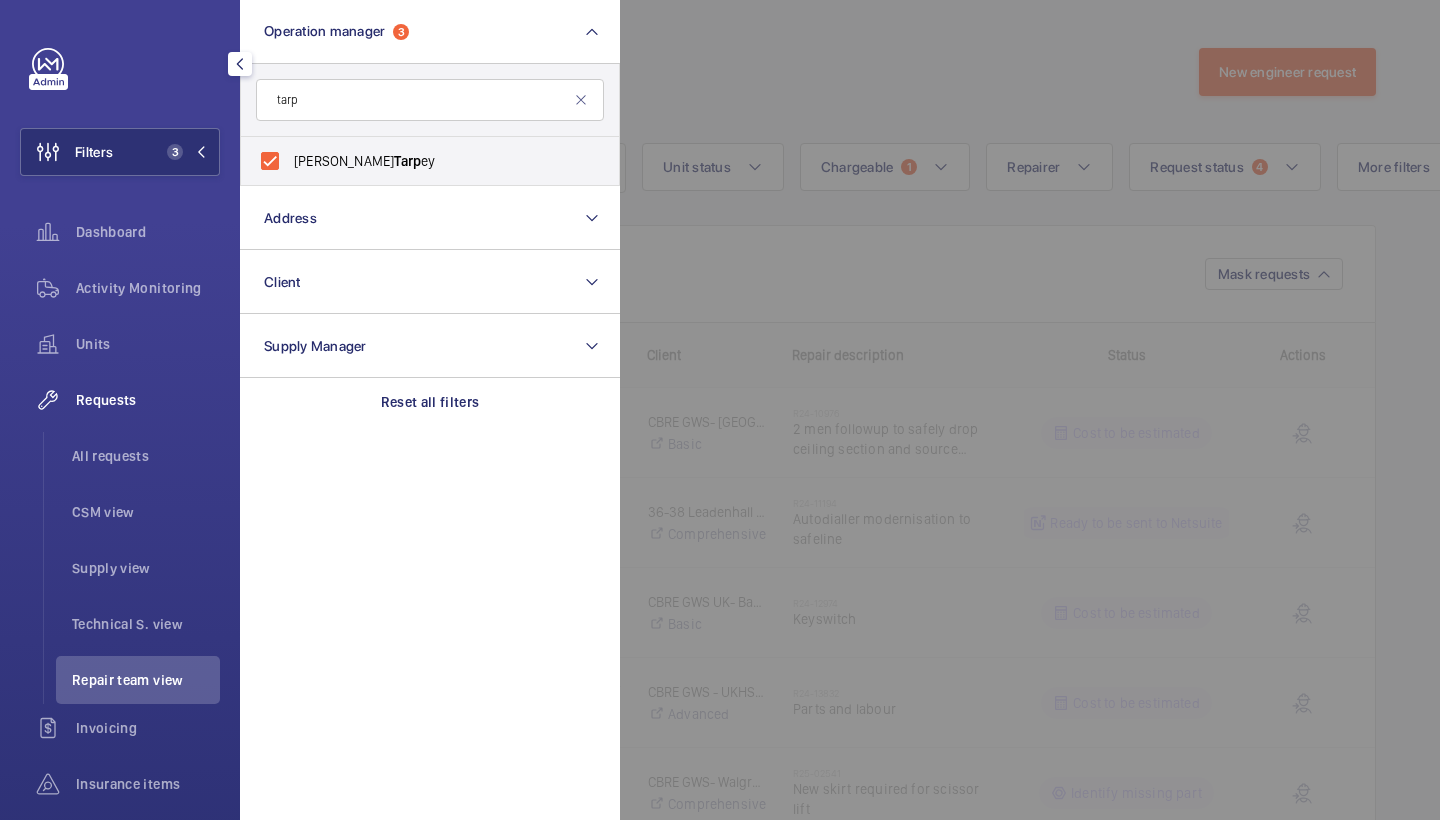 click 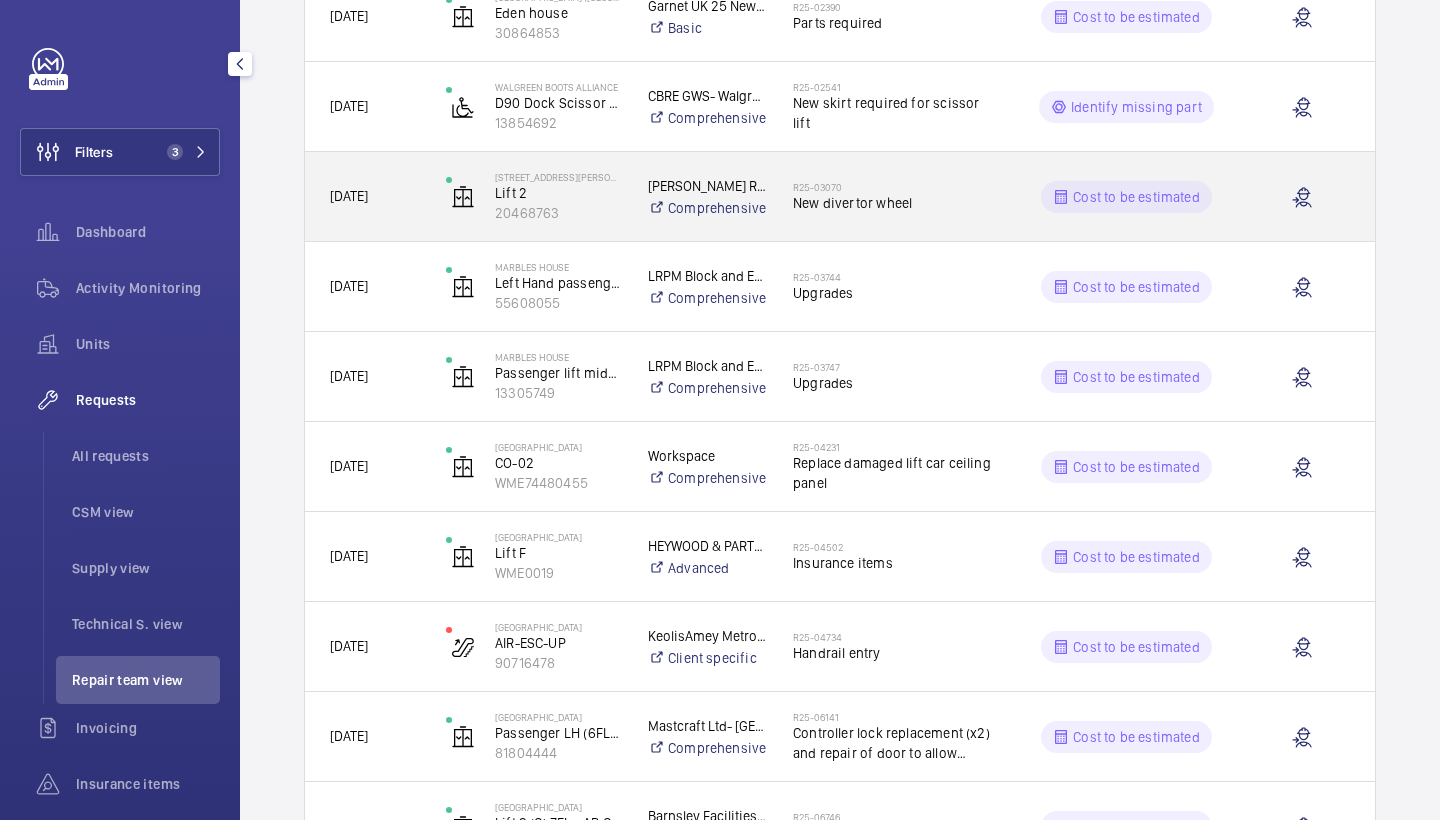 scroll, scrollTop: 1141, scrollLeft: 0, axis: vertical 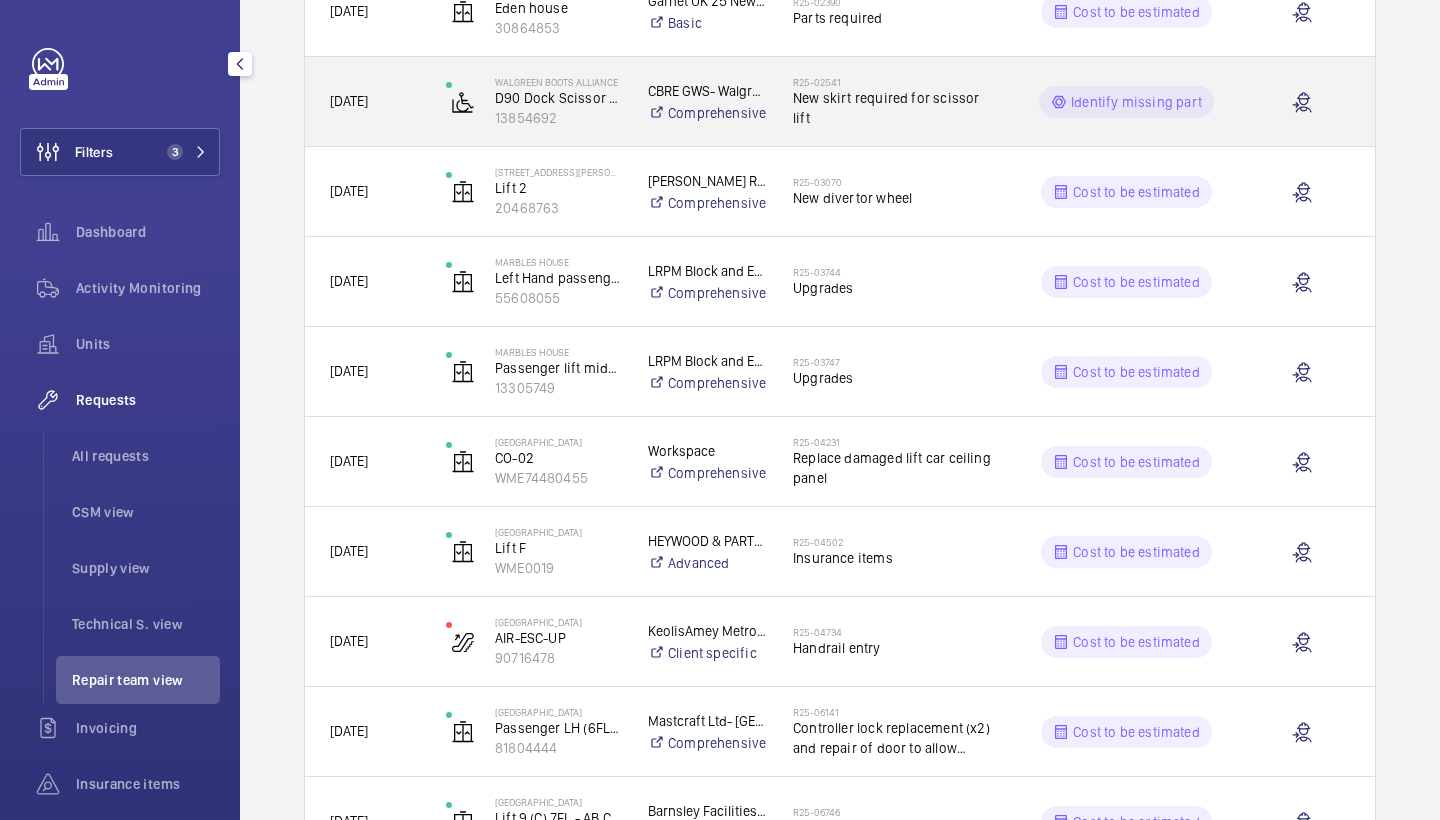 click on "New skirt required for scissor lift" 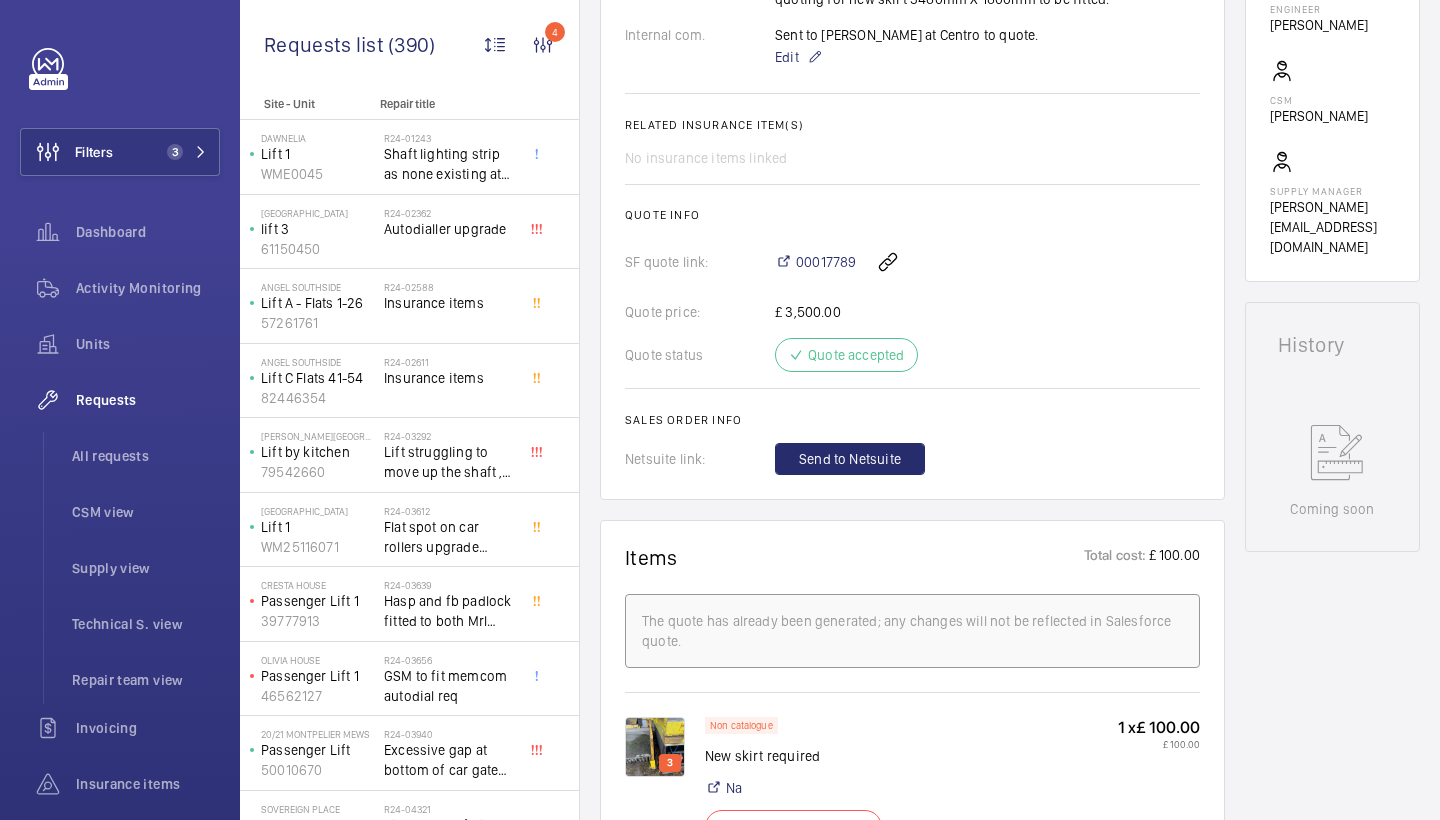 scroll, scrollTop: 455, scrollLeft: 0, axis: vertical 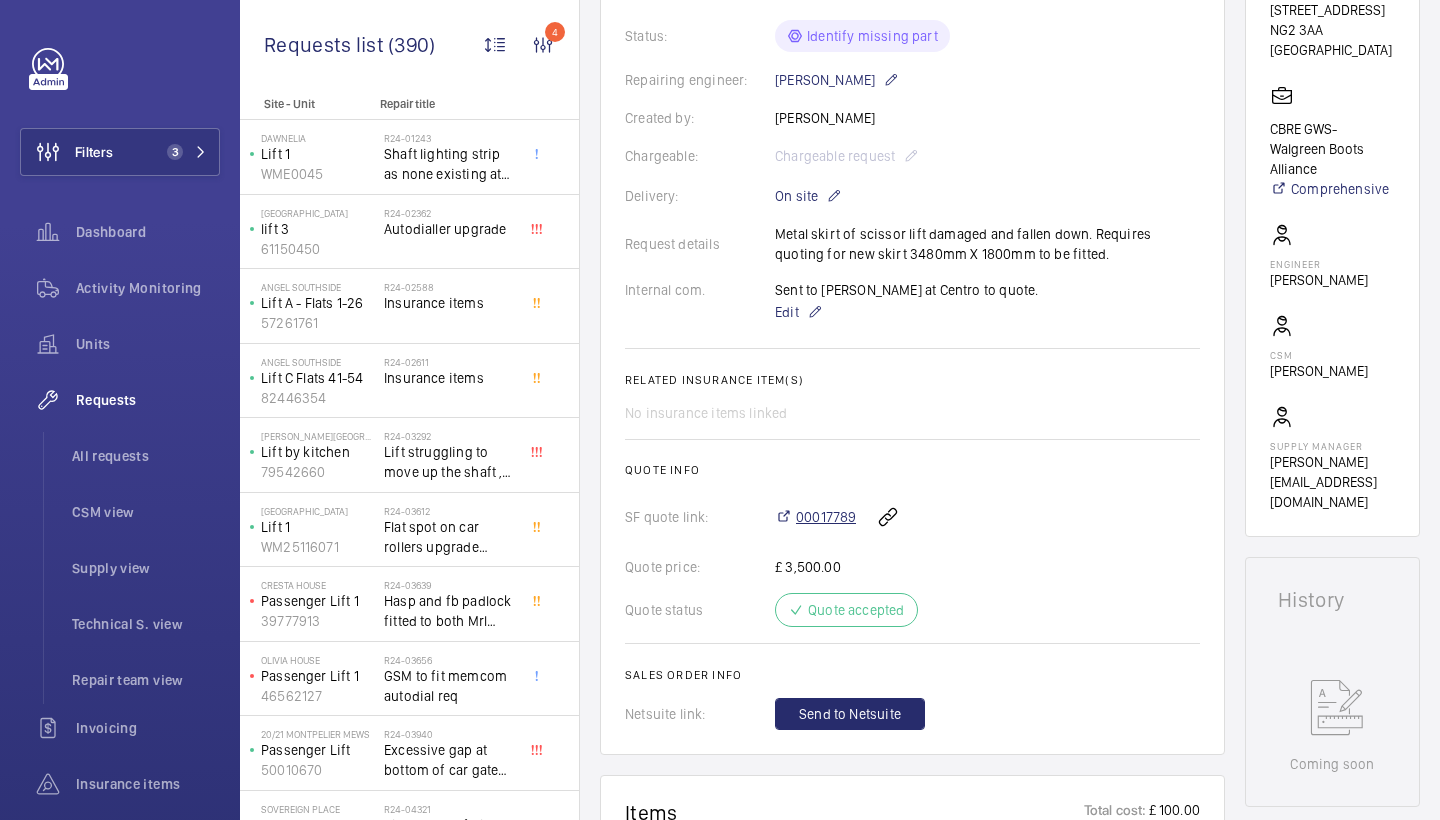 click on "00017789" 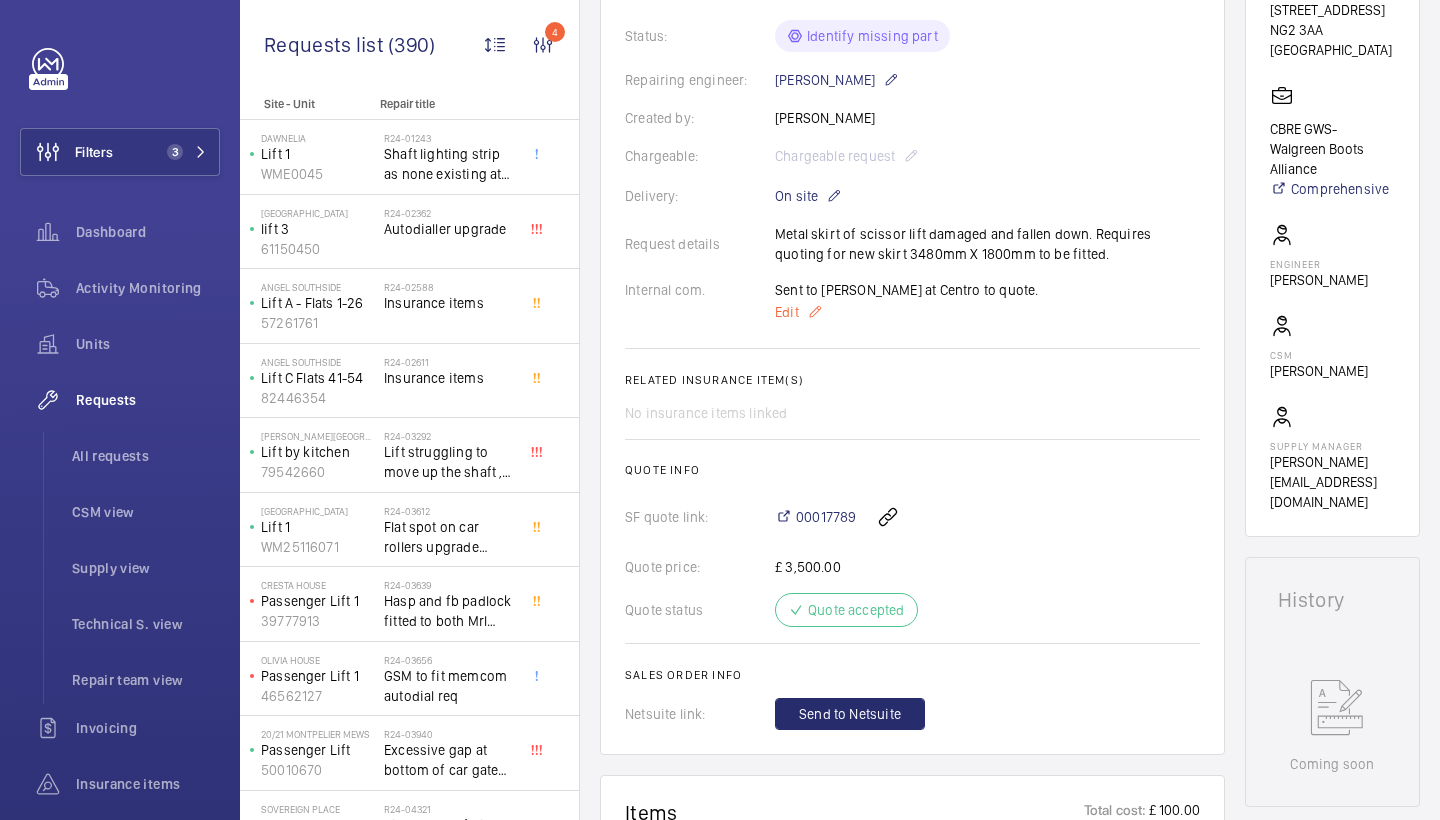 click 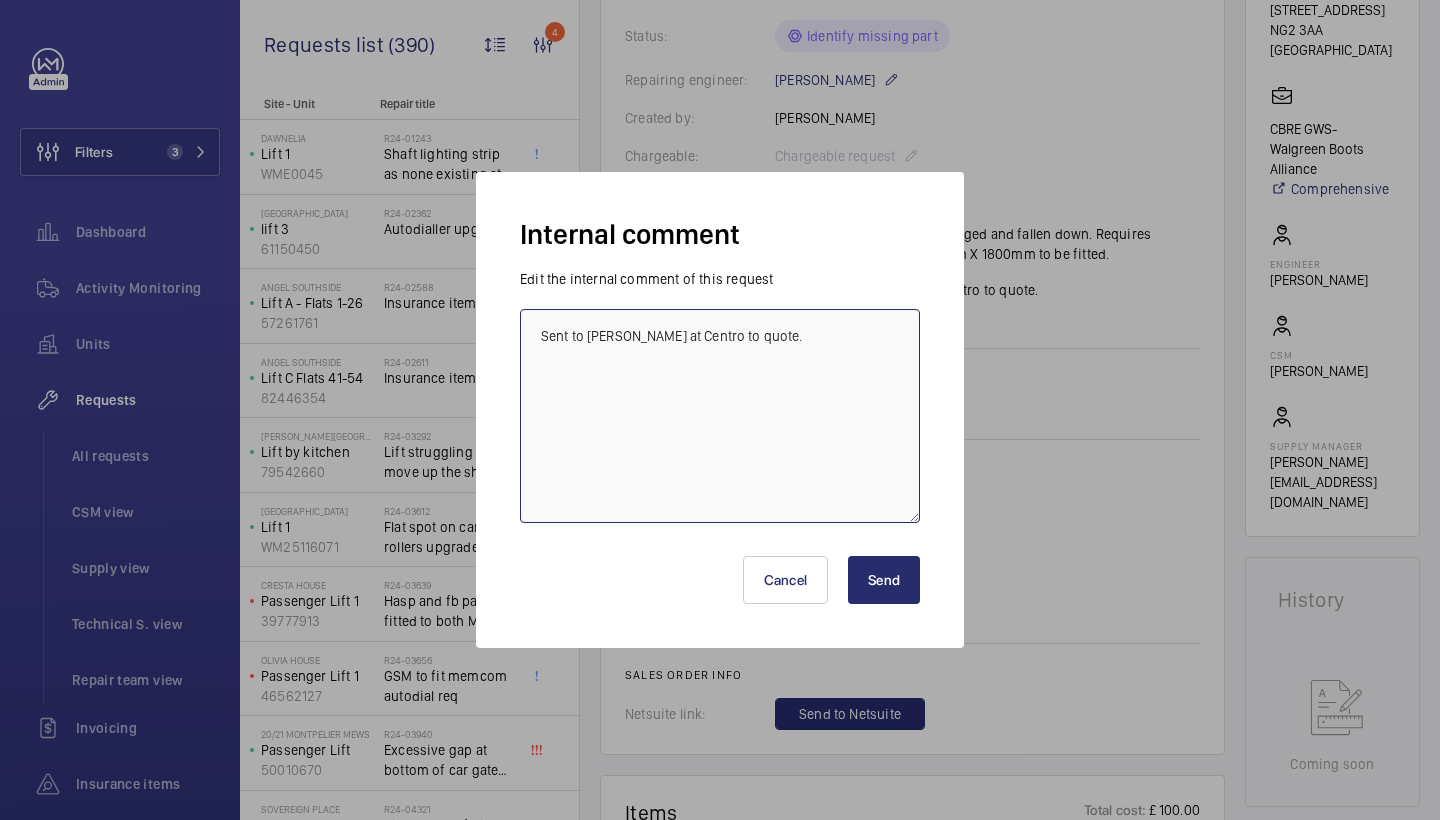 click on "Sent to Richard at Centro to quote." at bounding box center (720, 416) 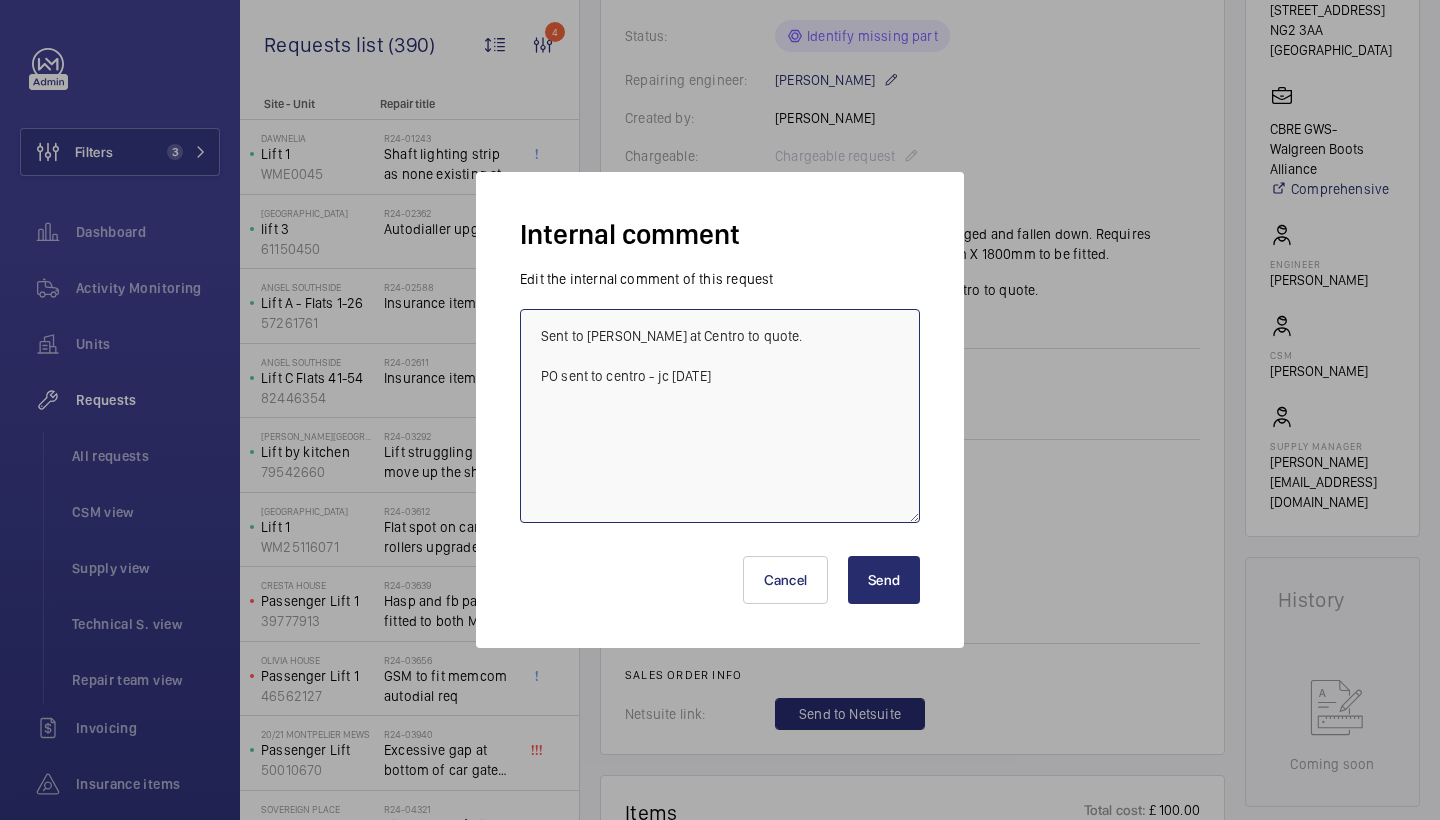 type on "Sent to Richard at Centro to quote.
PO sent to centro - jc 28/7/25" 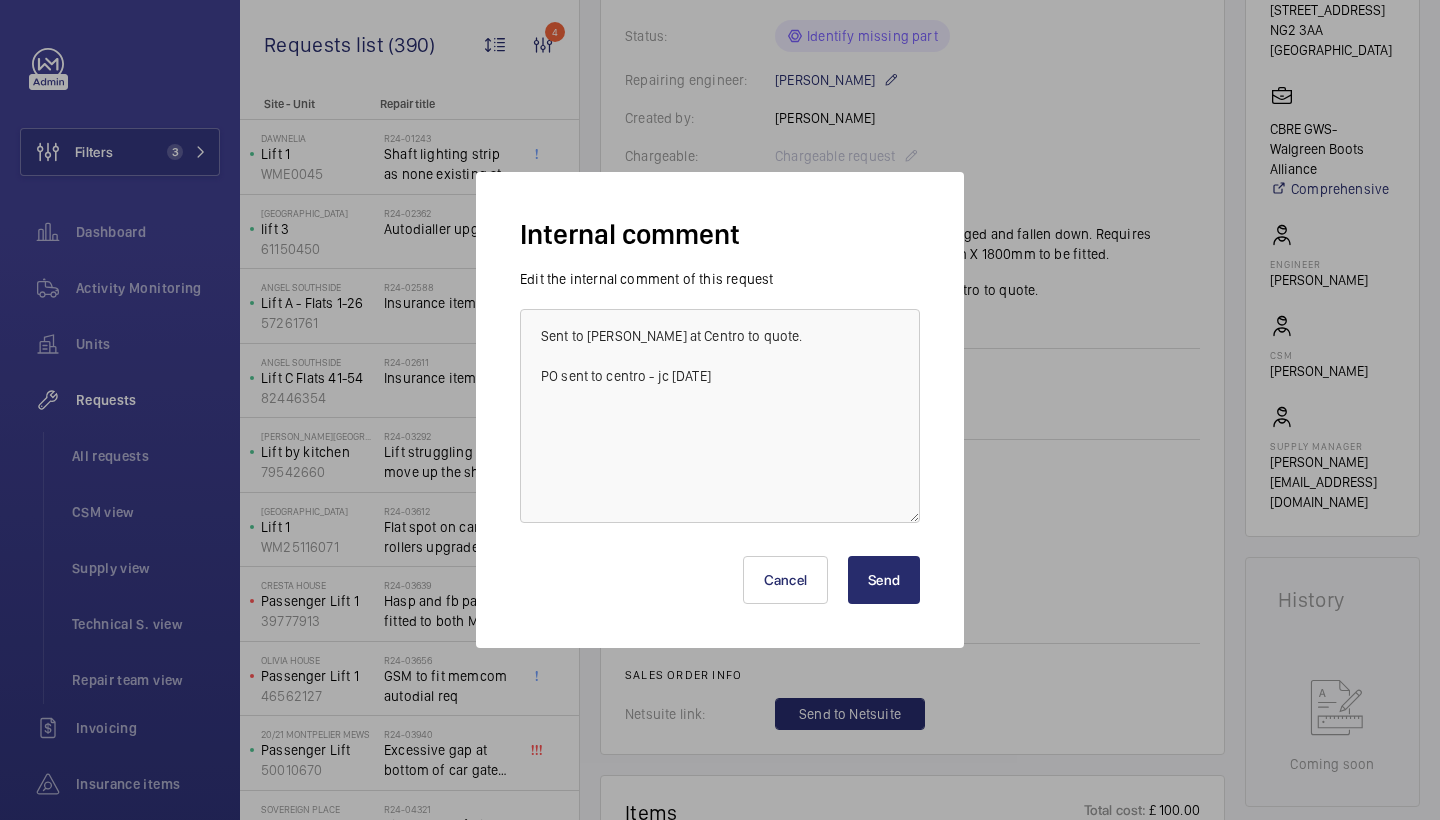 click on "Send" at bounding box center (884, 580) 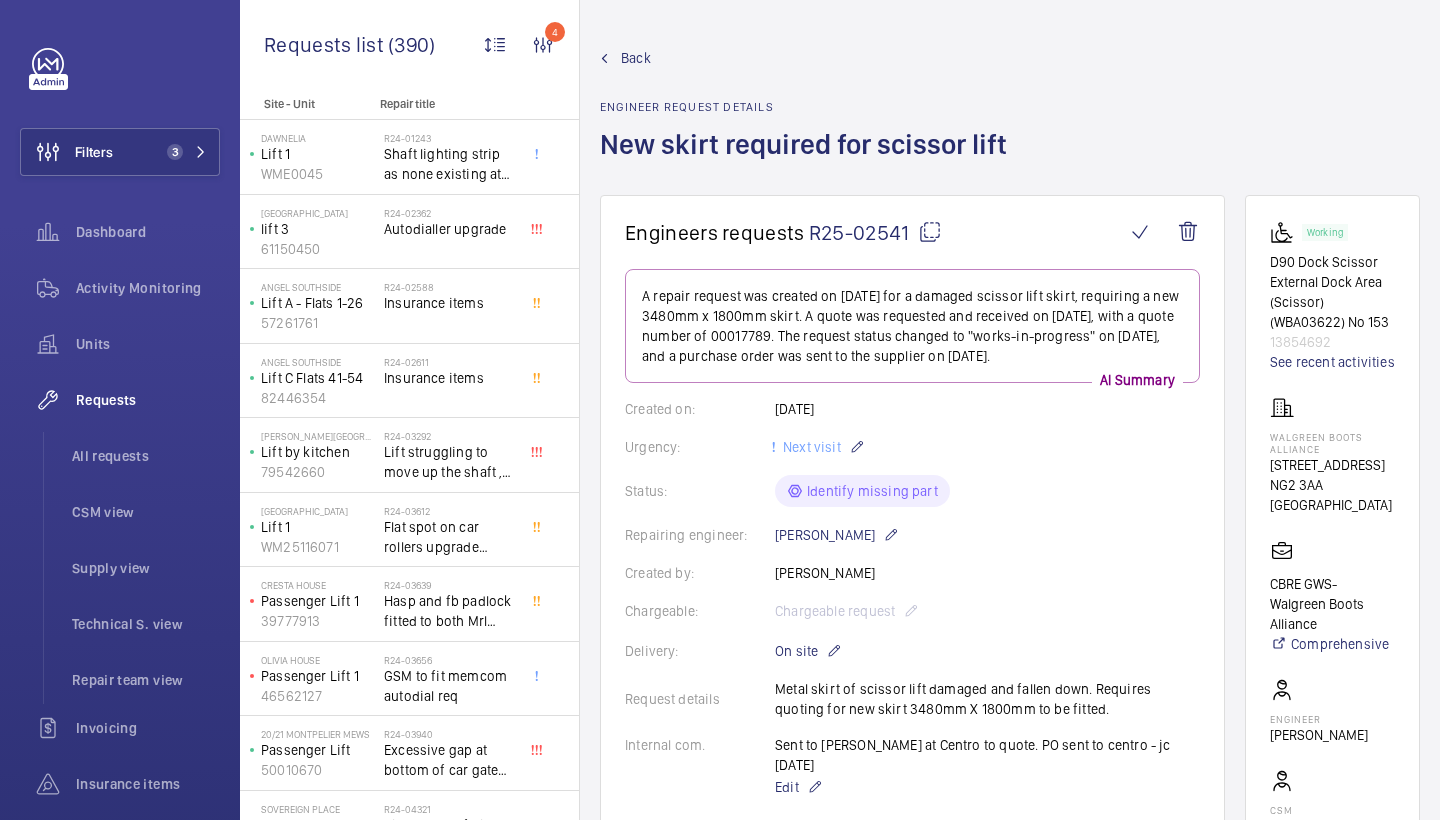 scroll, scrollTop: 0, scrollLeft: 0, axis: both 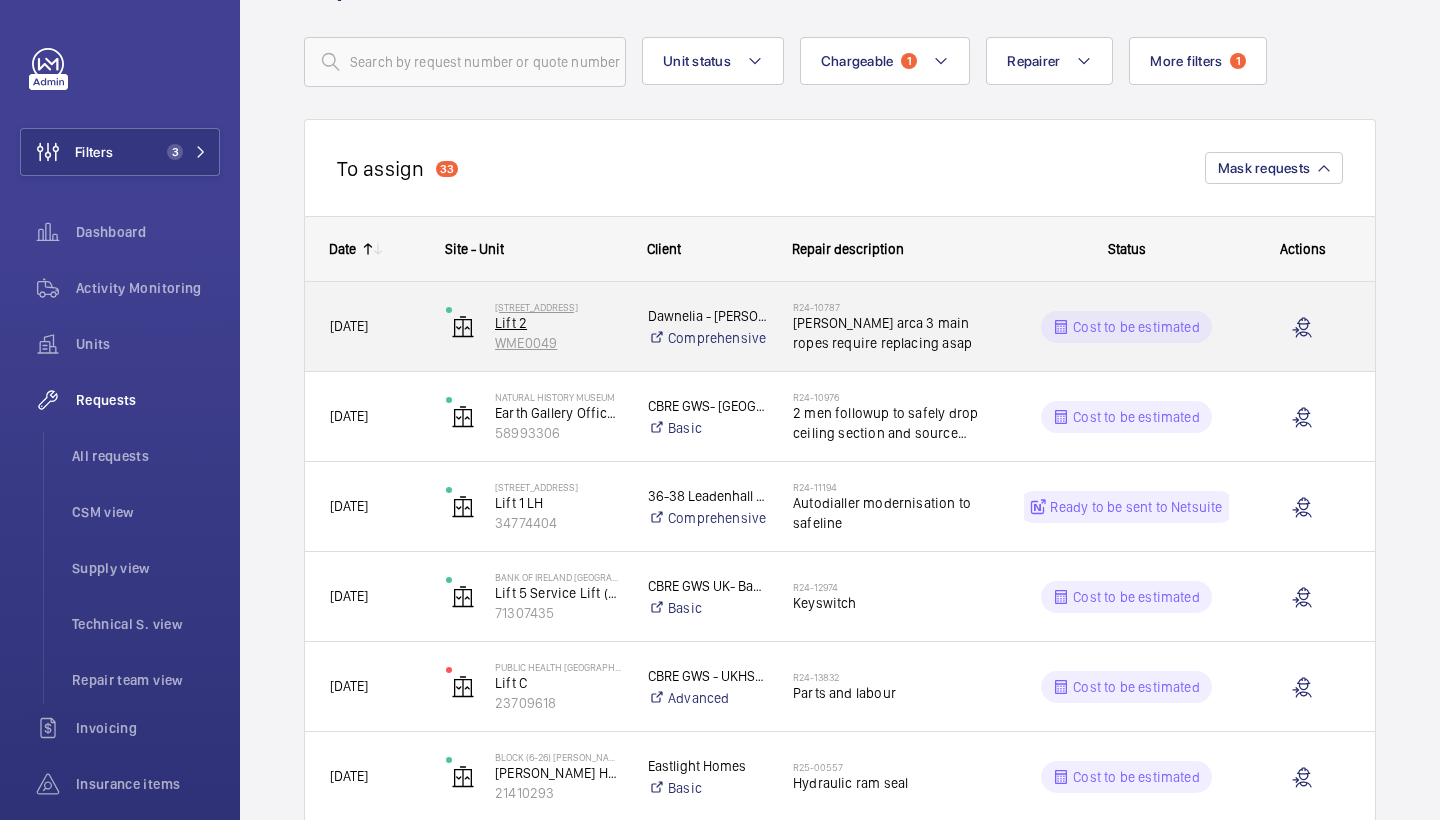 click on "WME0049" 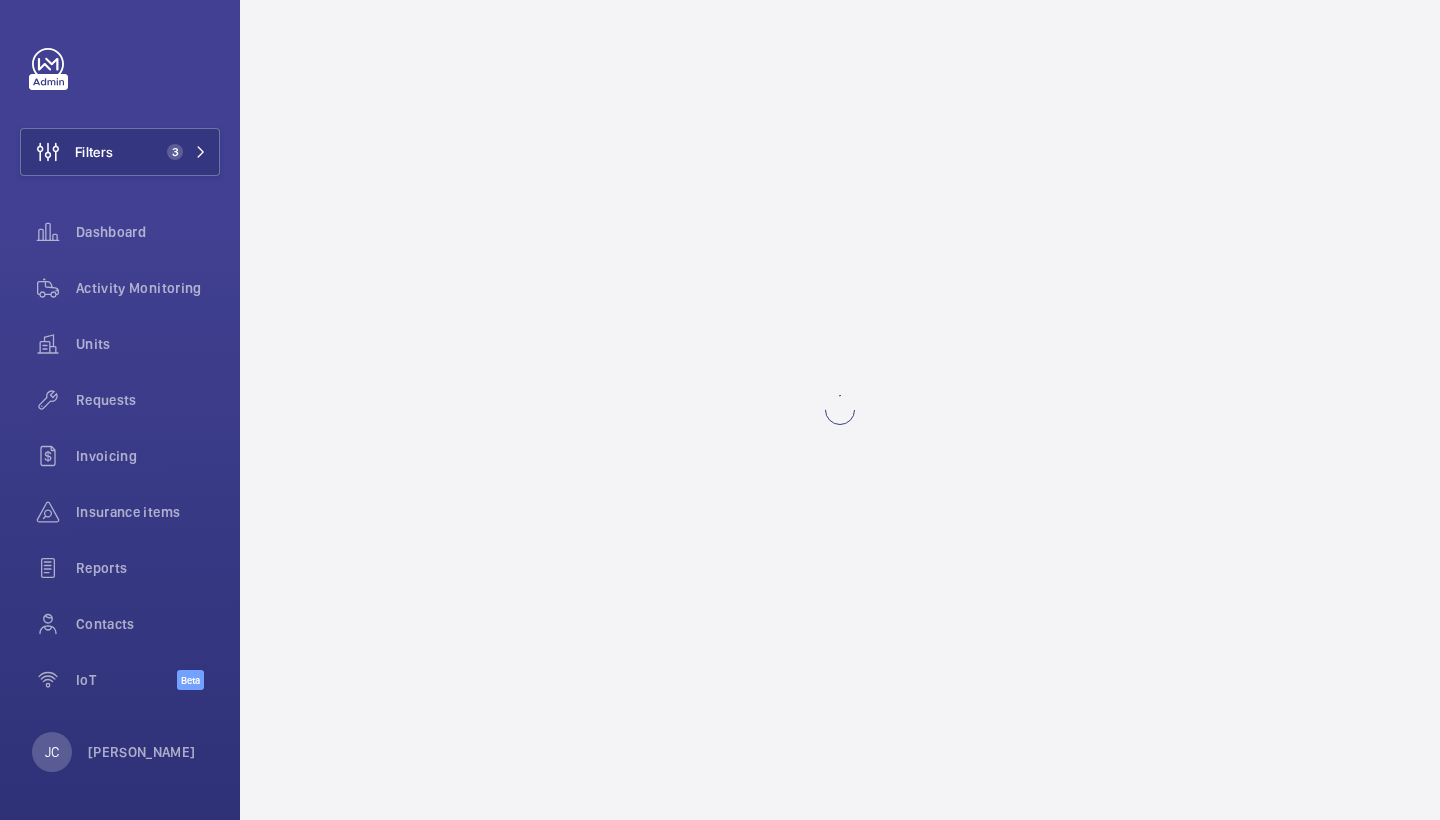 scroll, scrollTop: 0, scrollLeft: 0, axis: both 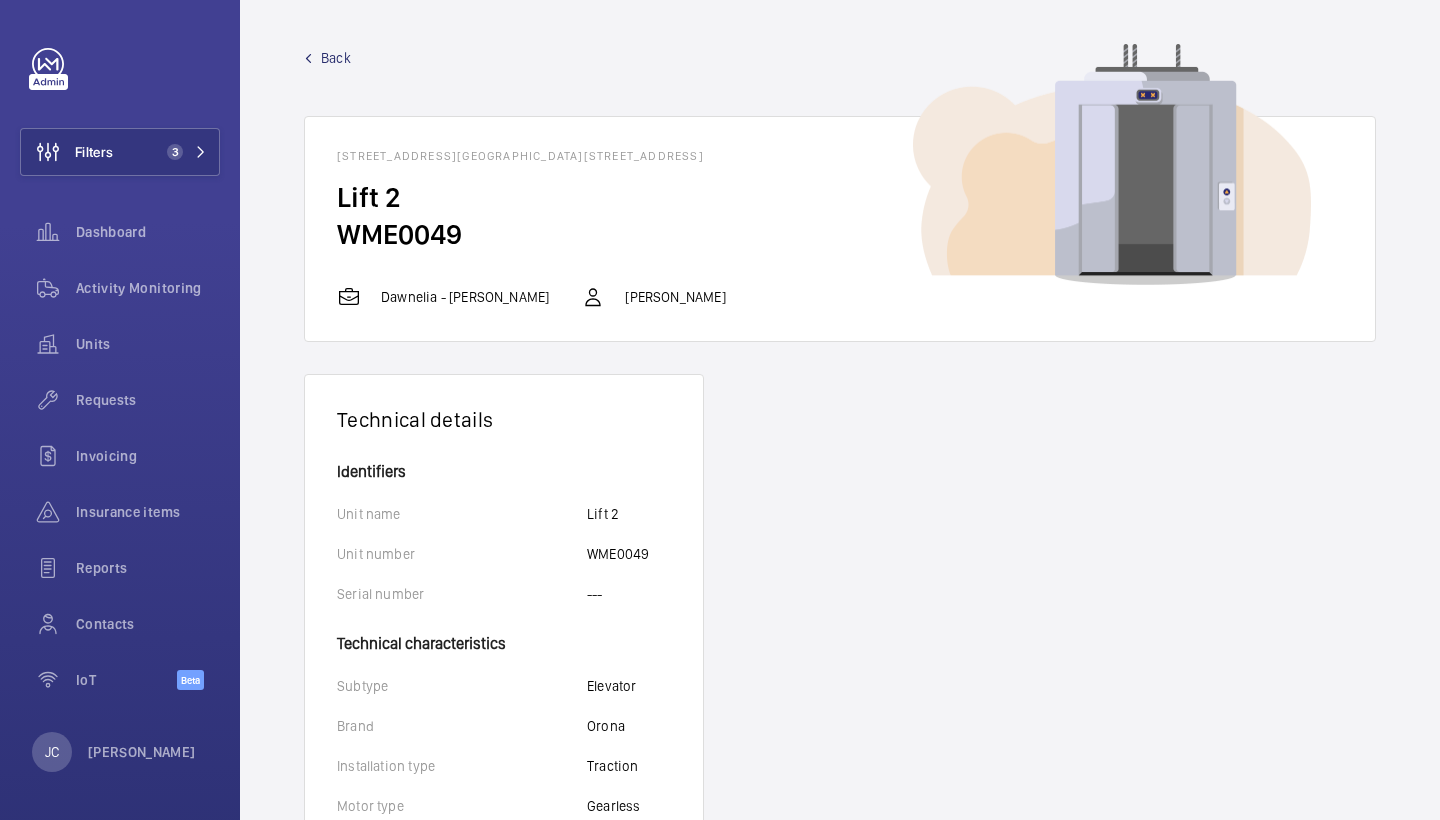 click on "Back" 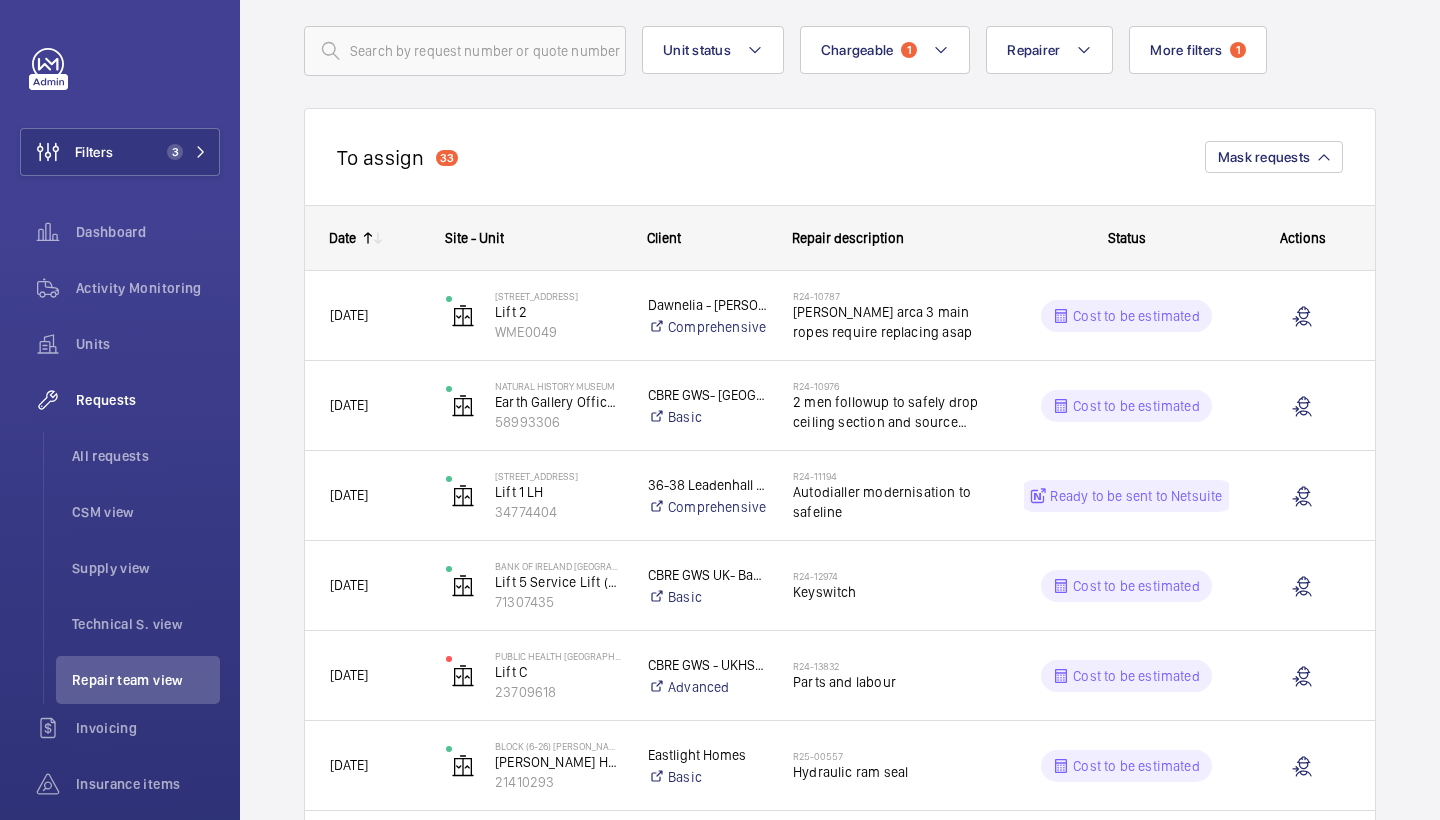 scroll, scrollTop: 204, scrollLeft: 0, axis: vertical 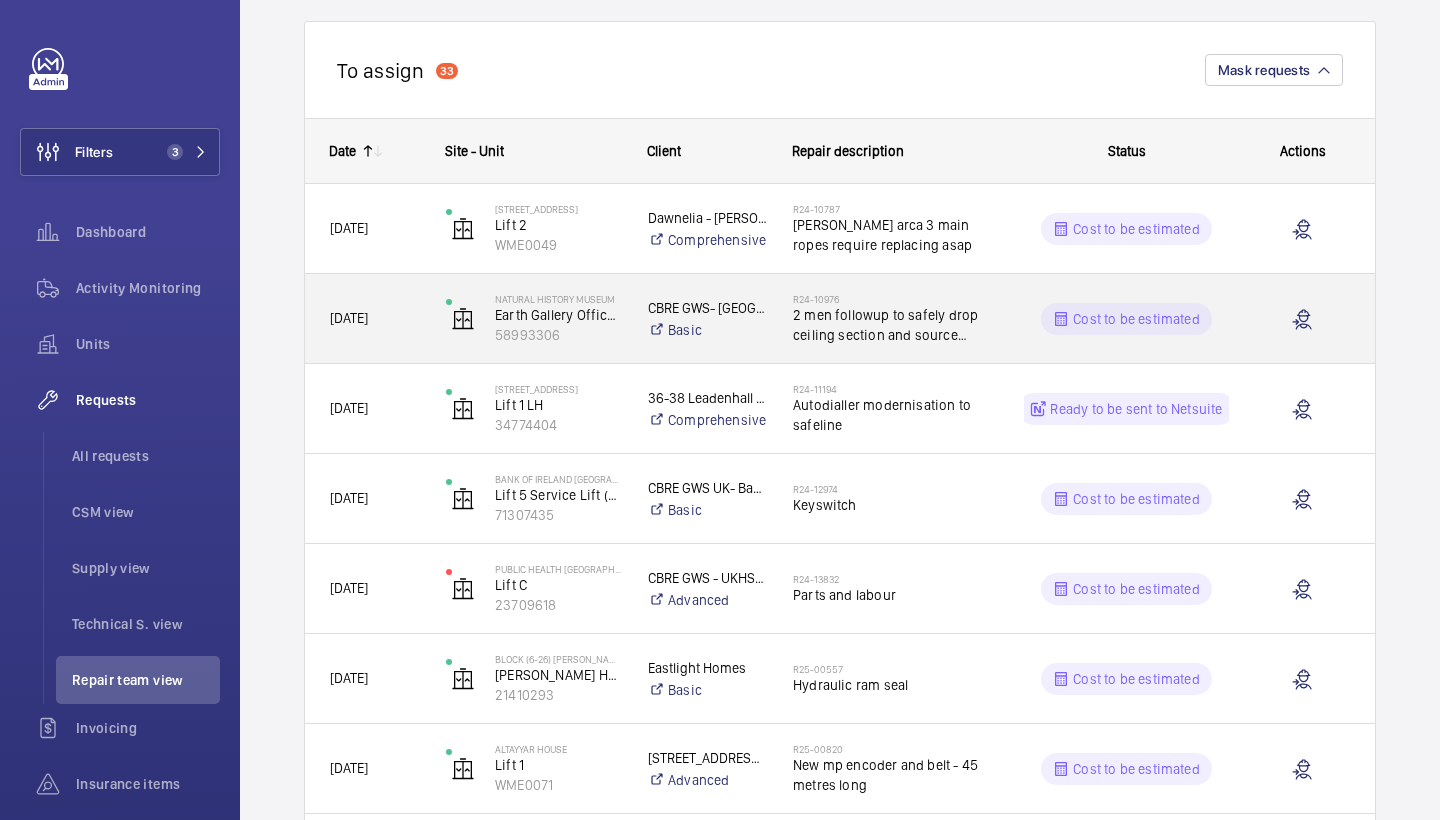 click on "2 men followup to safely drop ceiling section and source replacement" 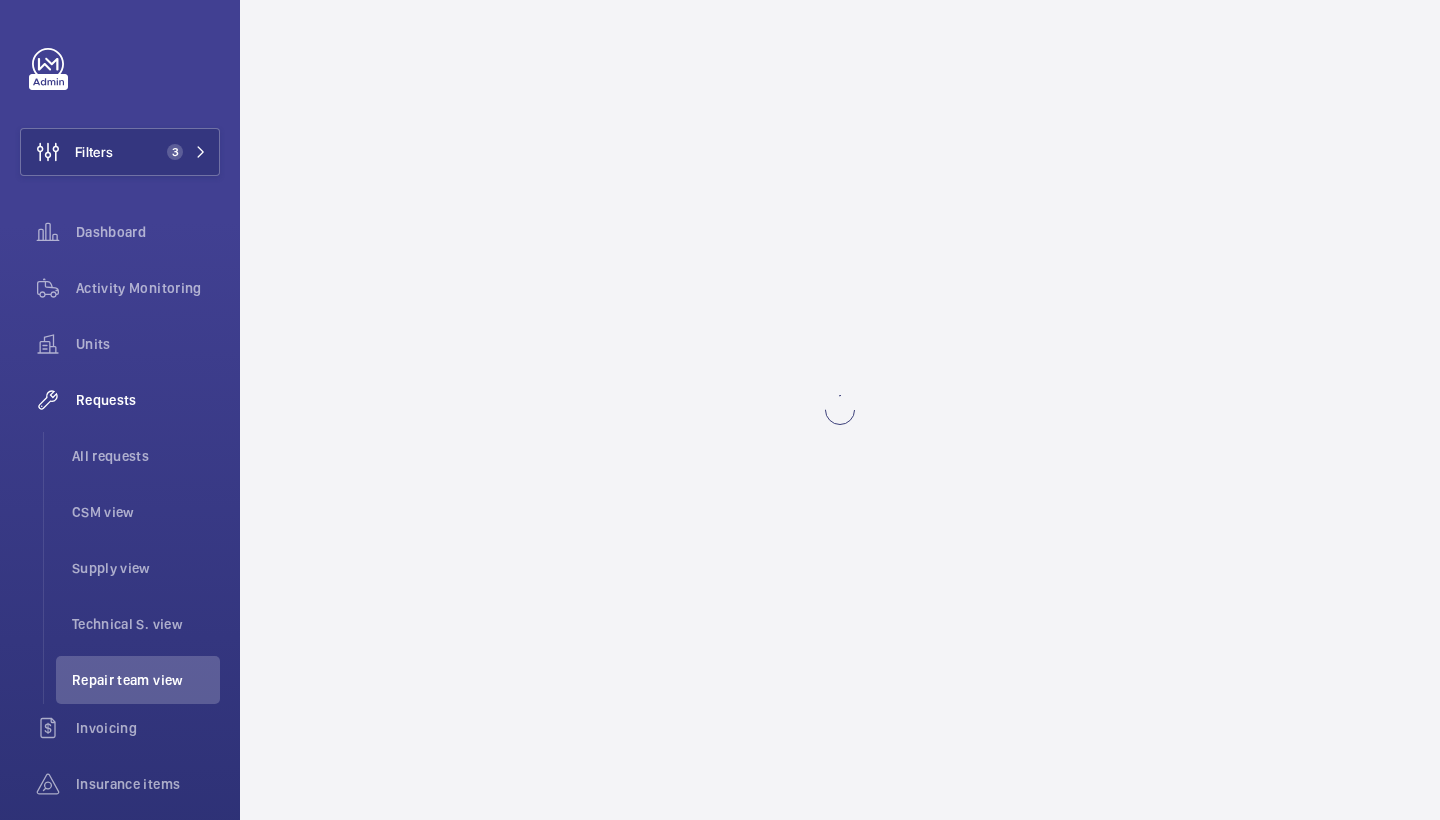 scroll, scrollTop: 0, scrollLeft: 0, axis: both 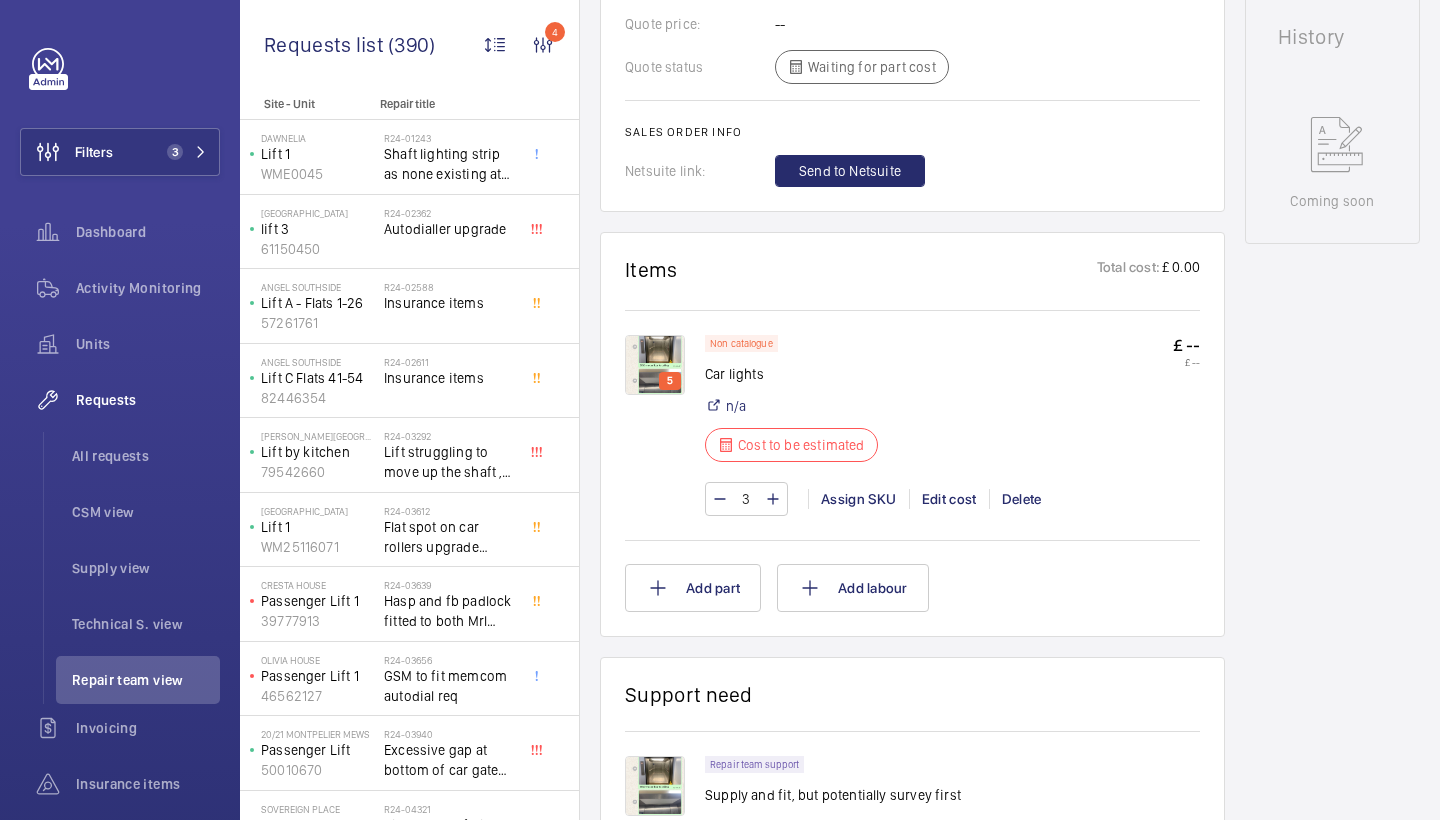 click 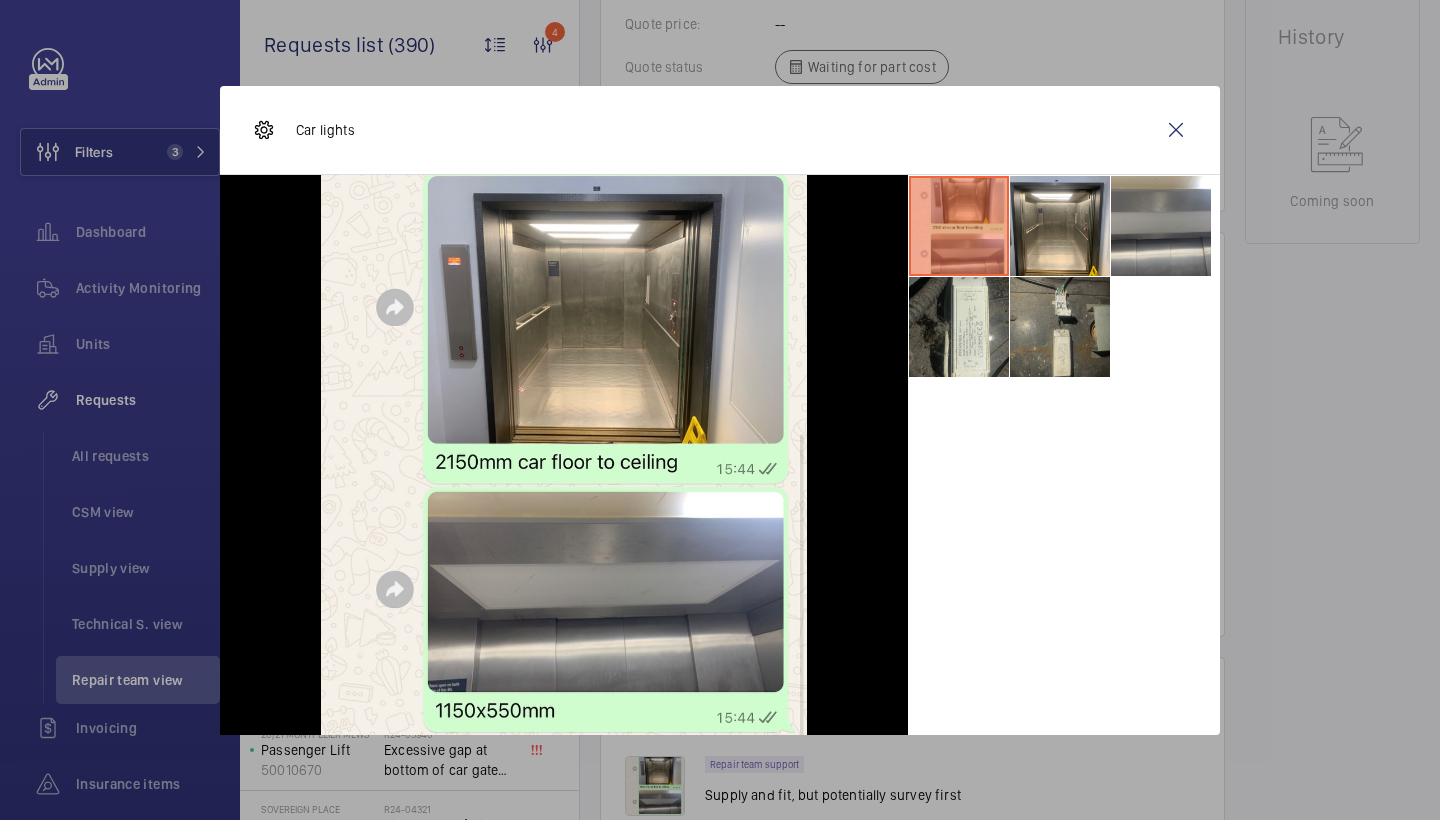 click at bounding box center [1060, 327] 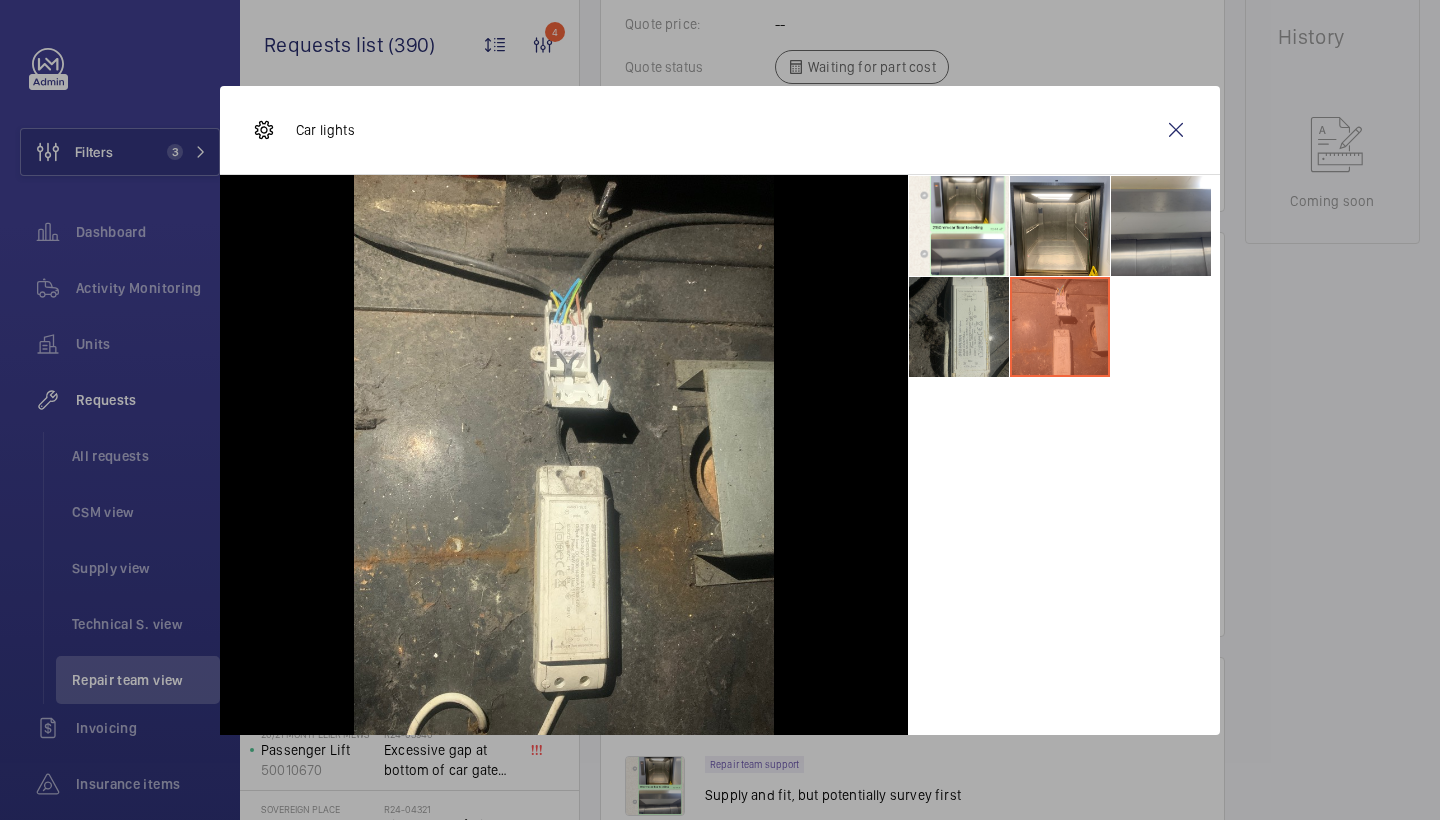 click at bounding box center [959, 327] 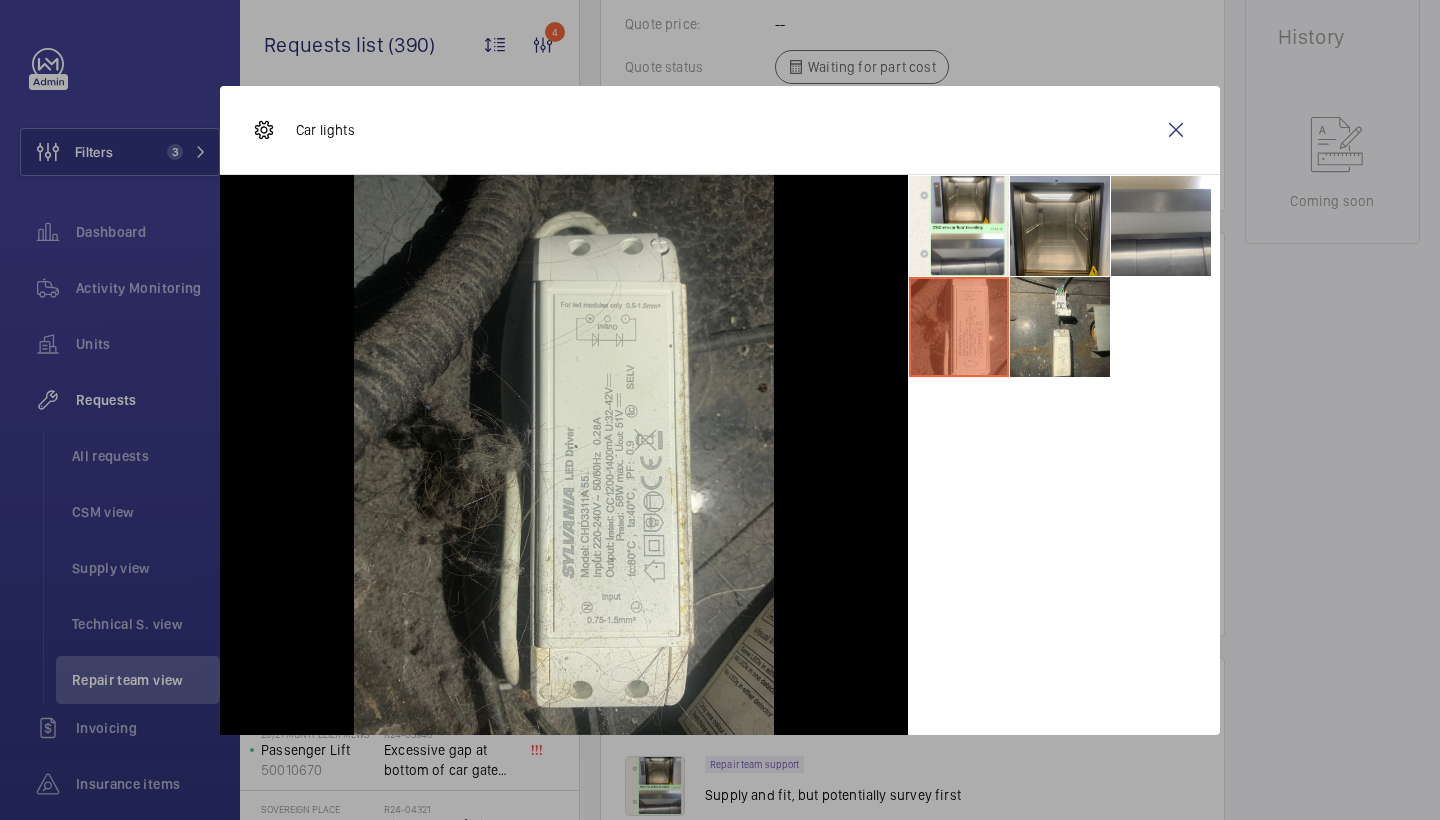click at bounding box center (1060, 226) 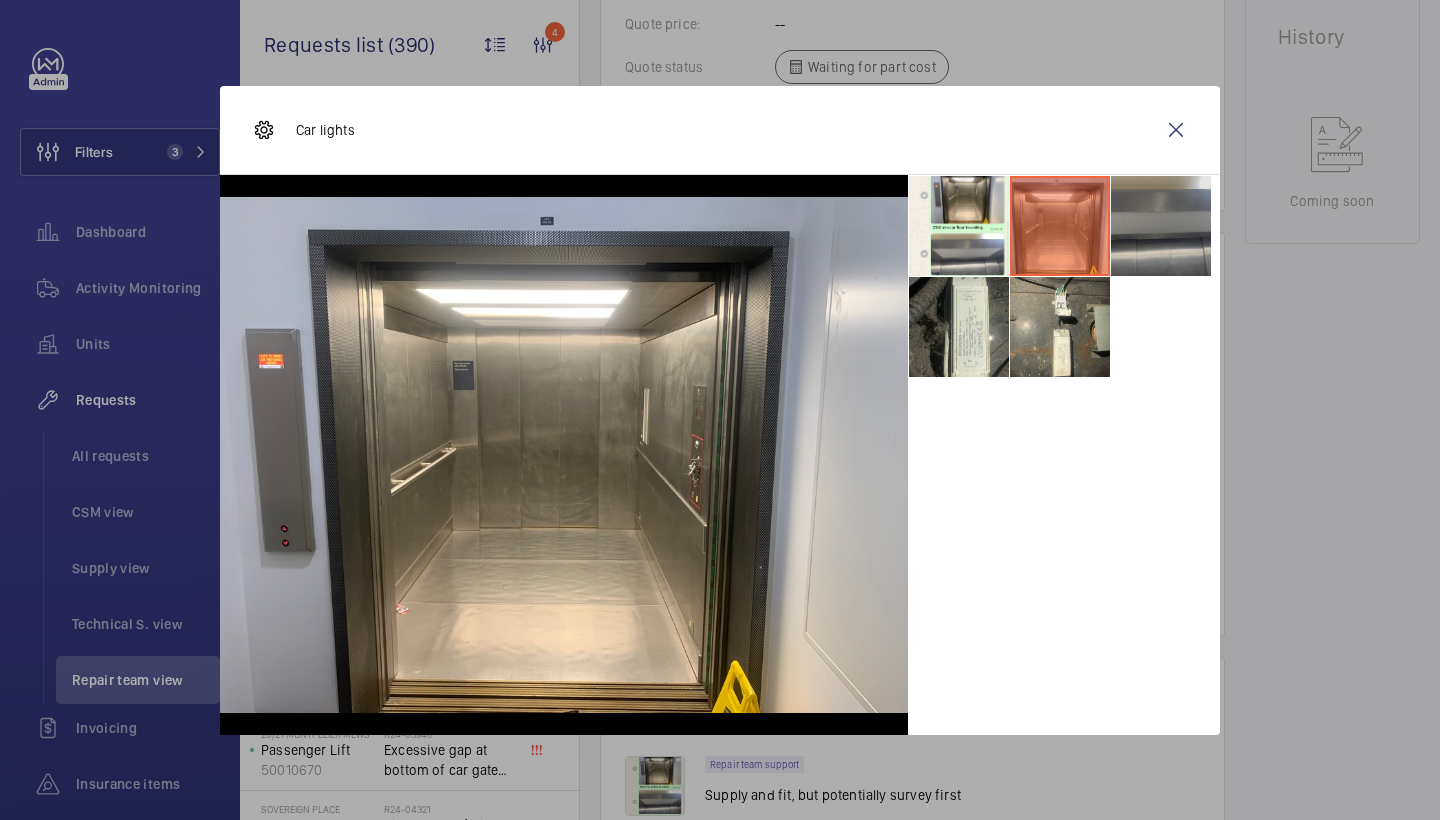 click at bounding box center (1161, 226) 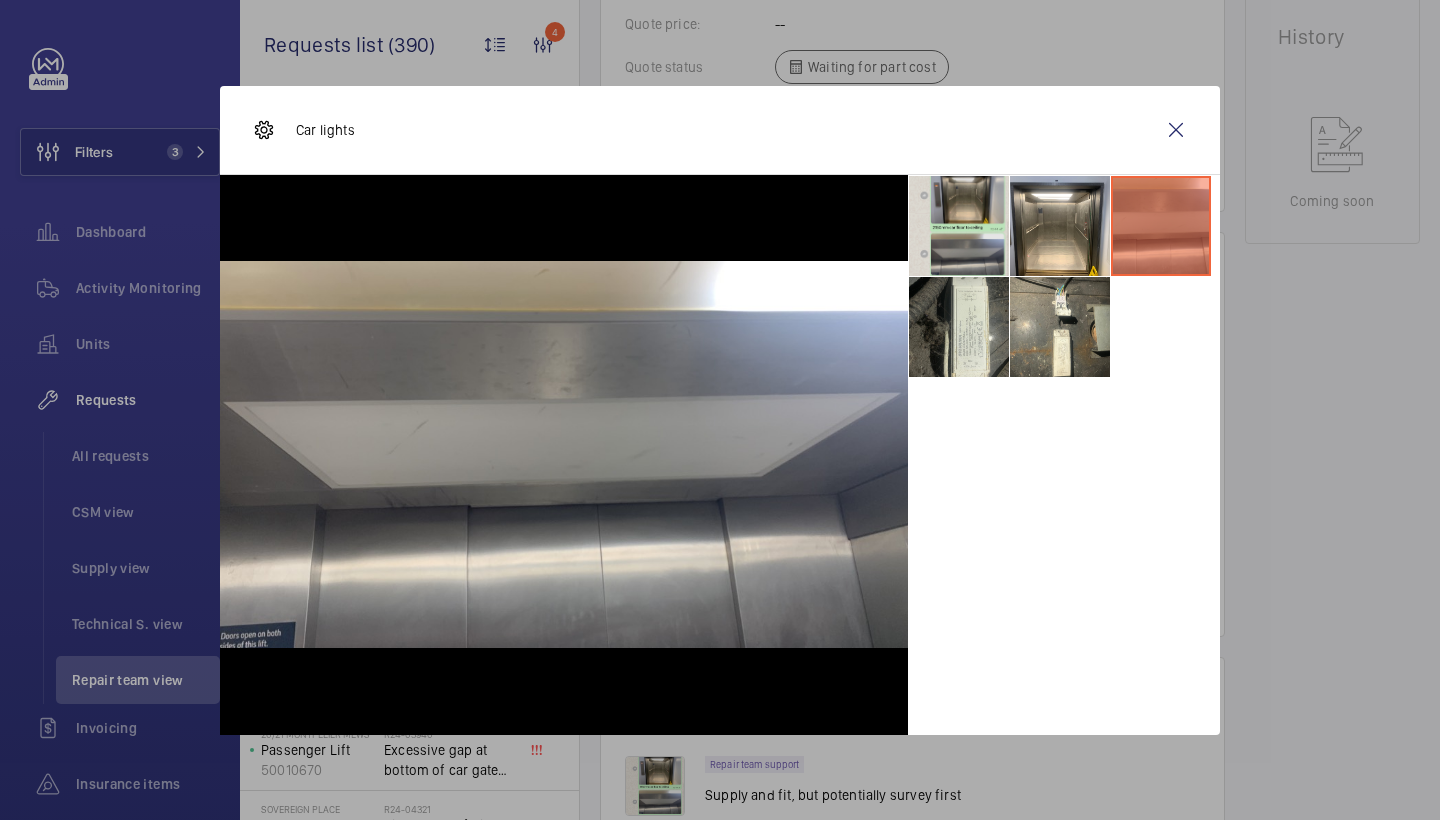 click at bounding box center (959, 226) 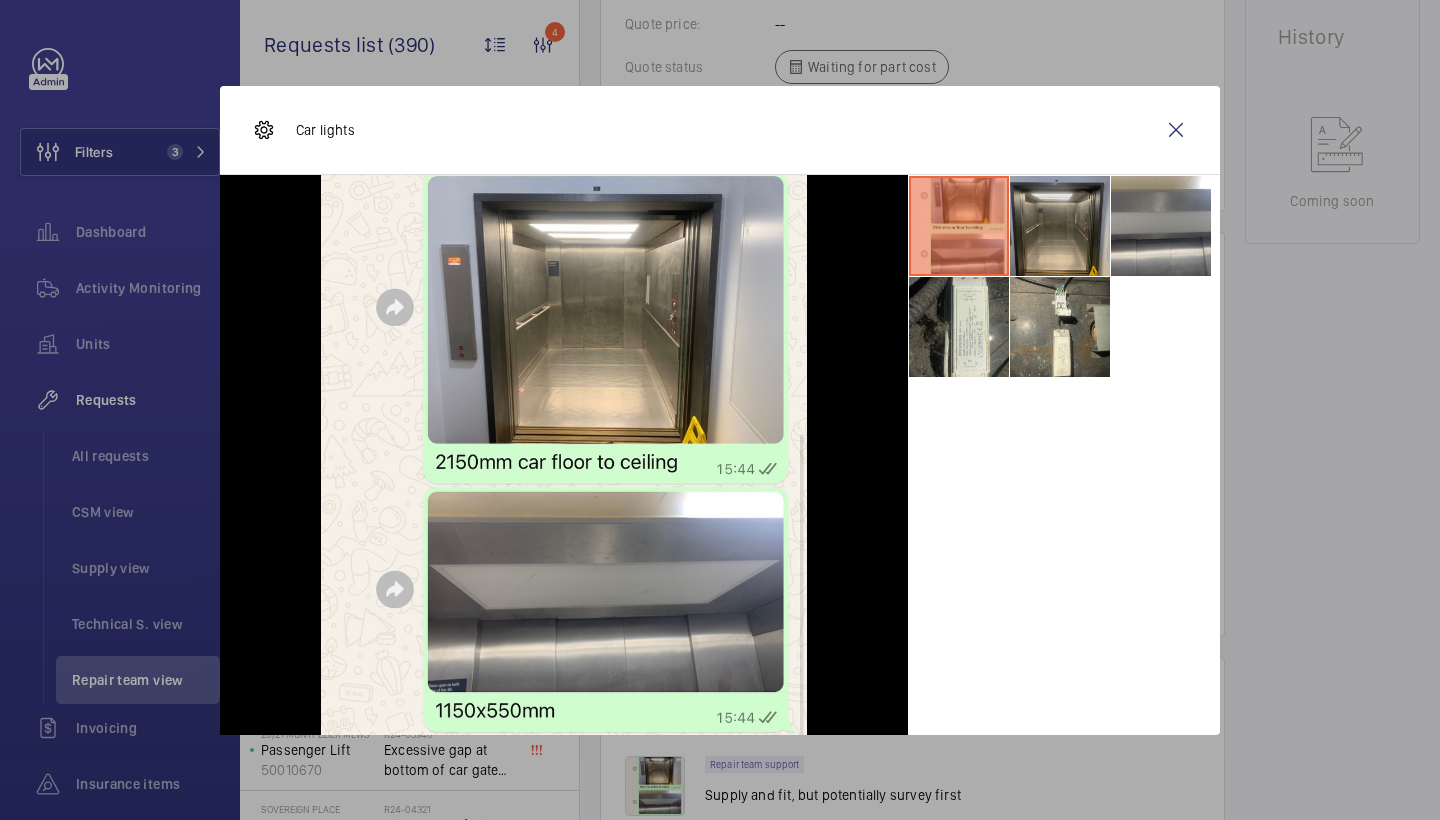 click at bounding box center [1060, 226] 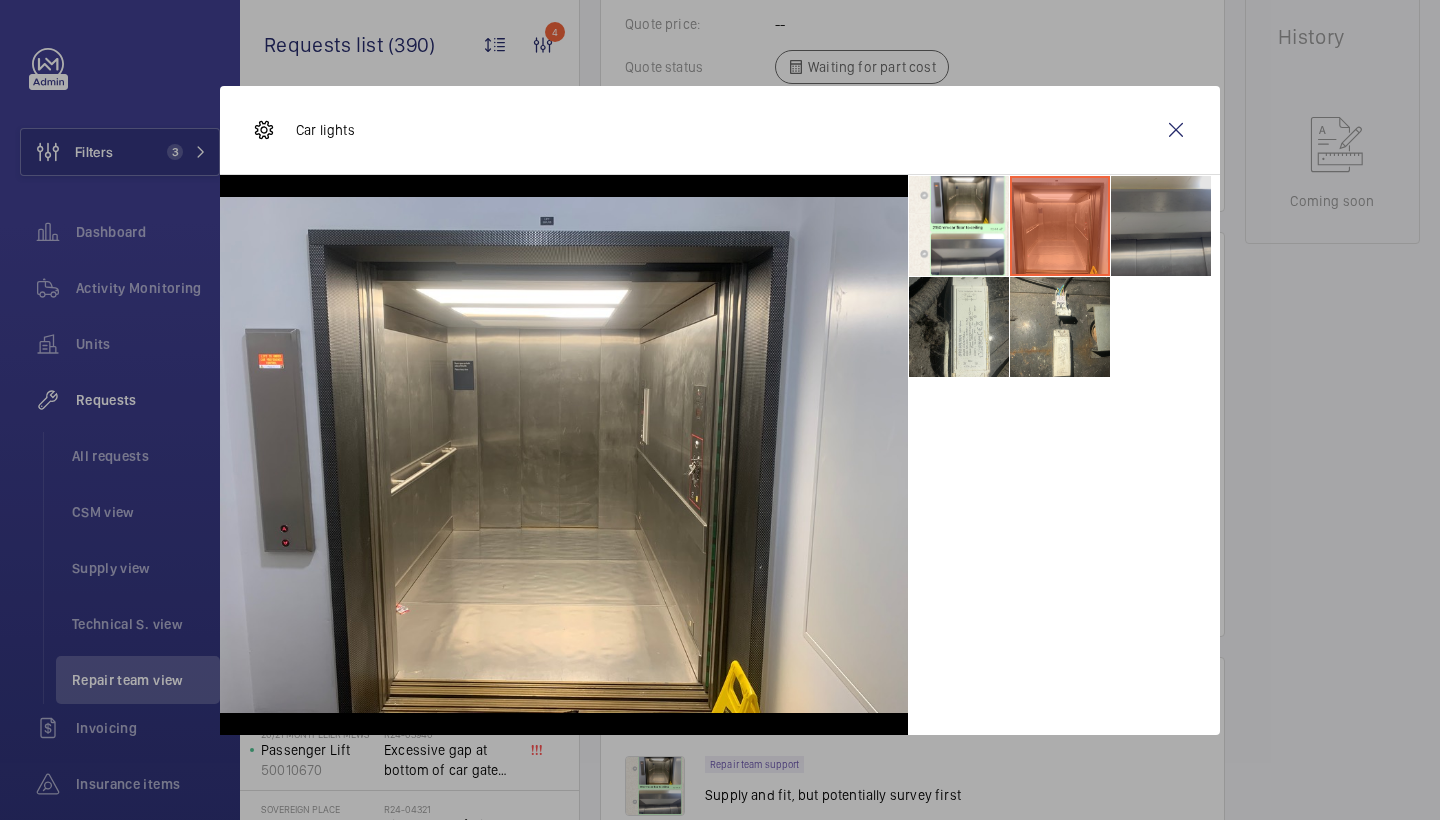 click at bounding box center [1161, 226] 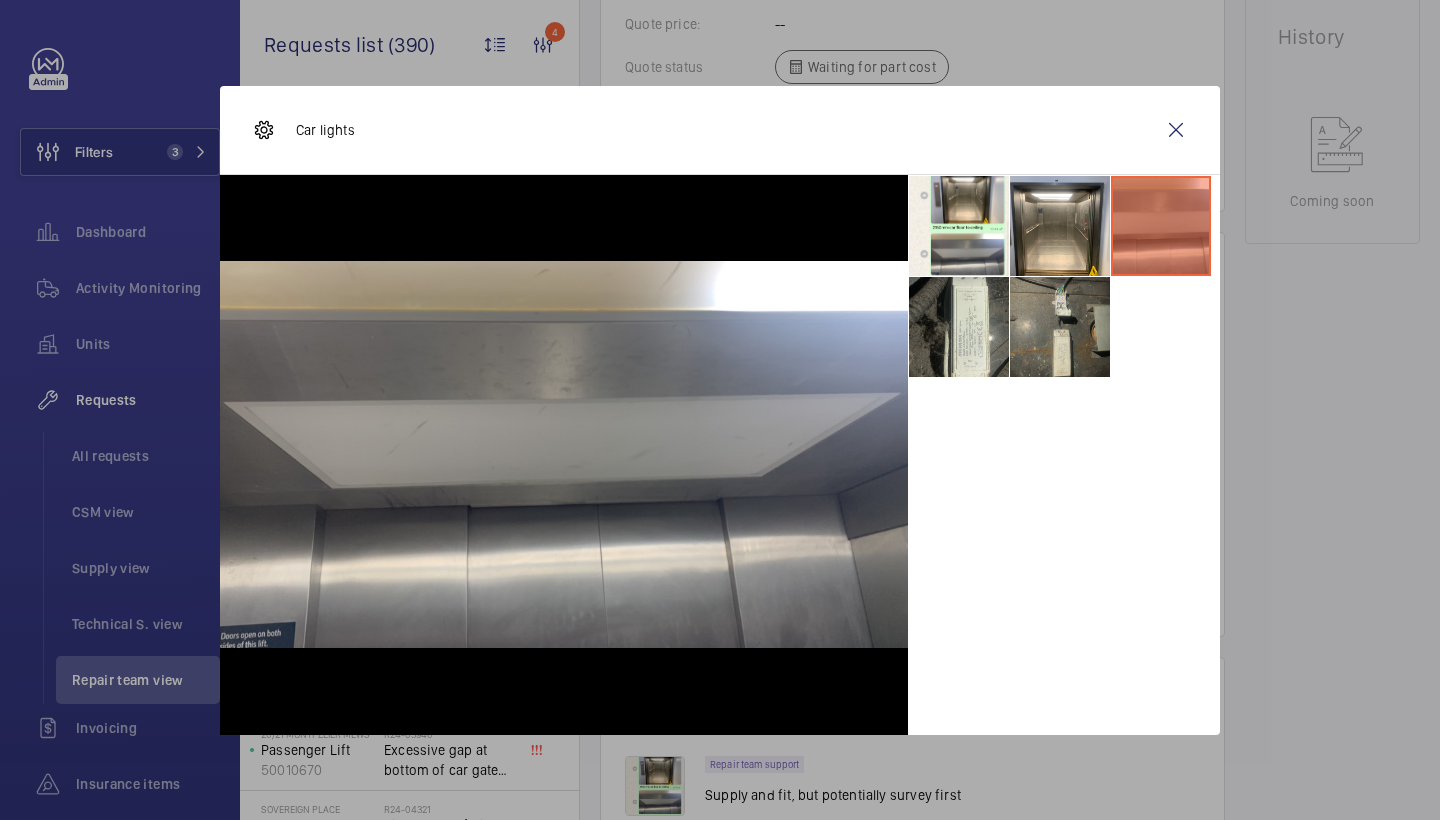 click at bounding box center (1060, 327) 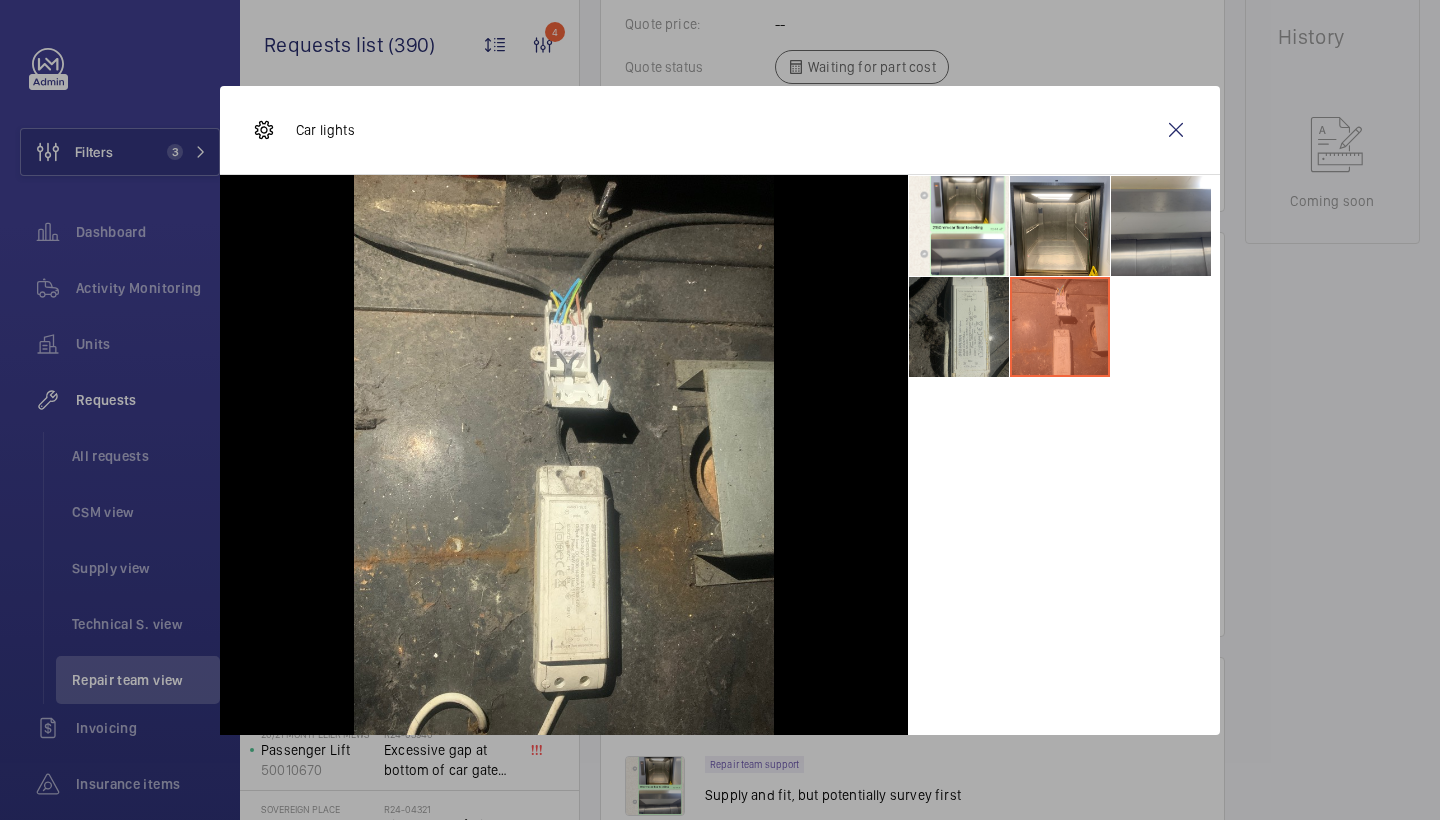 click at bounding box center (959, 327) 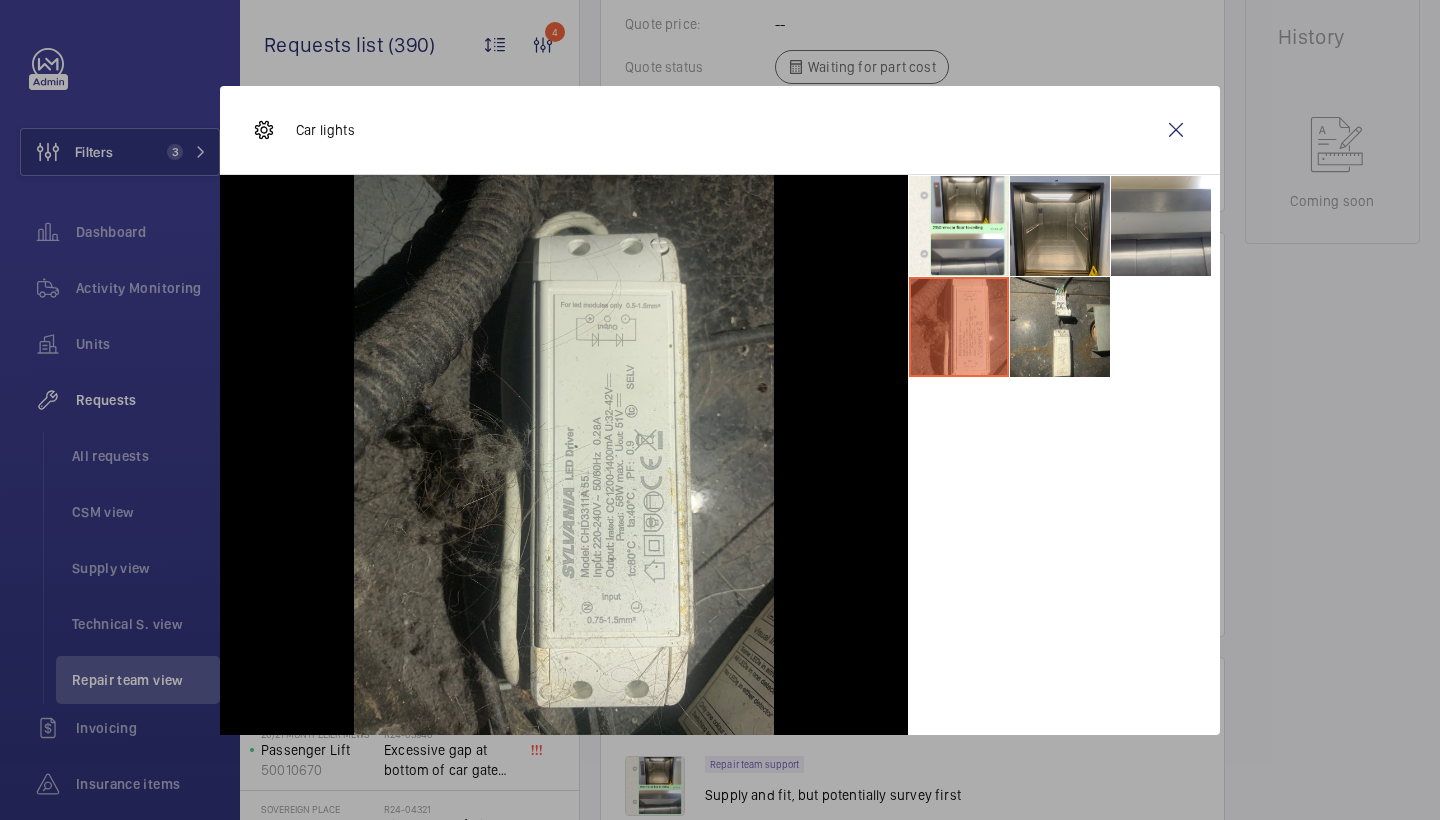 click at bounding box center (1060, 226) 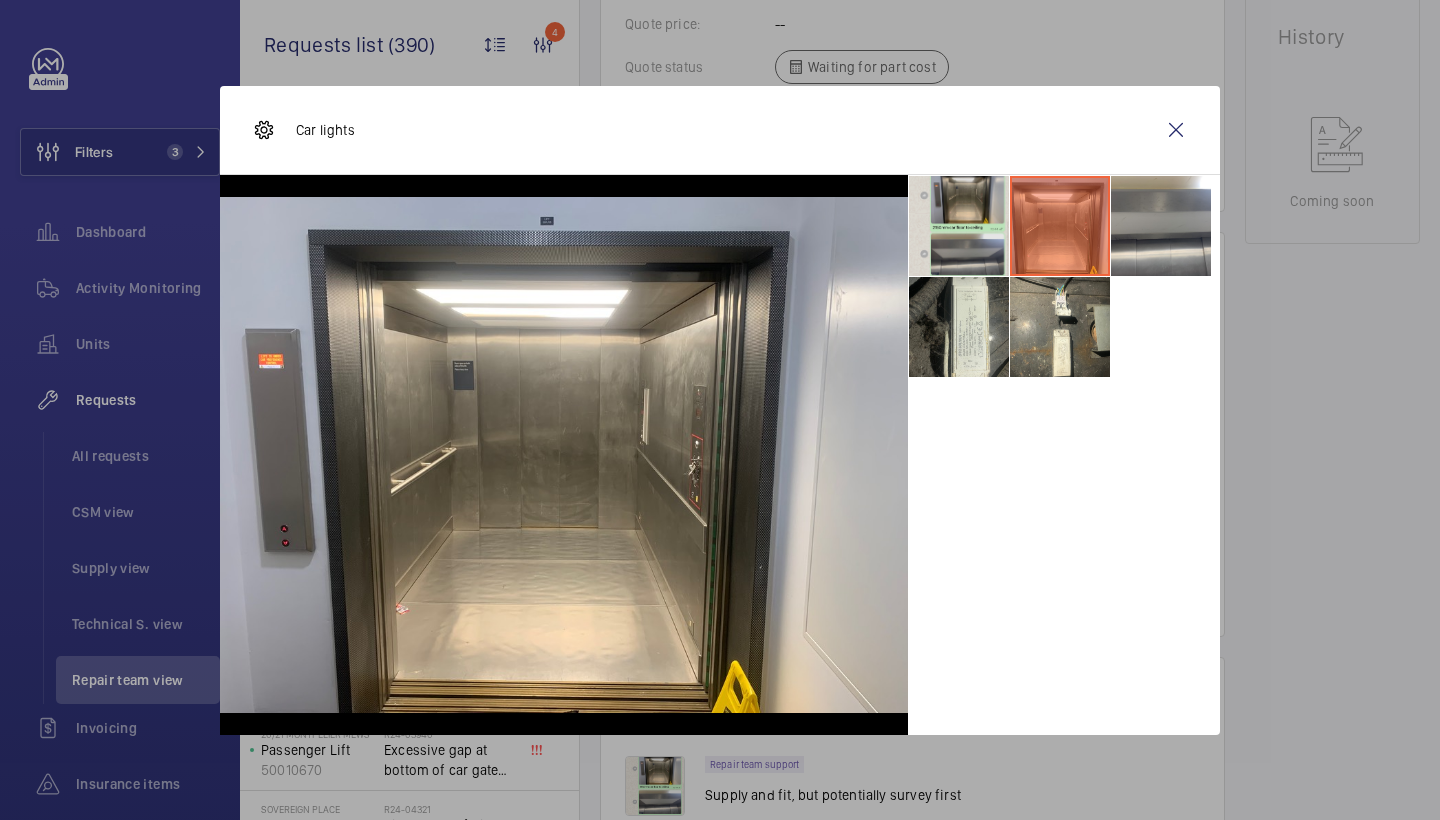 click at bounding box center (959, 226) 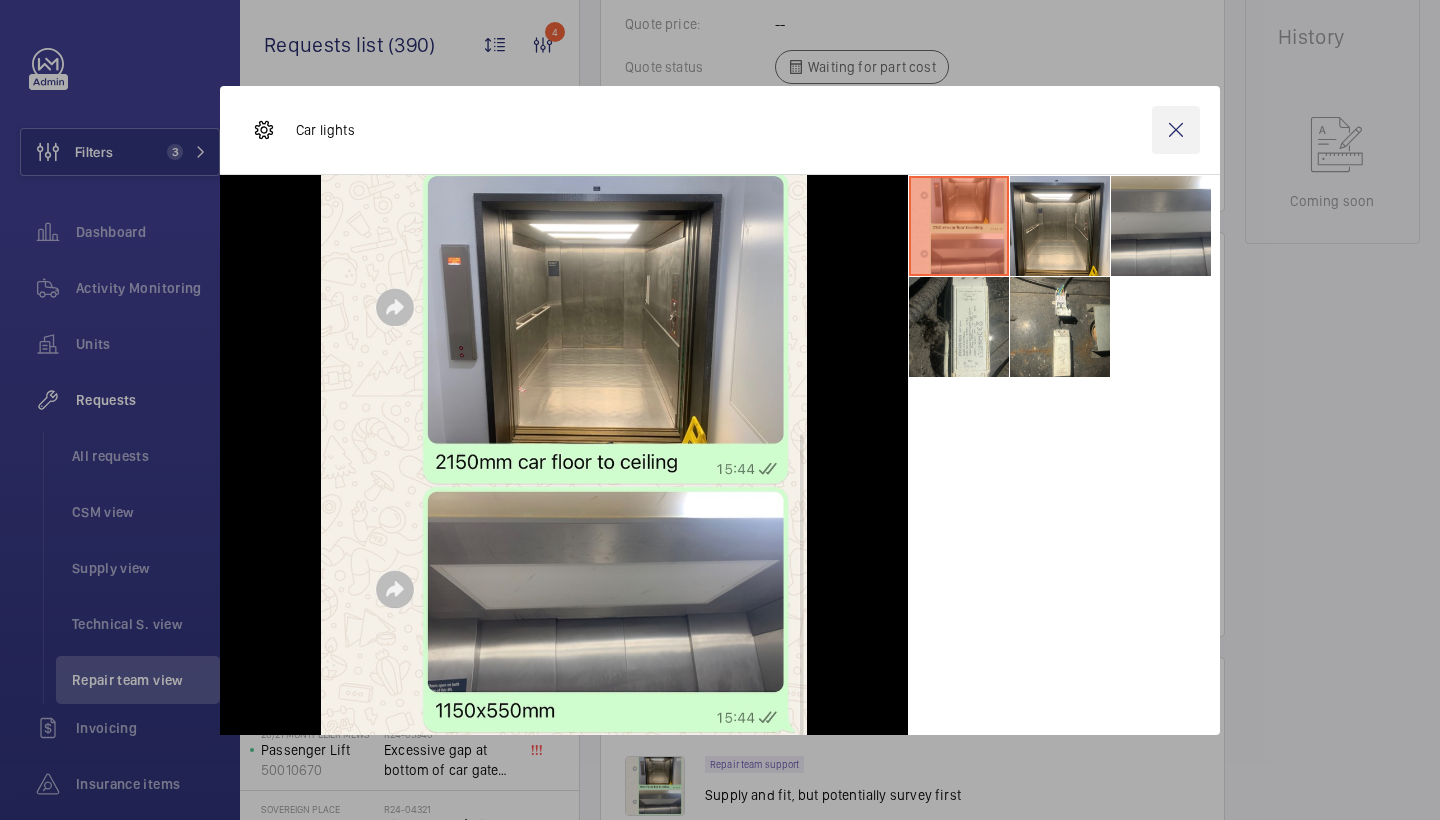 click at bounding box center [1176, 130] 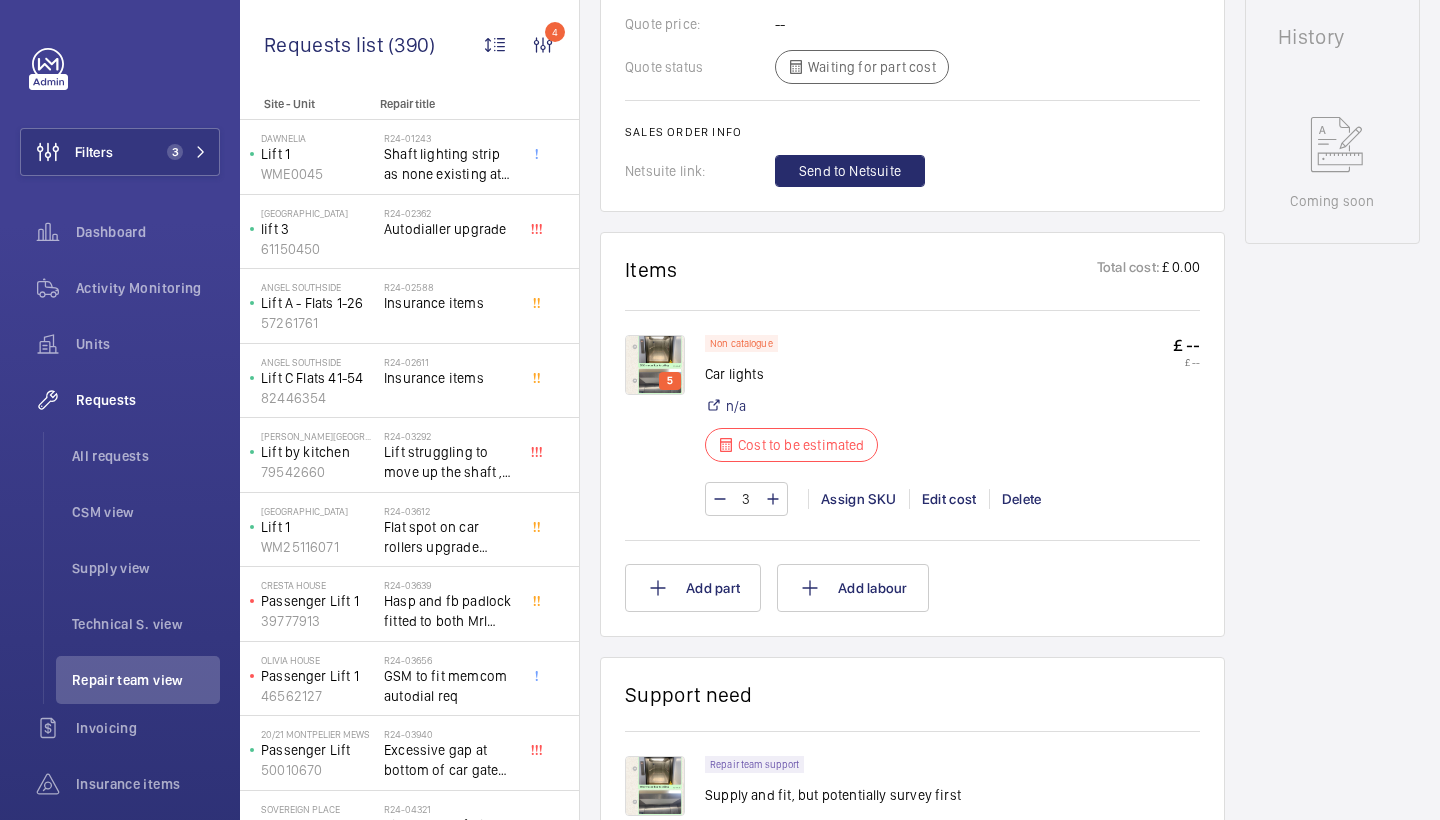 scroll, scrollTop: 991, scrollLeft: 0, axis: vertical 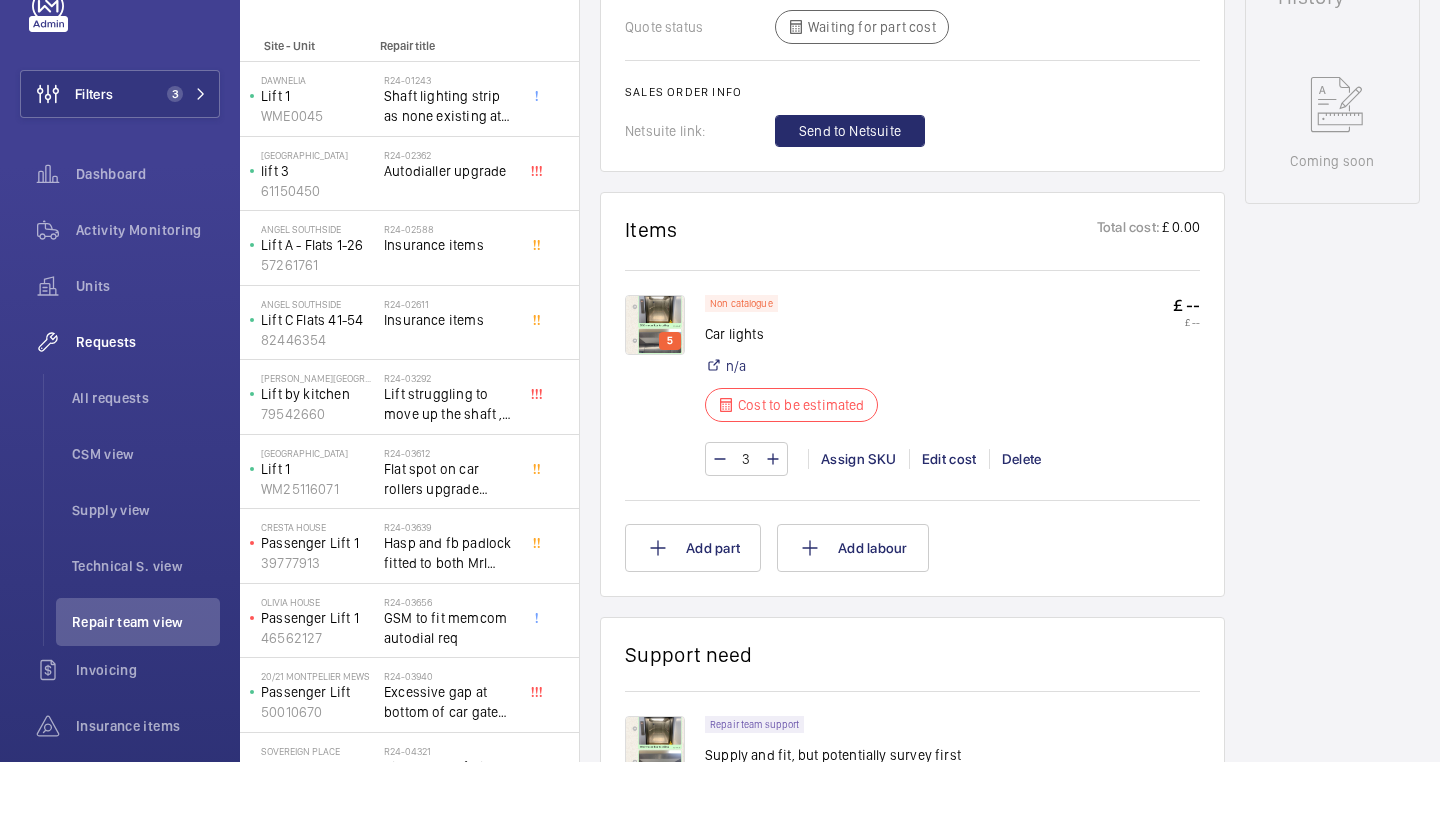 click 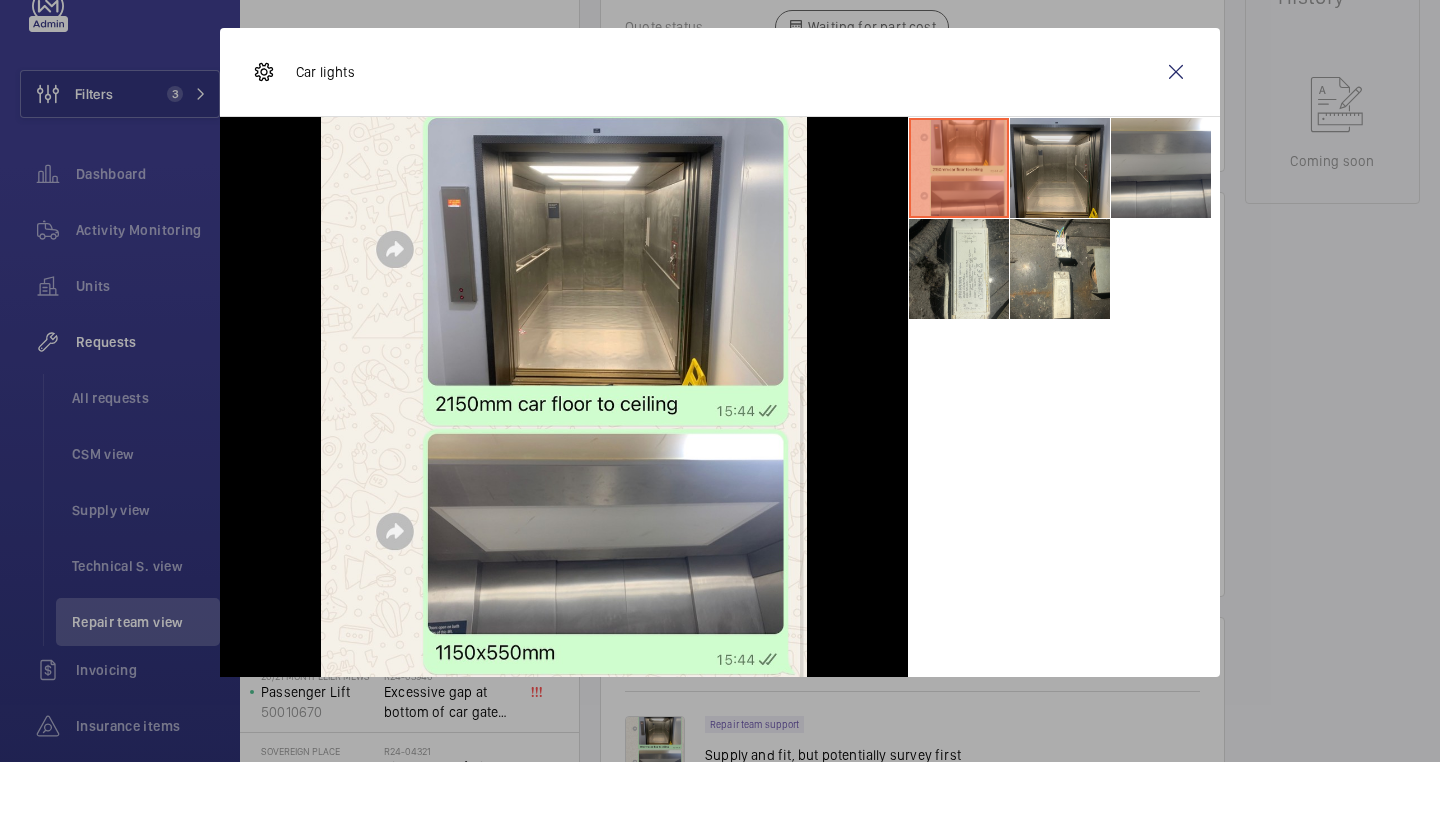 click at bounding box center [1060, 226] 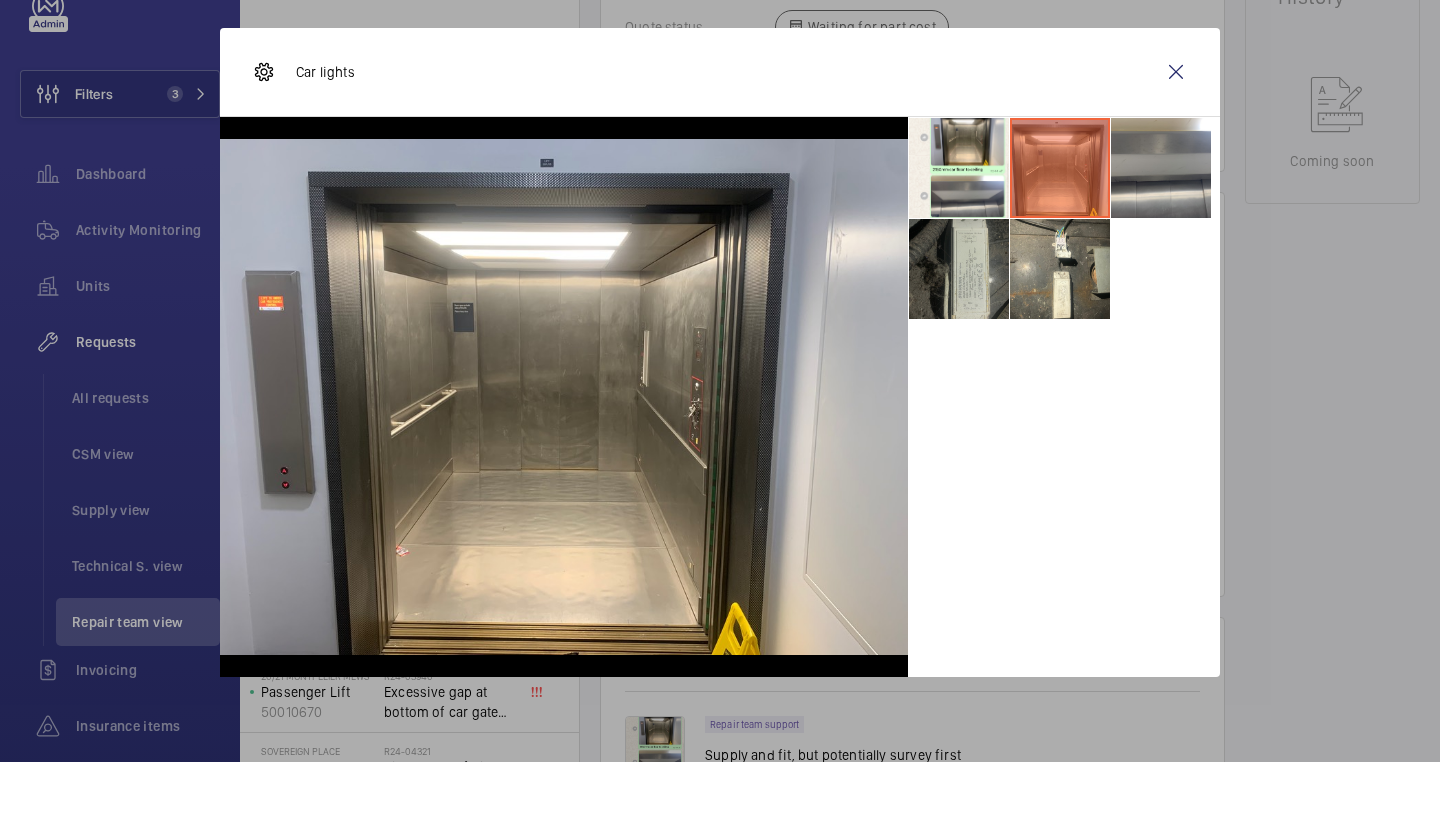 click at bounding box center (959, 327) 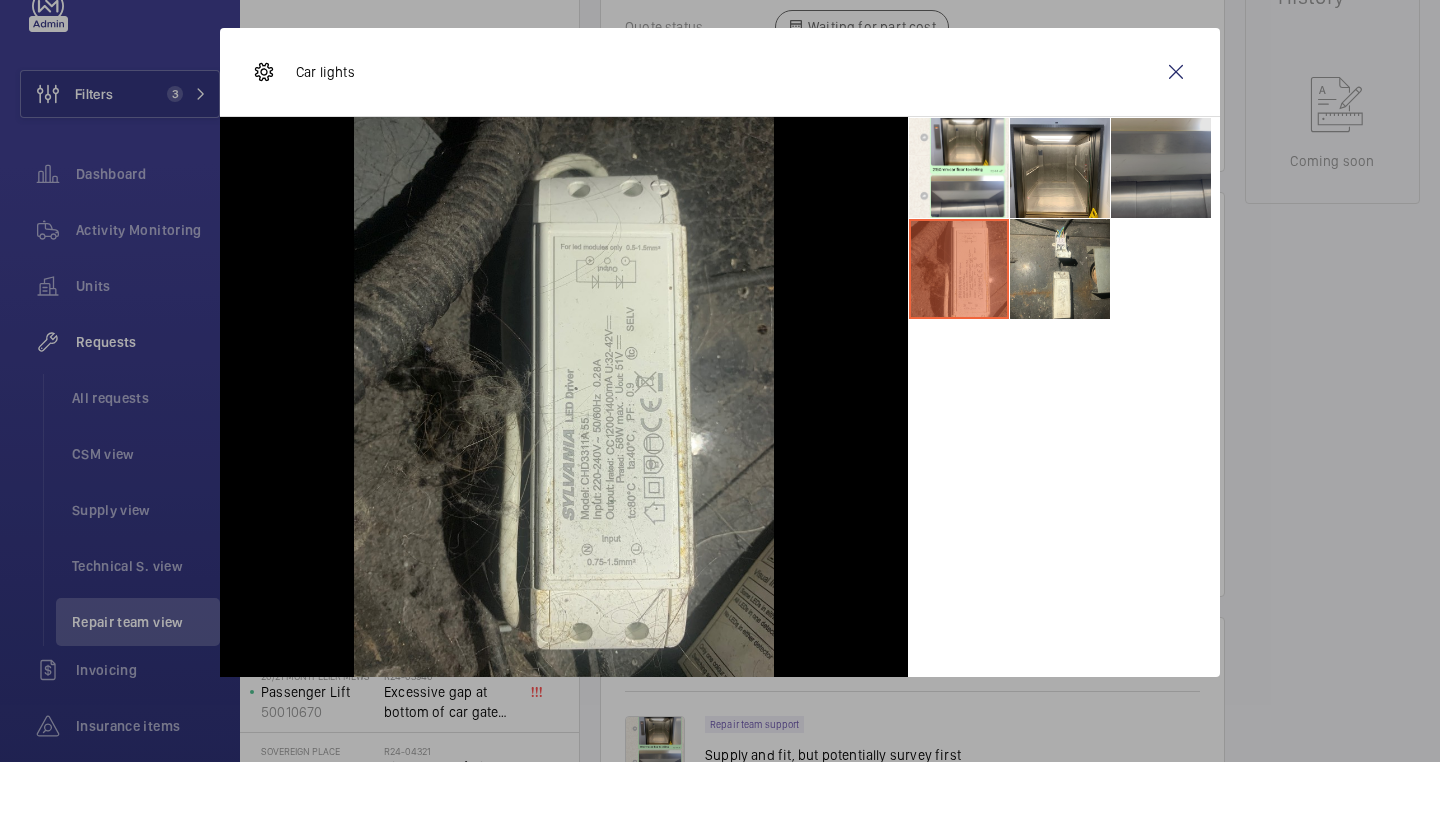 click at bounding box center [1161, 226] 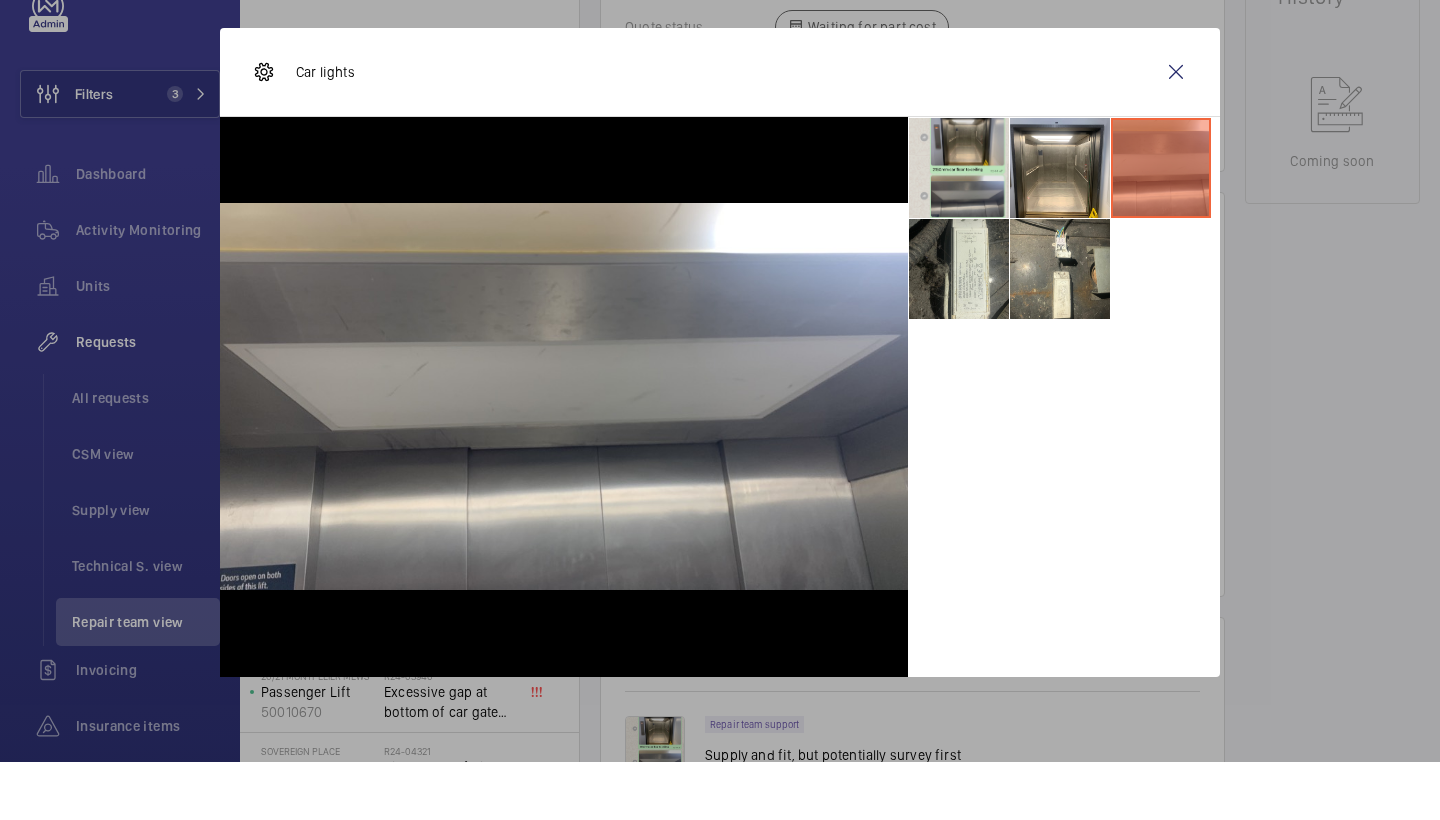 click at bounding box center (959, 226) 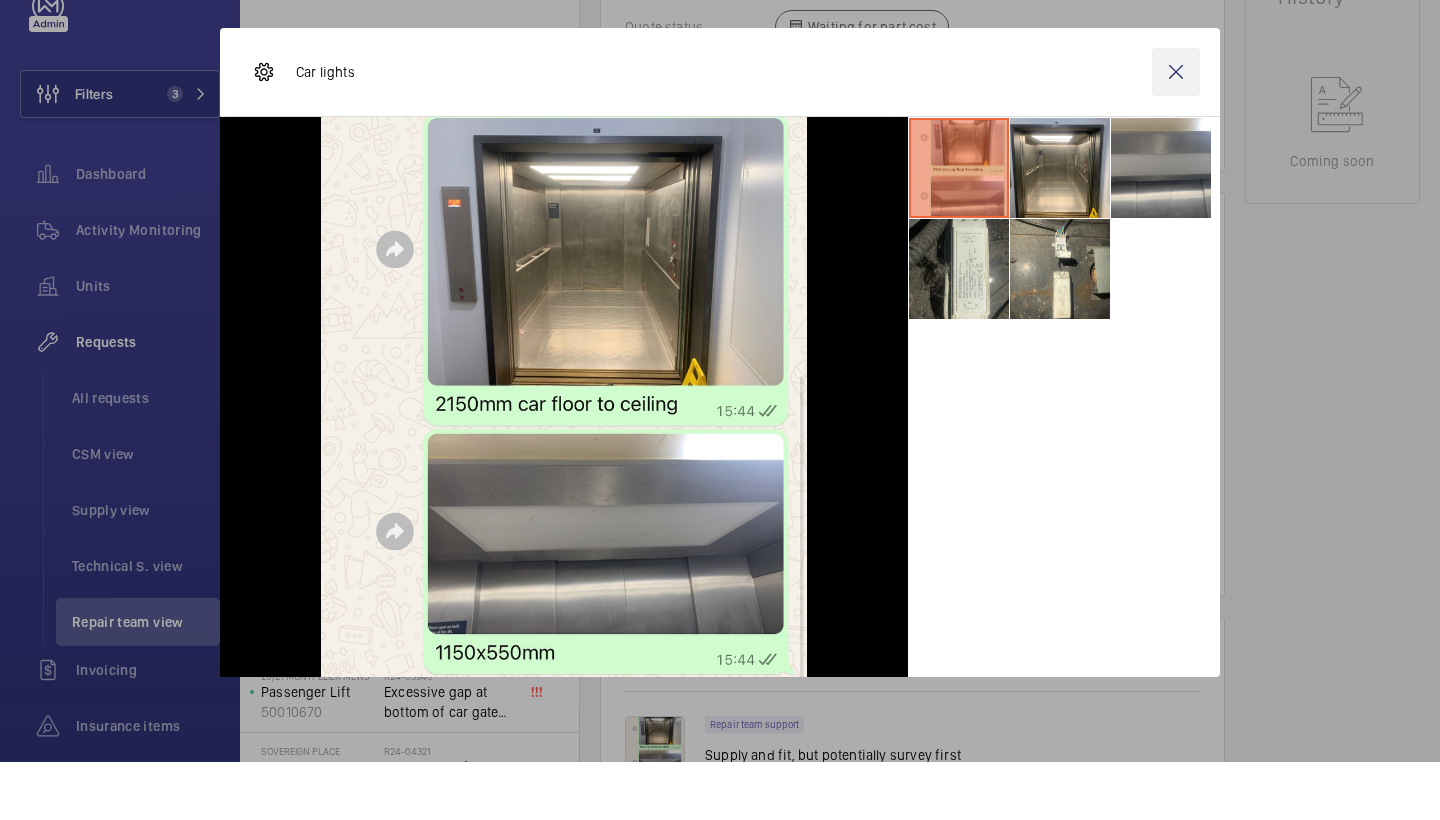 click at bounding box center (1176, 130) 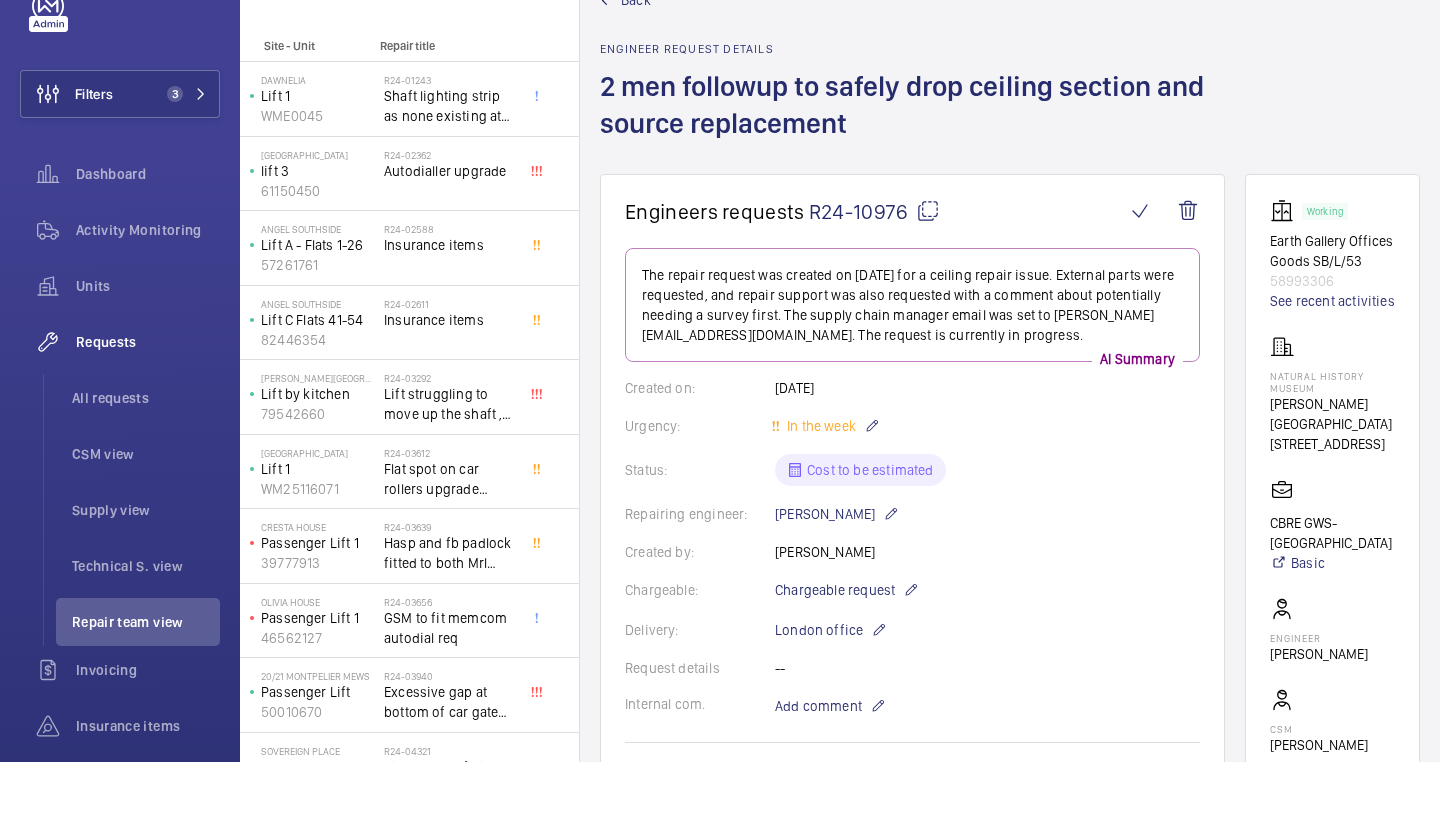 scroll, scrollTop: 0, scrollLeft: 0, axis: both 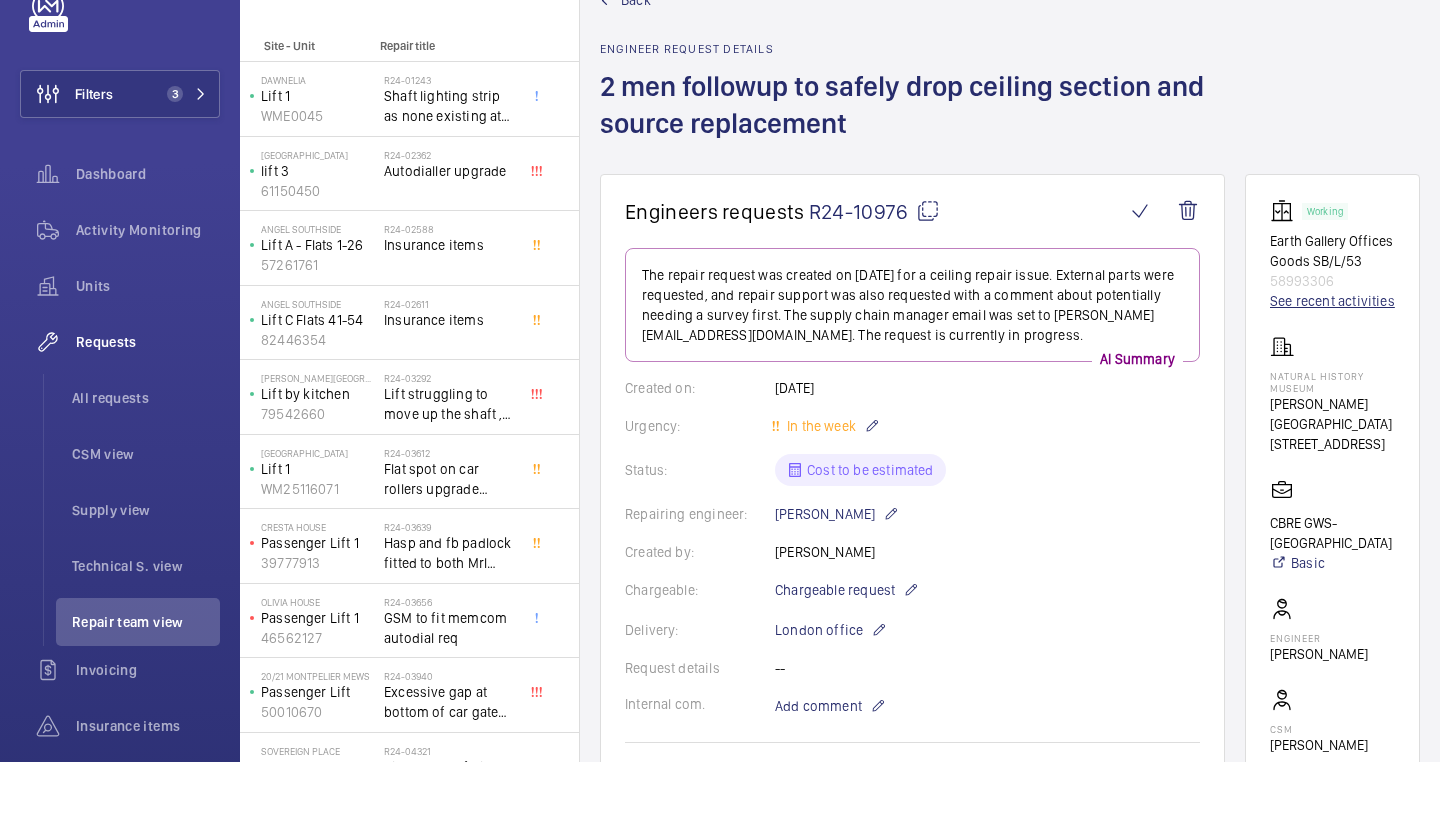 click on "See recent activities" 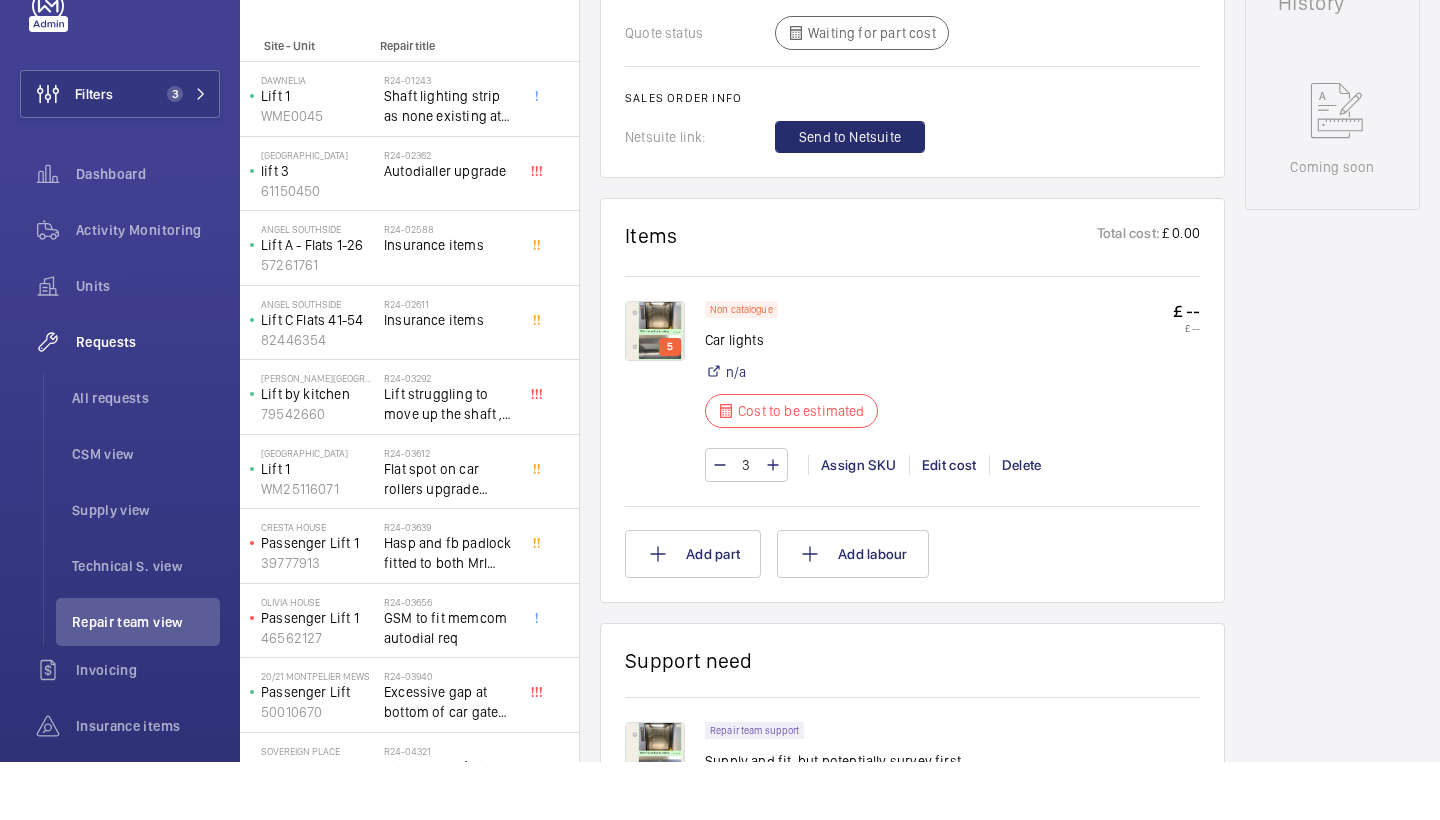 scroll, scrollTop: 1024, scrollLeft: 0, axis: vertical 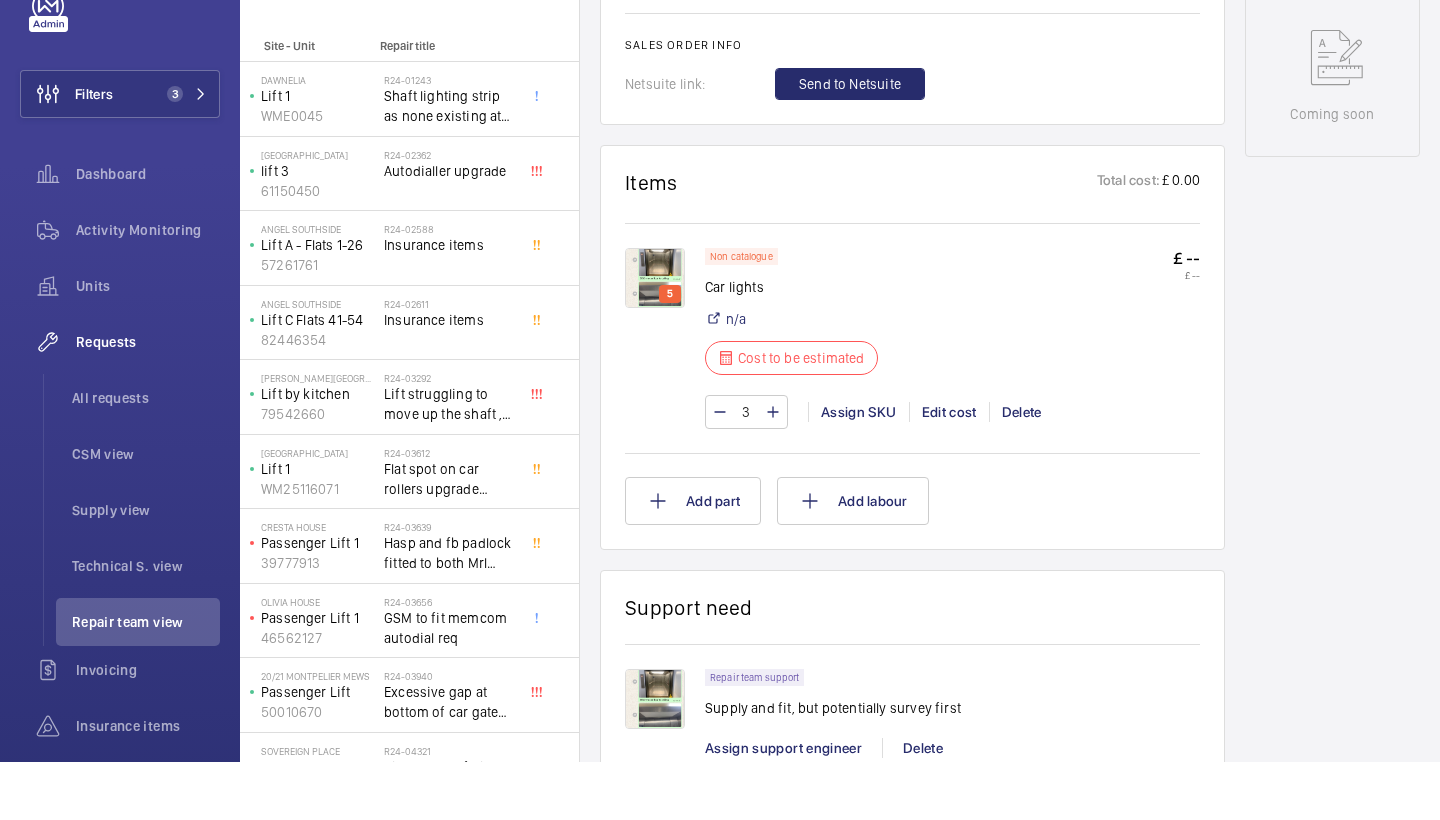 click 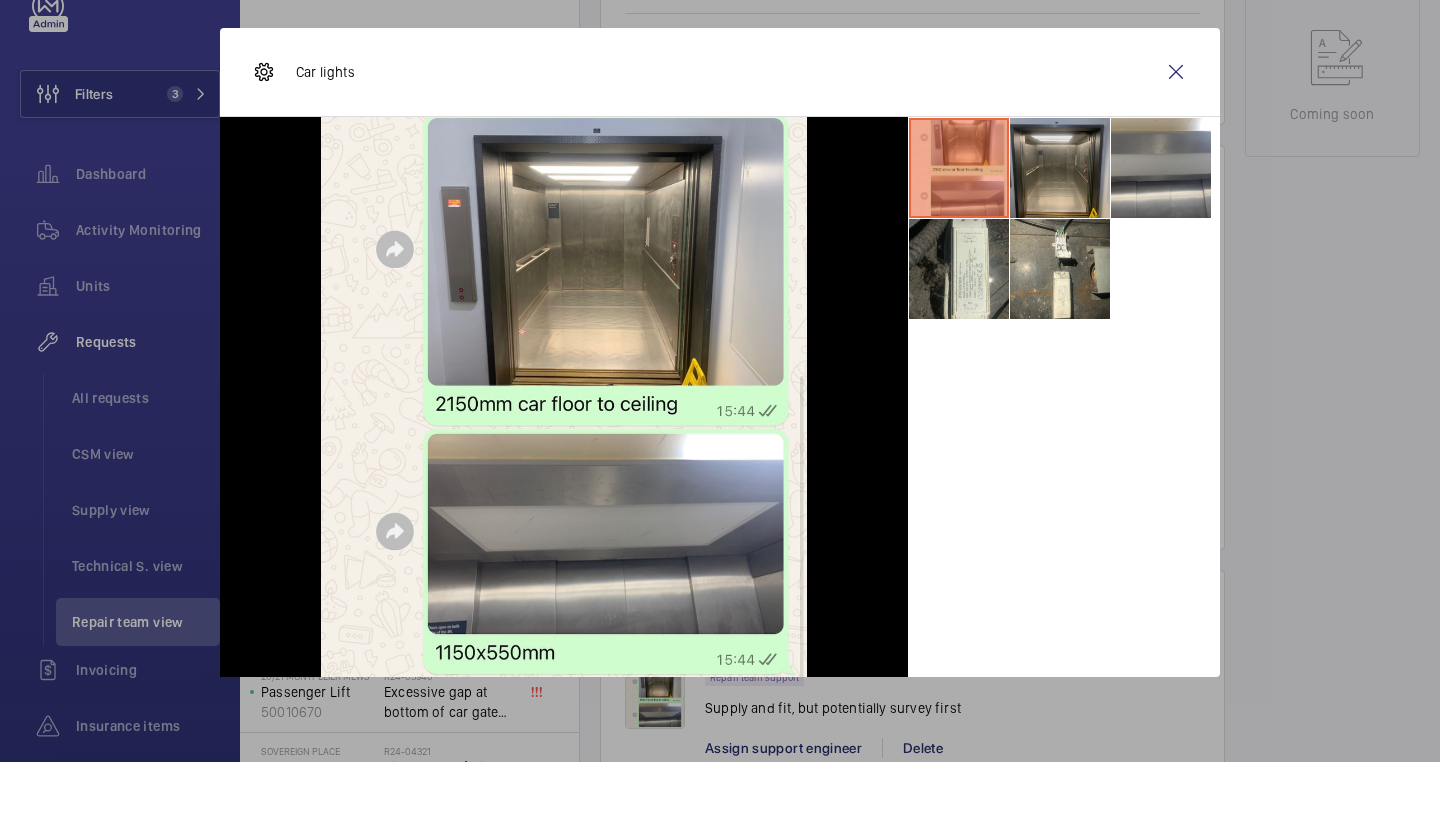 click at bounding box center (1060, 226) 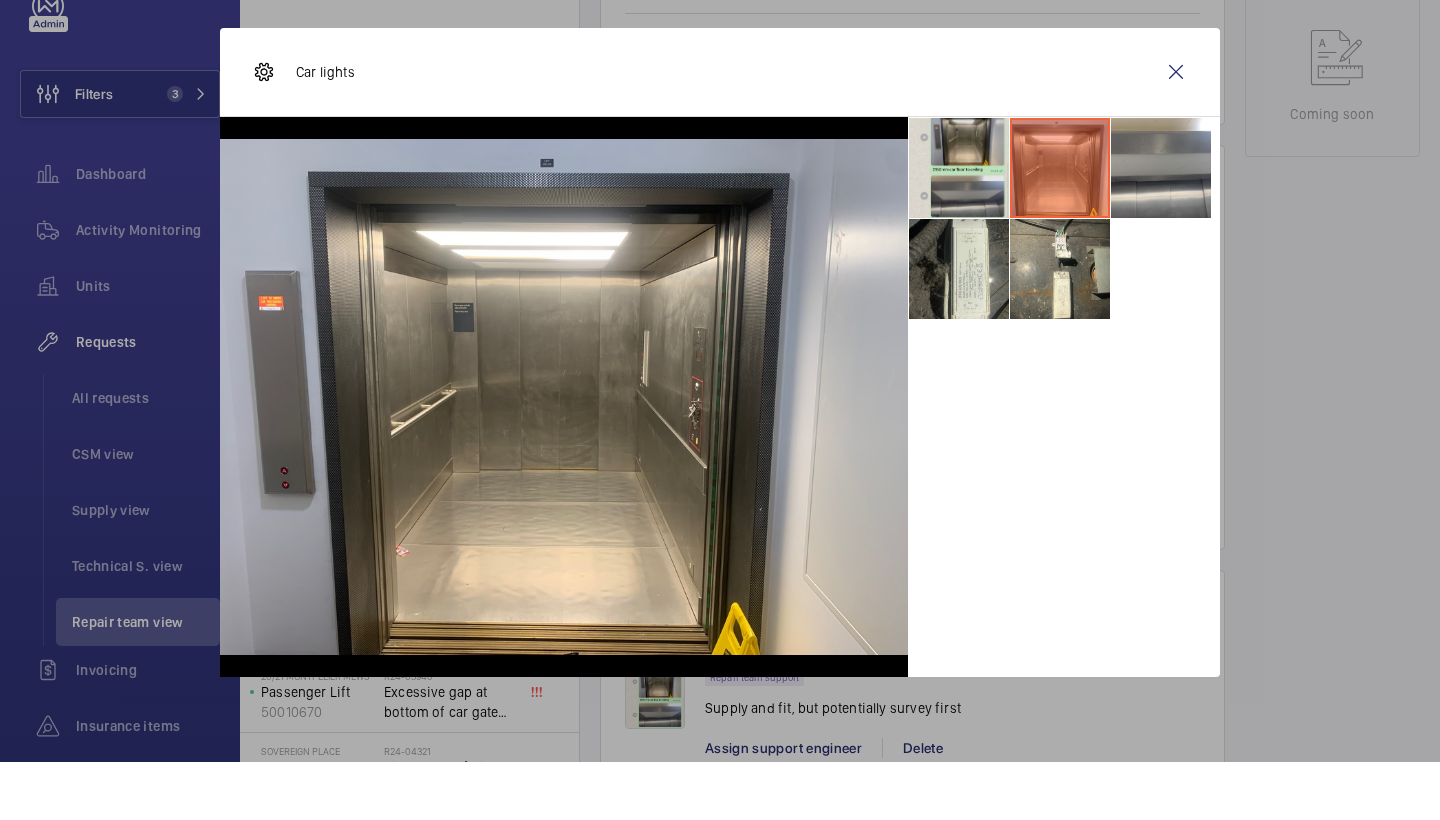 click at bounding box center [959, 226] 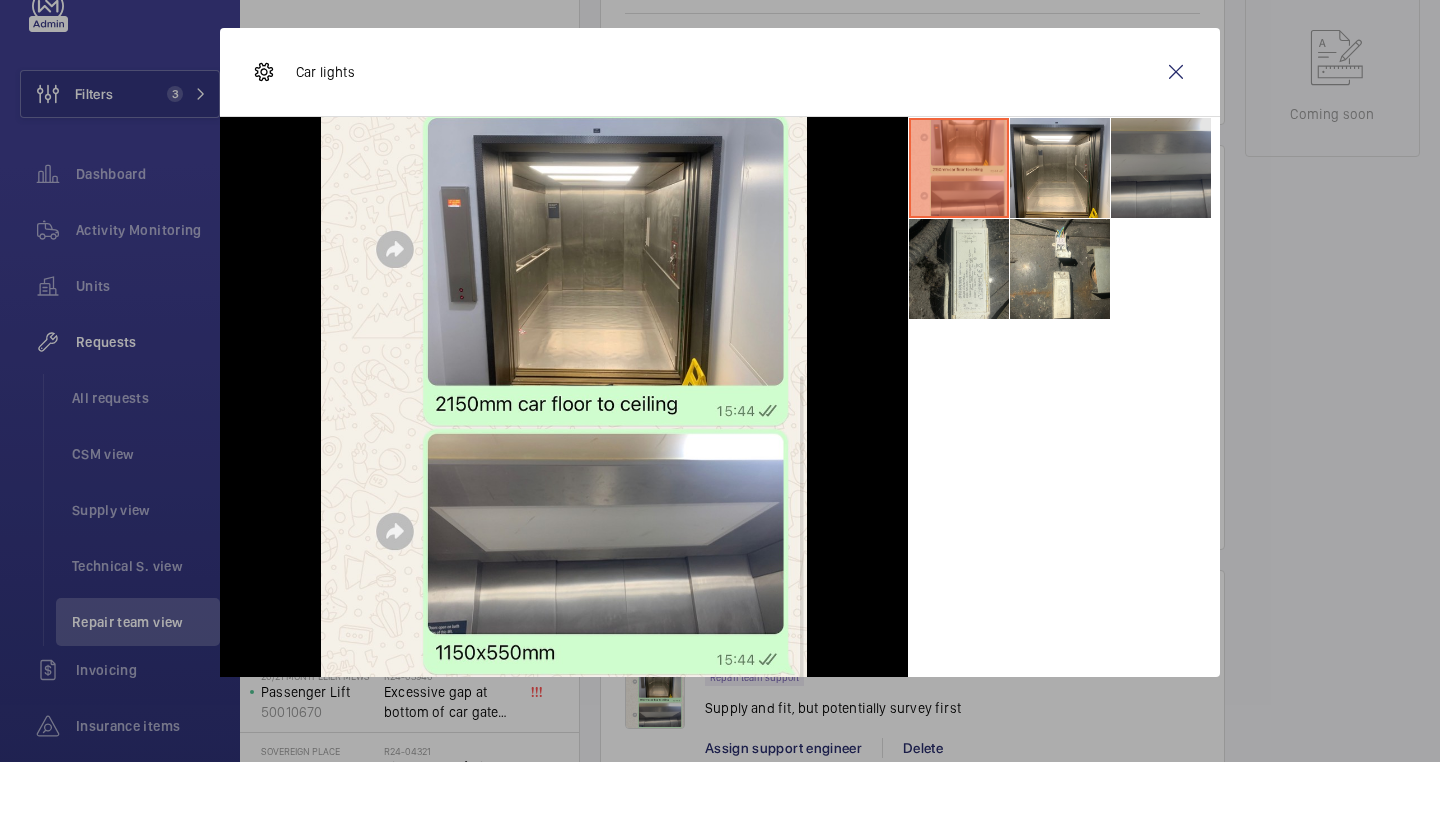 click at bounding box center (1161, 226) 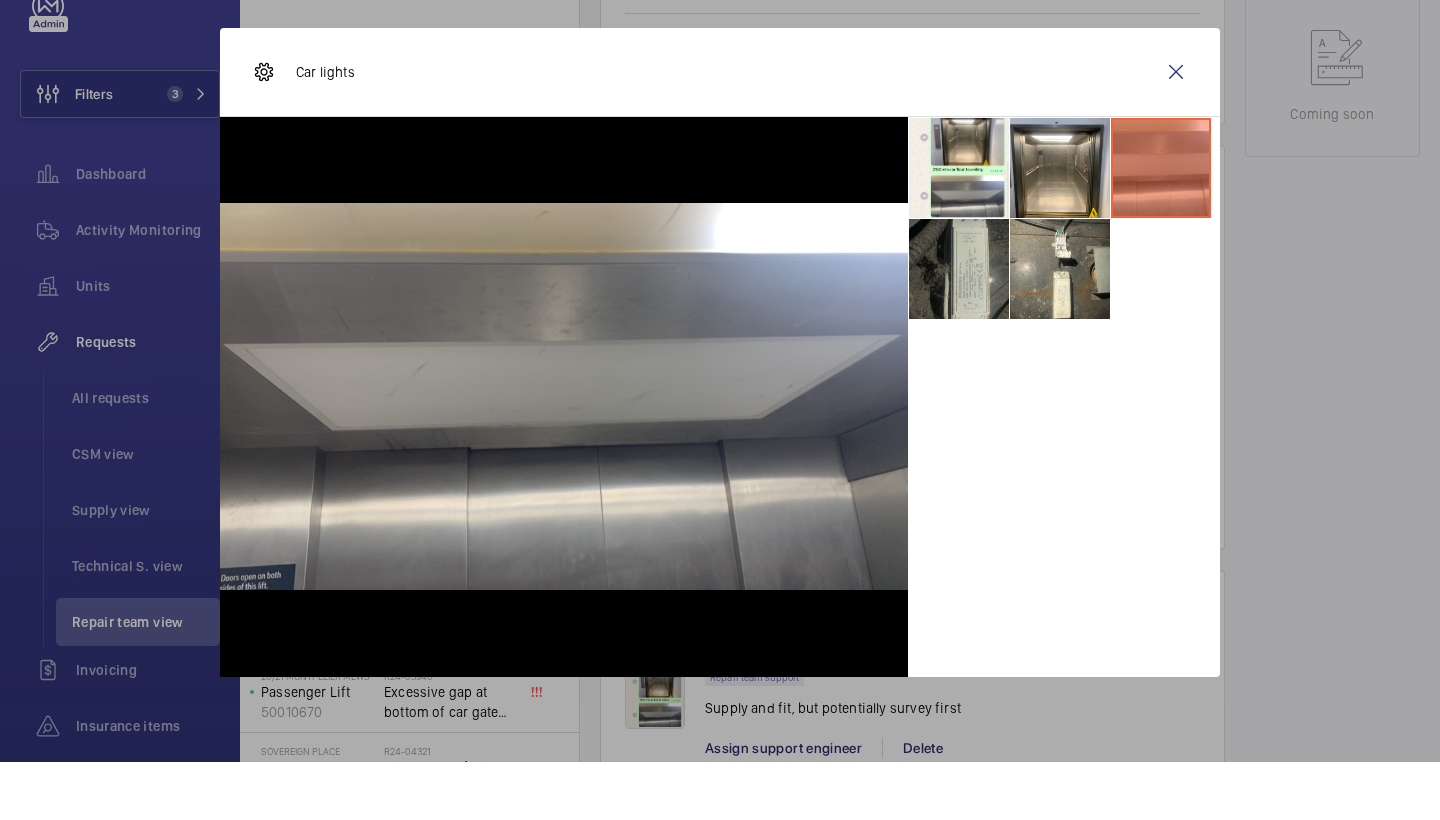 click at bounding box center [959, 327] 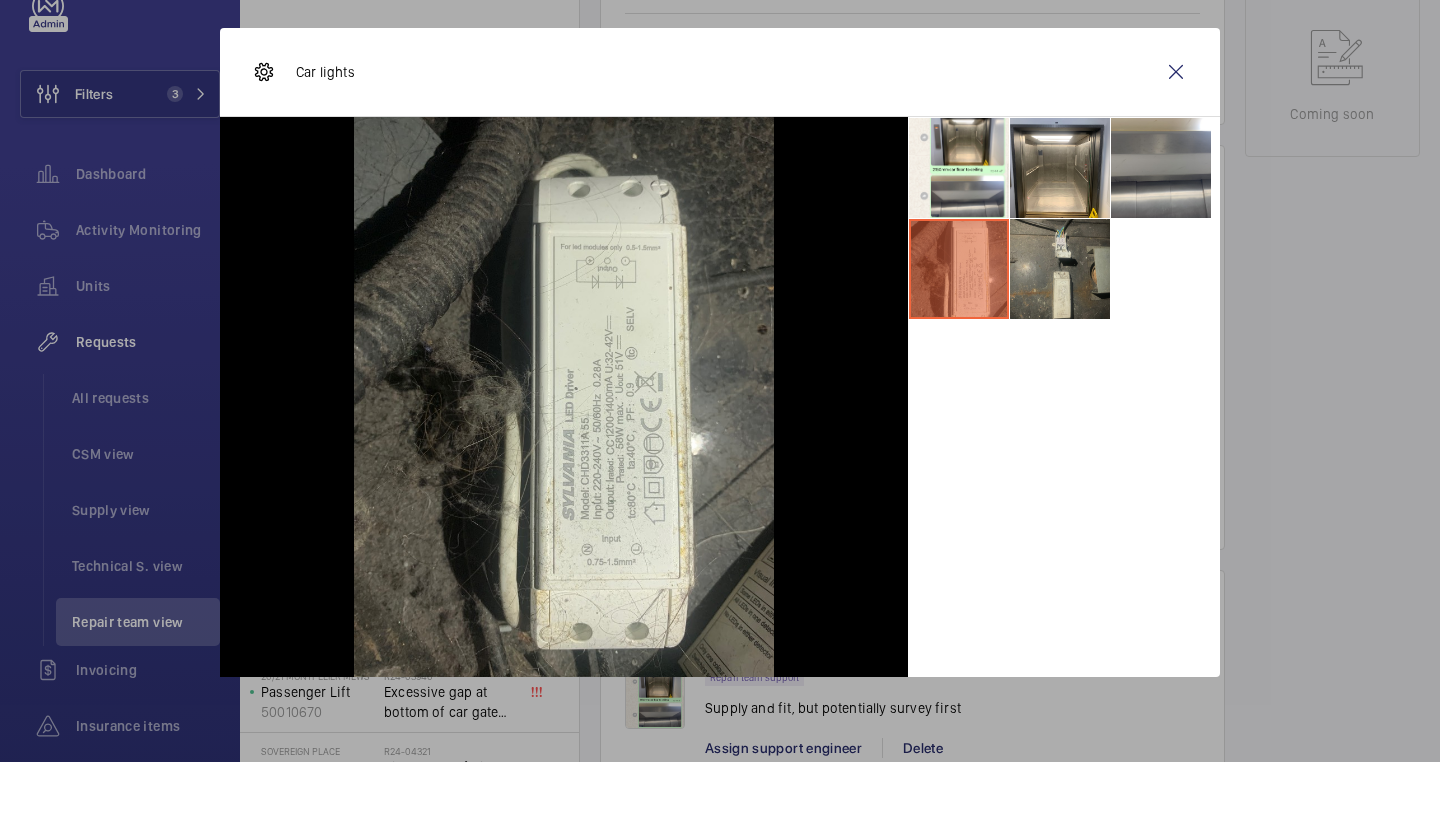 click at bounding box center [1060, 327] 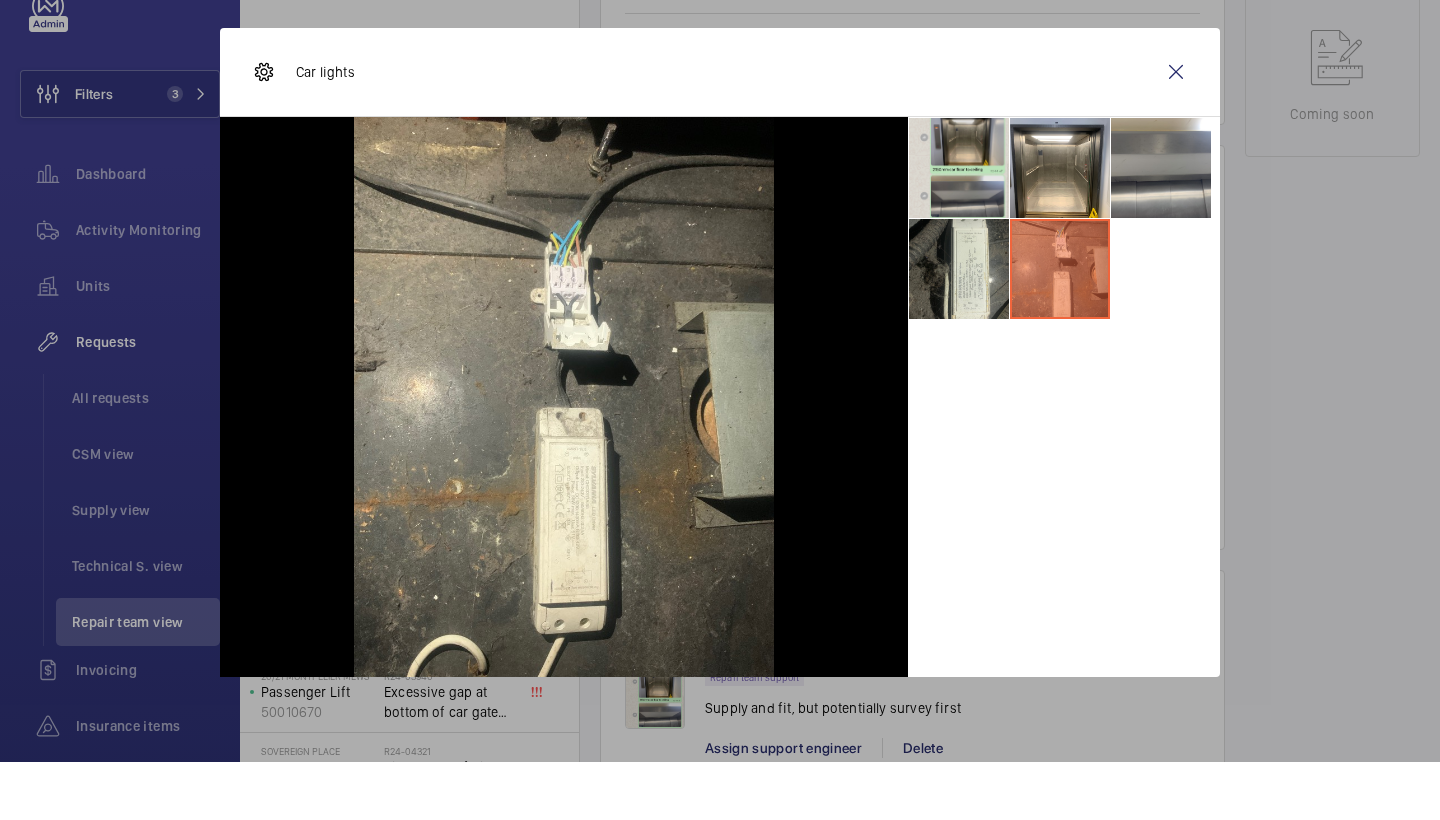 click at bounding box center (959, 226) 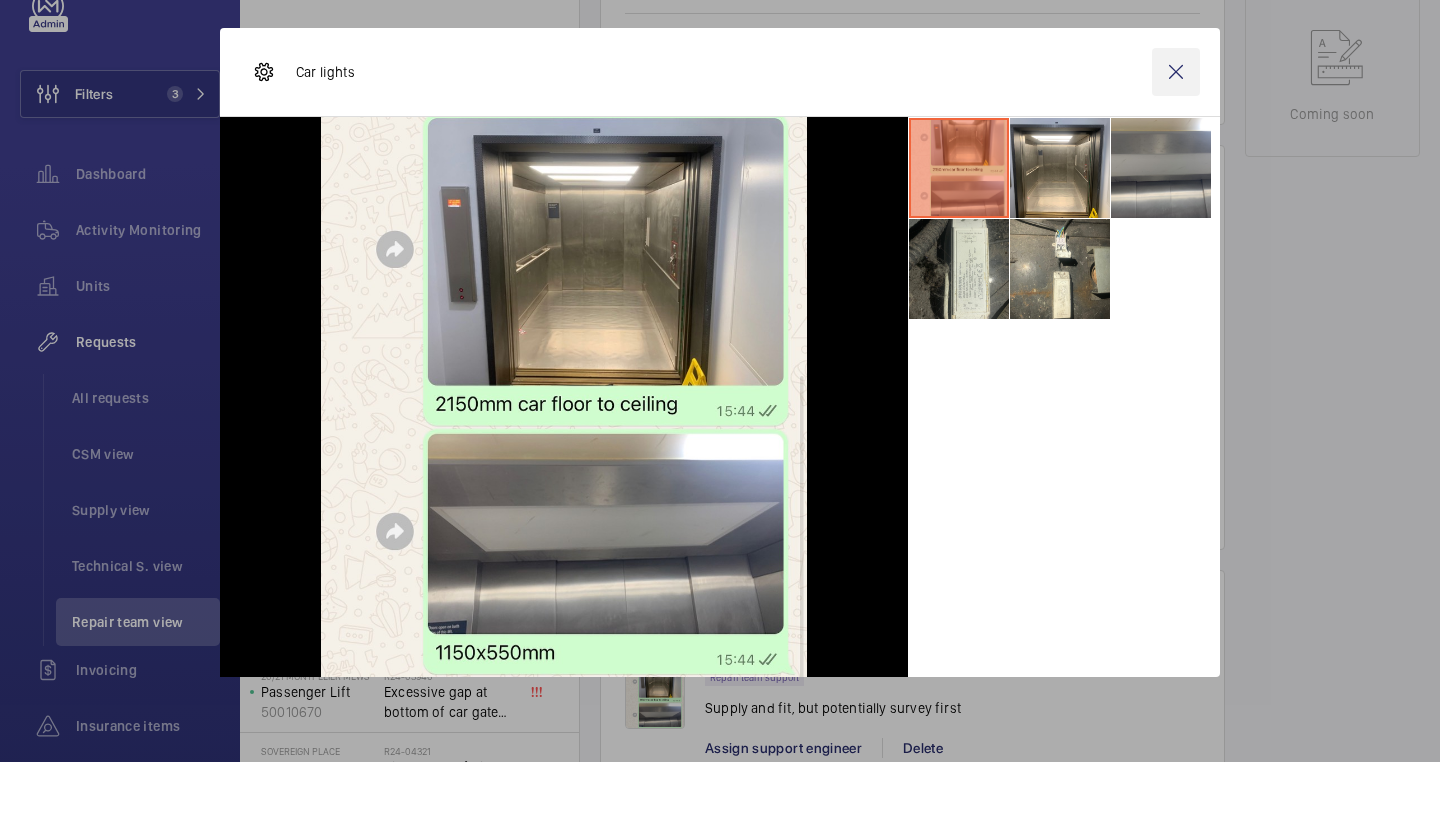 click at bounding box center (1176, 130) 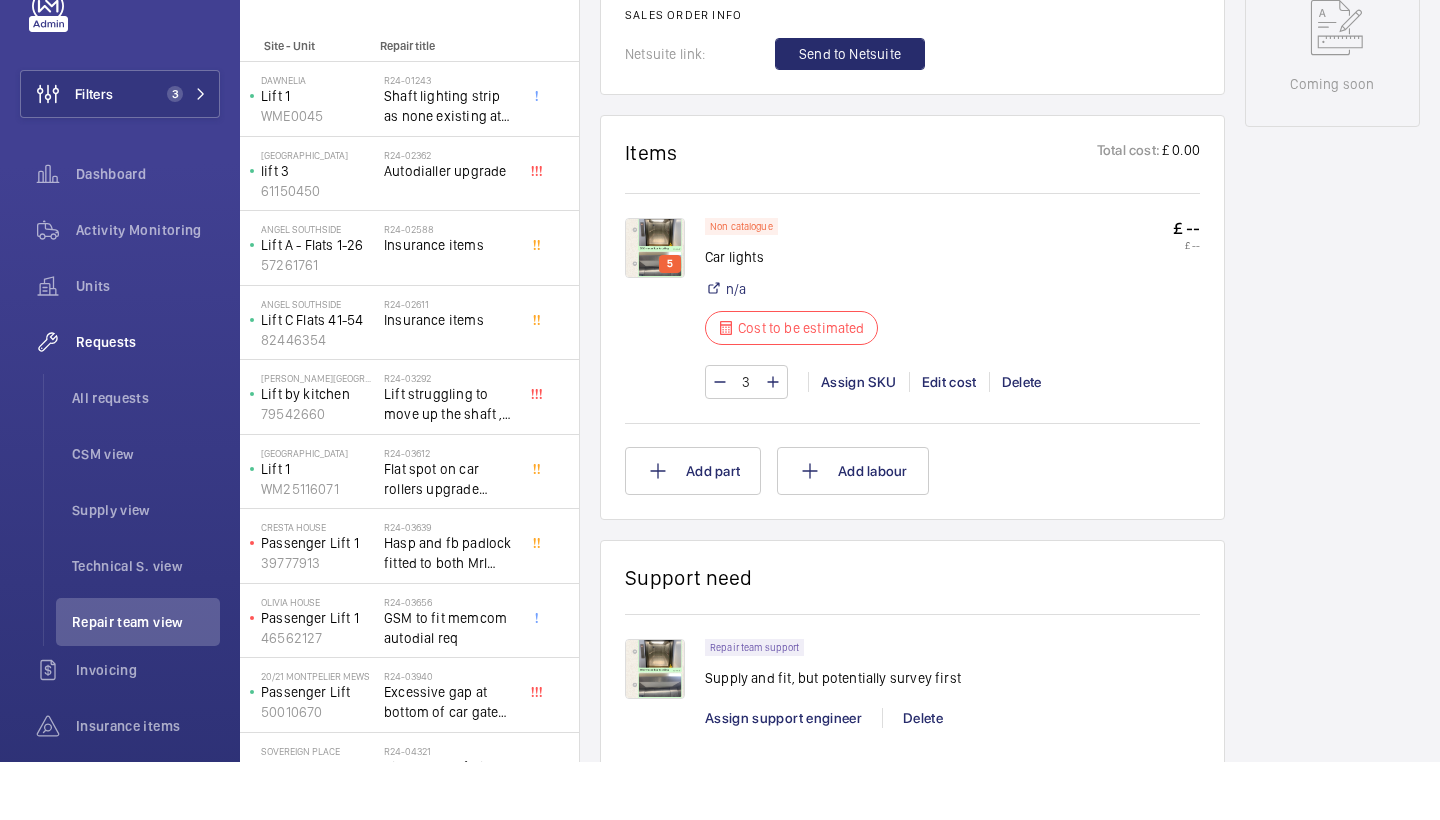 scroll, scrollTop: 1139, scrollLeft: 0, axis: vertical 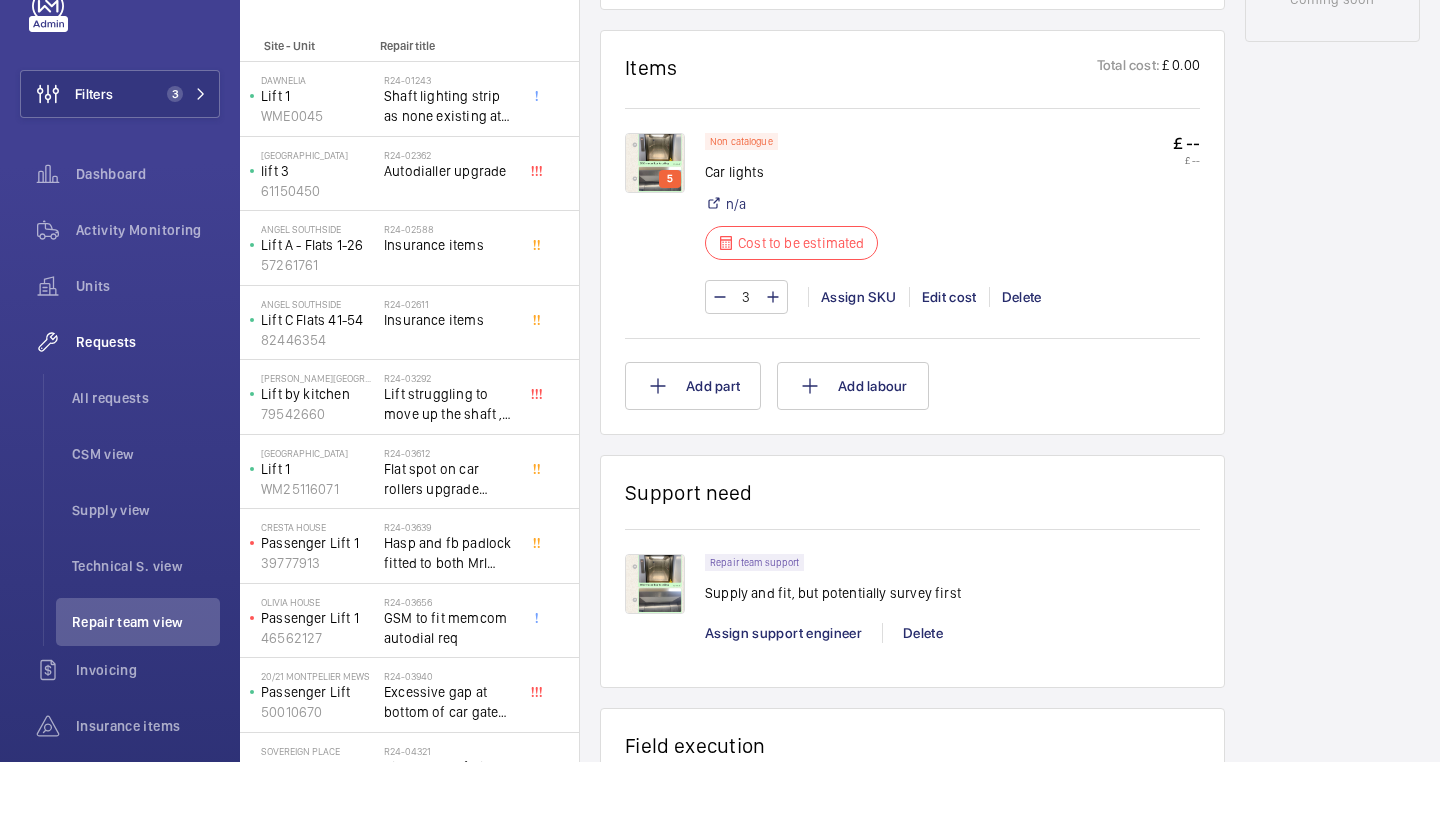 click 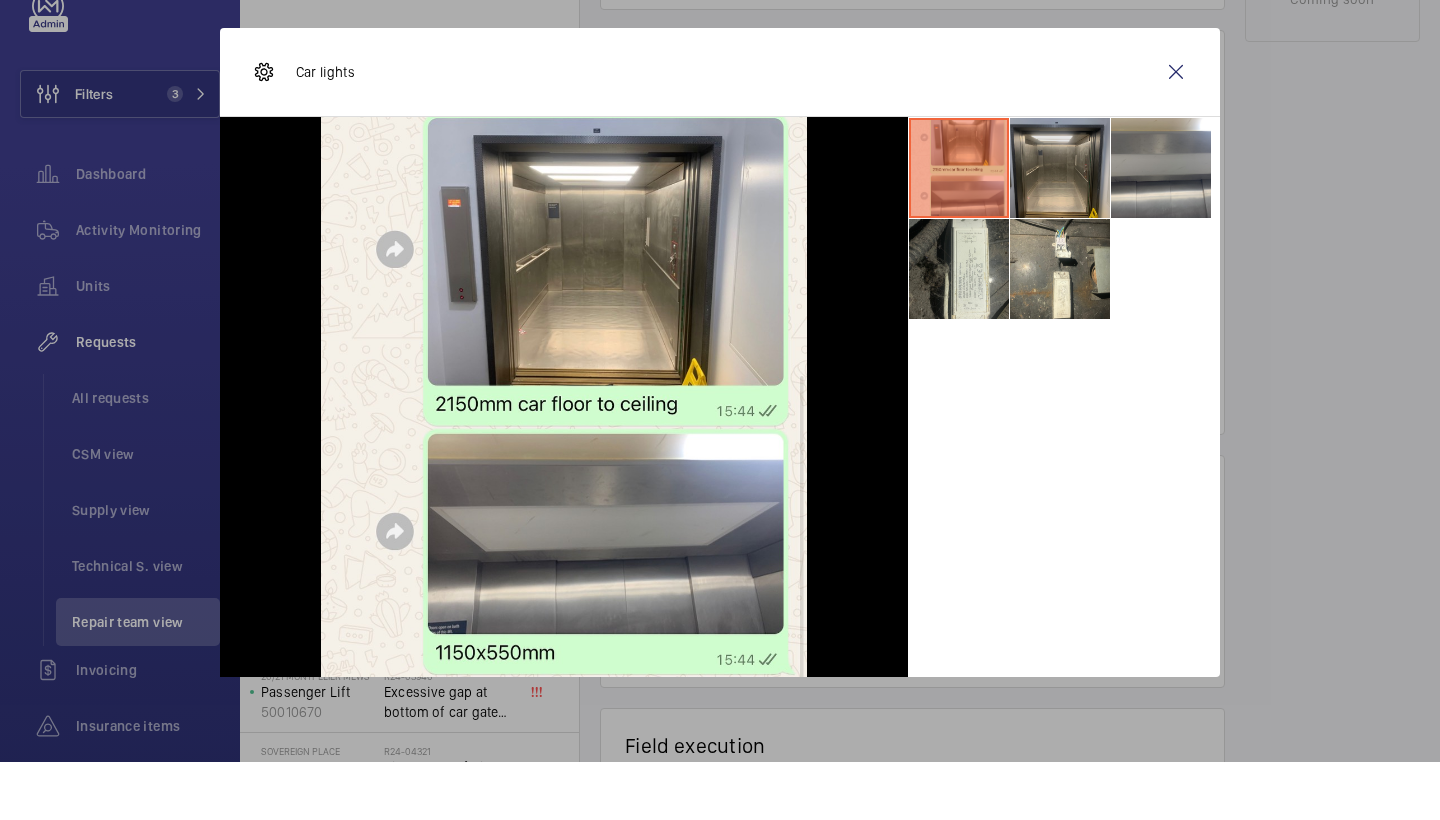 click at bounding box center (1060, 226) 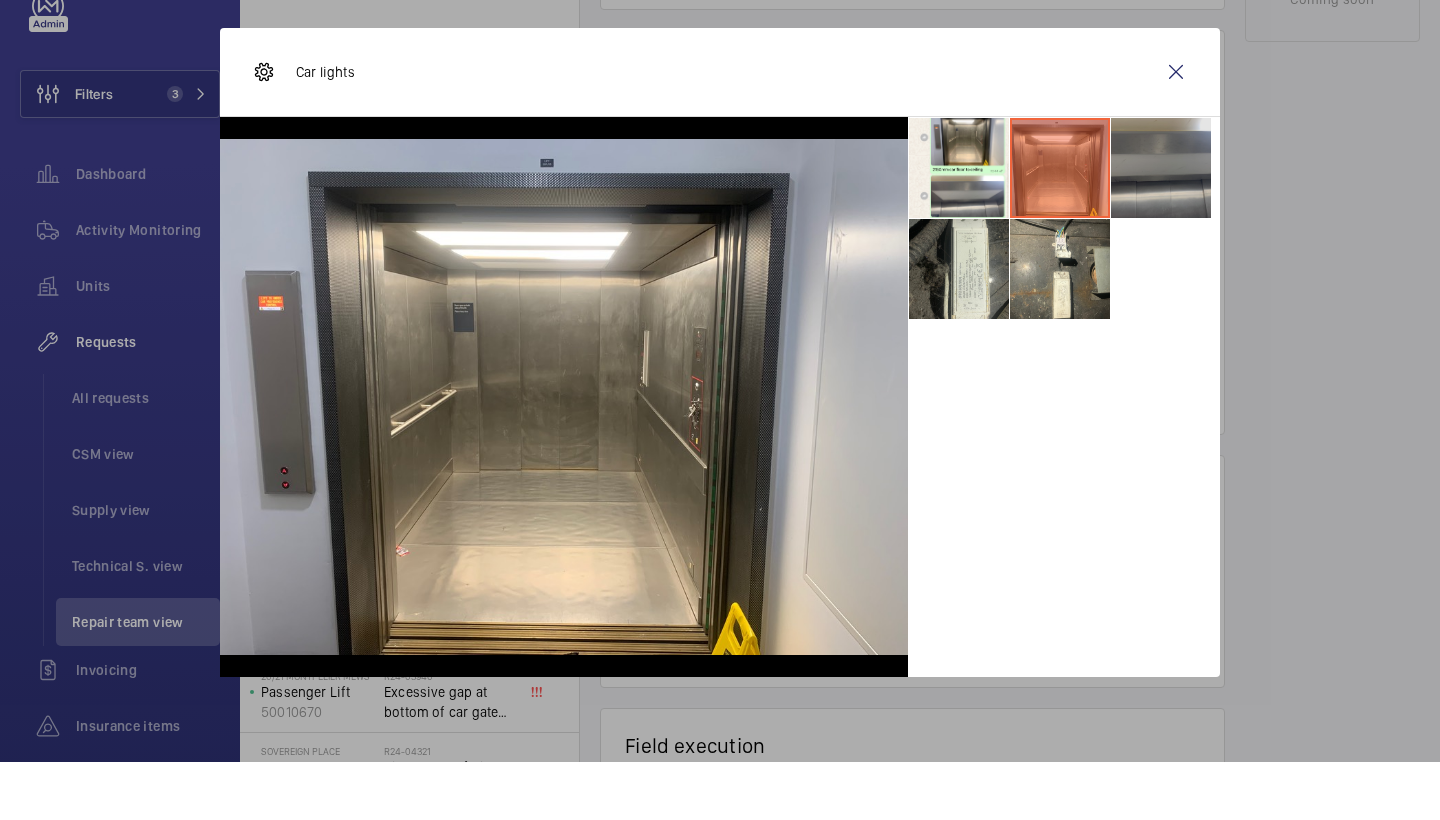 click at bounding box center [1161, 226] 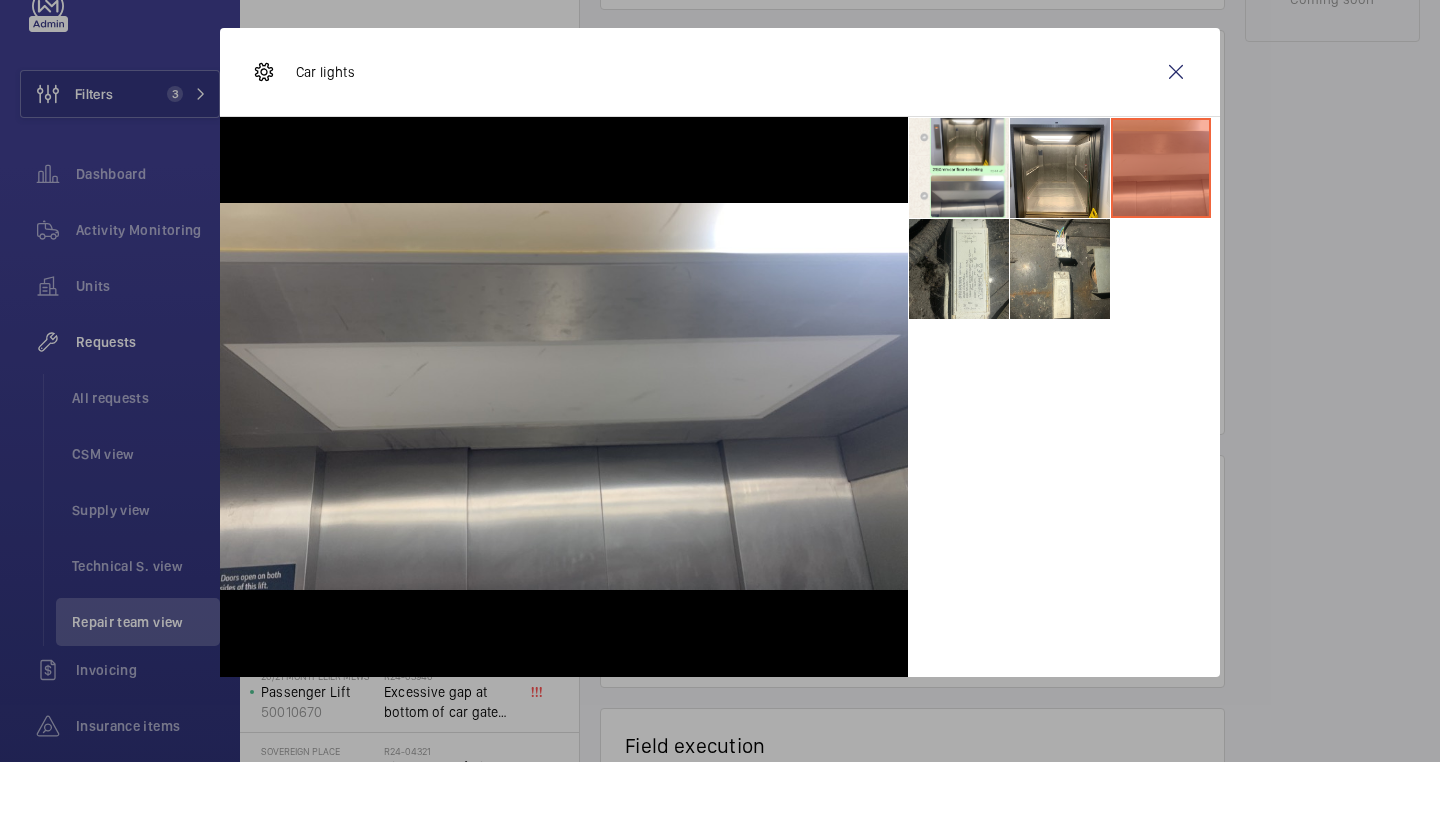 click at bounding box center (1064, 276) 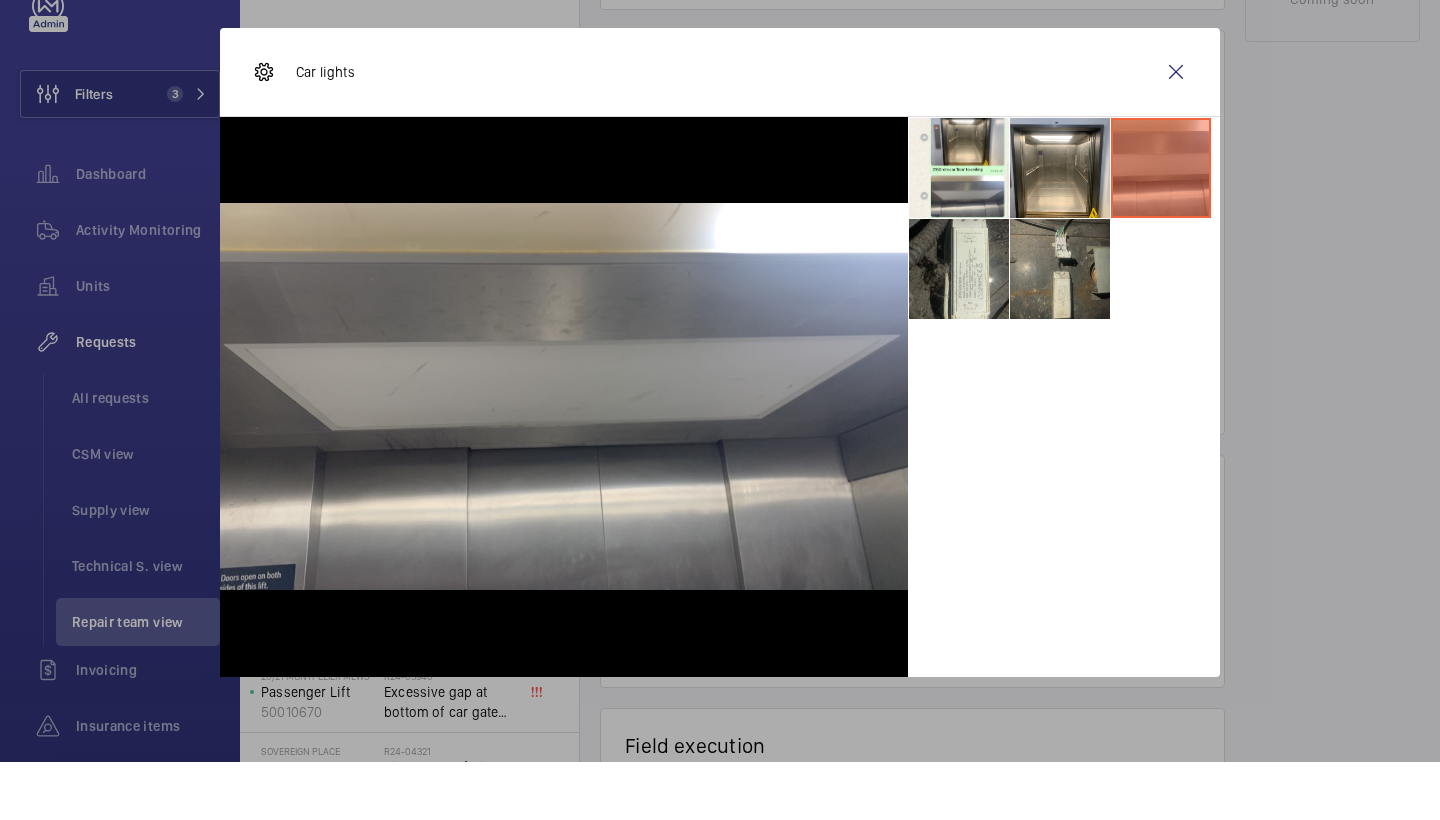 drag, startPoint x: 1033, startPoint y: 278, endPoint x: 1013, endPoint y: 278, distance: 20 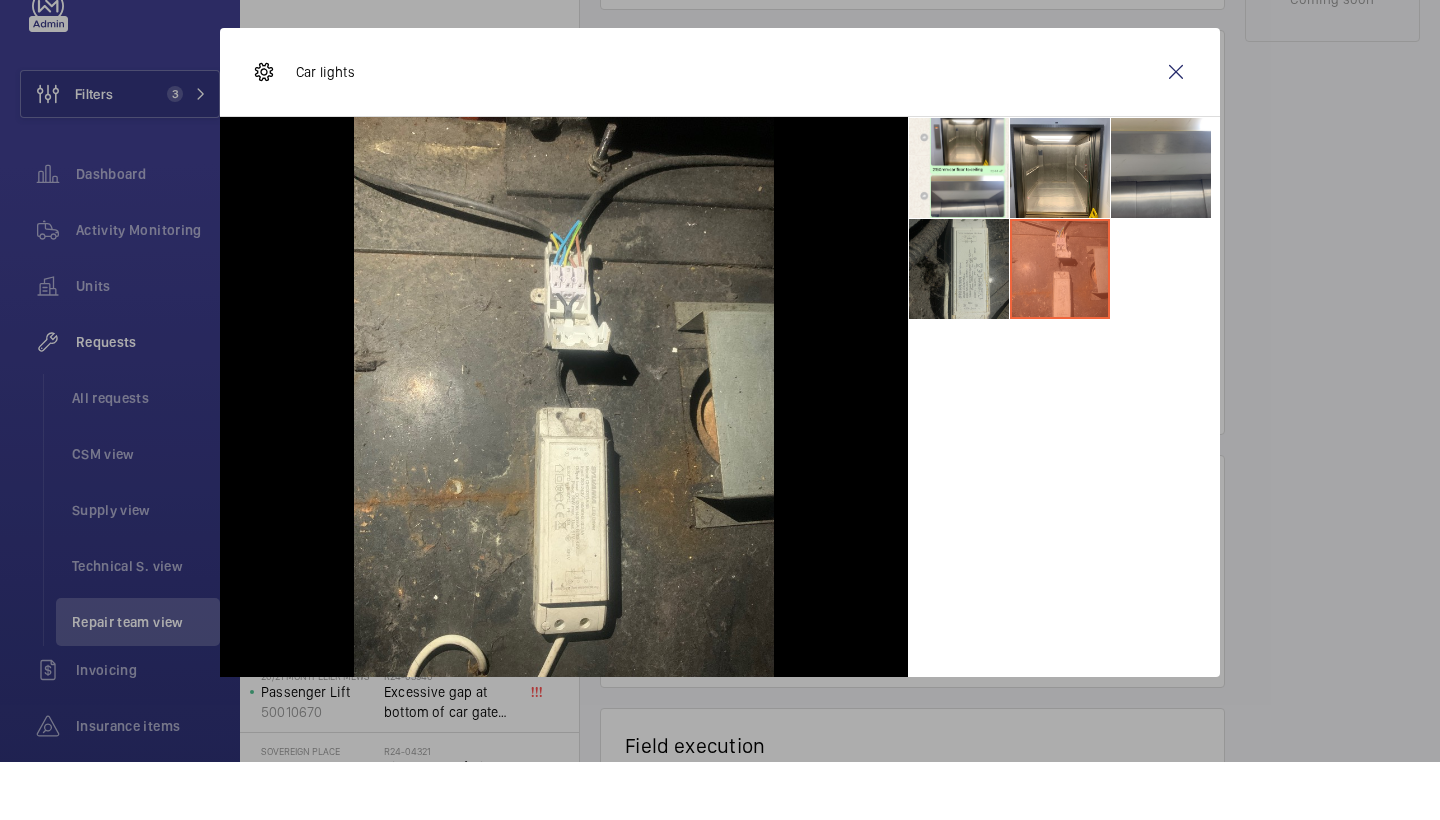 click at bounding box center [959, 327] 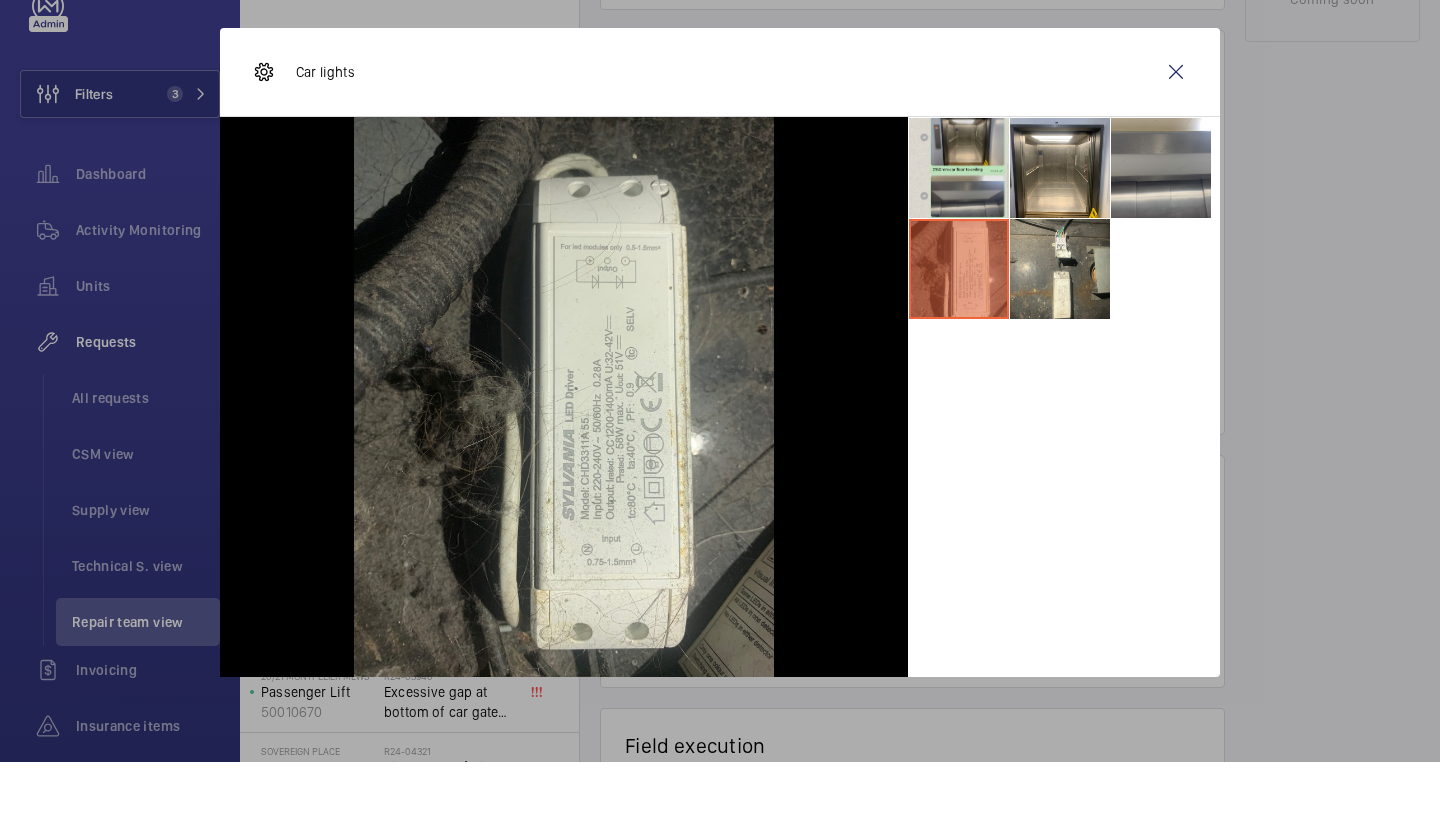 click at bounding box center [959, 226] 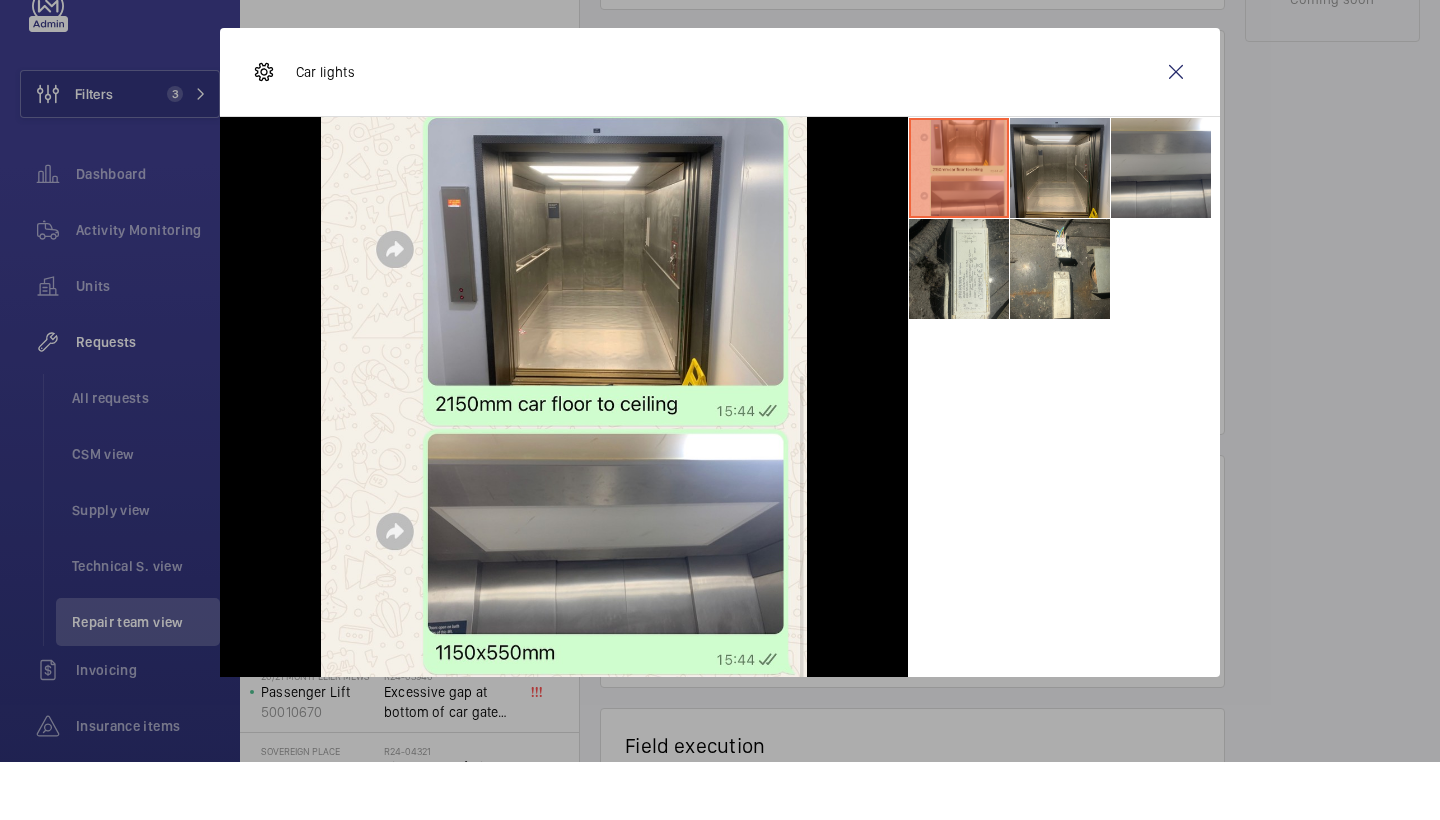 click at bounding box center (1060, 226) 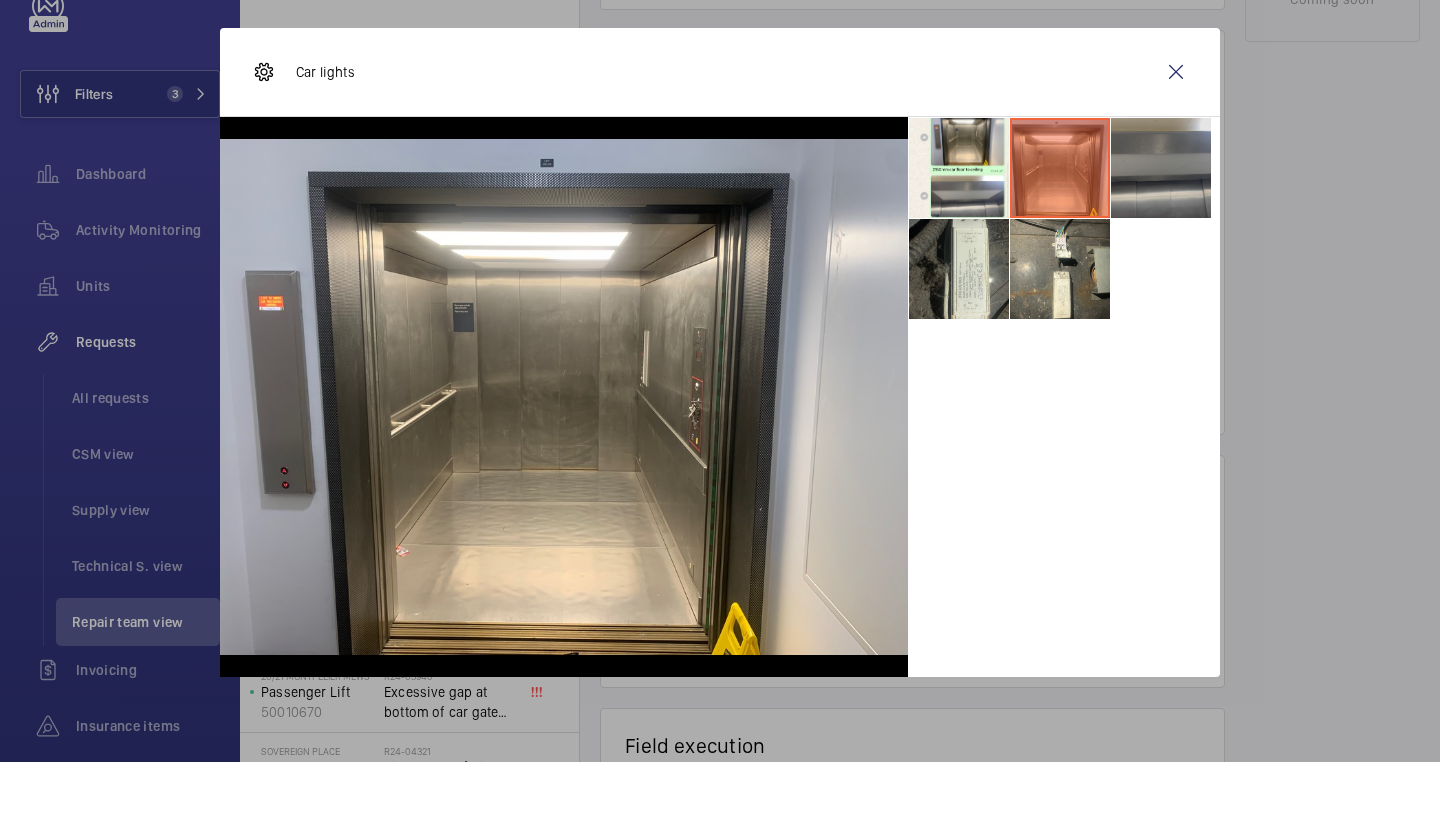 click at bounding box center (1161, 226) 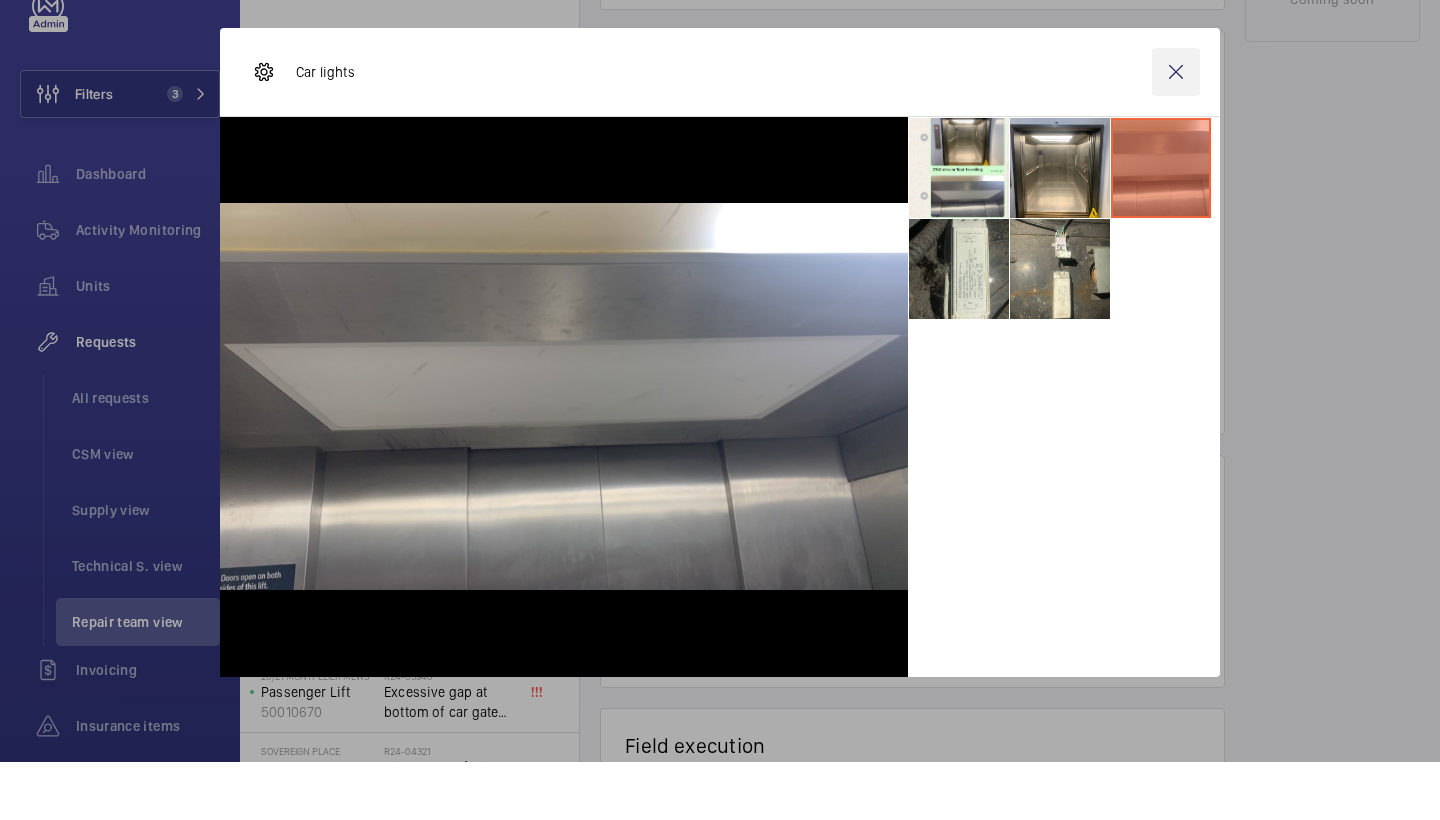 click at bounding box center (1176, 130) 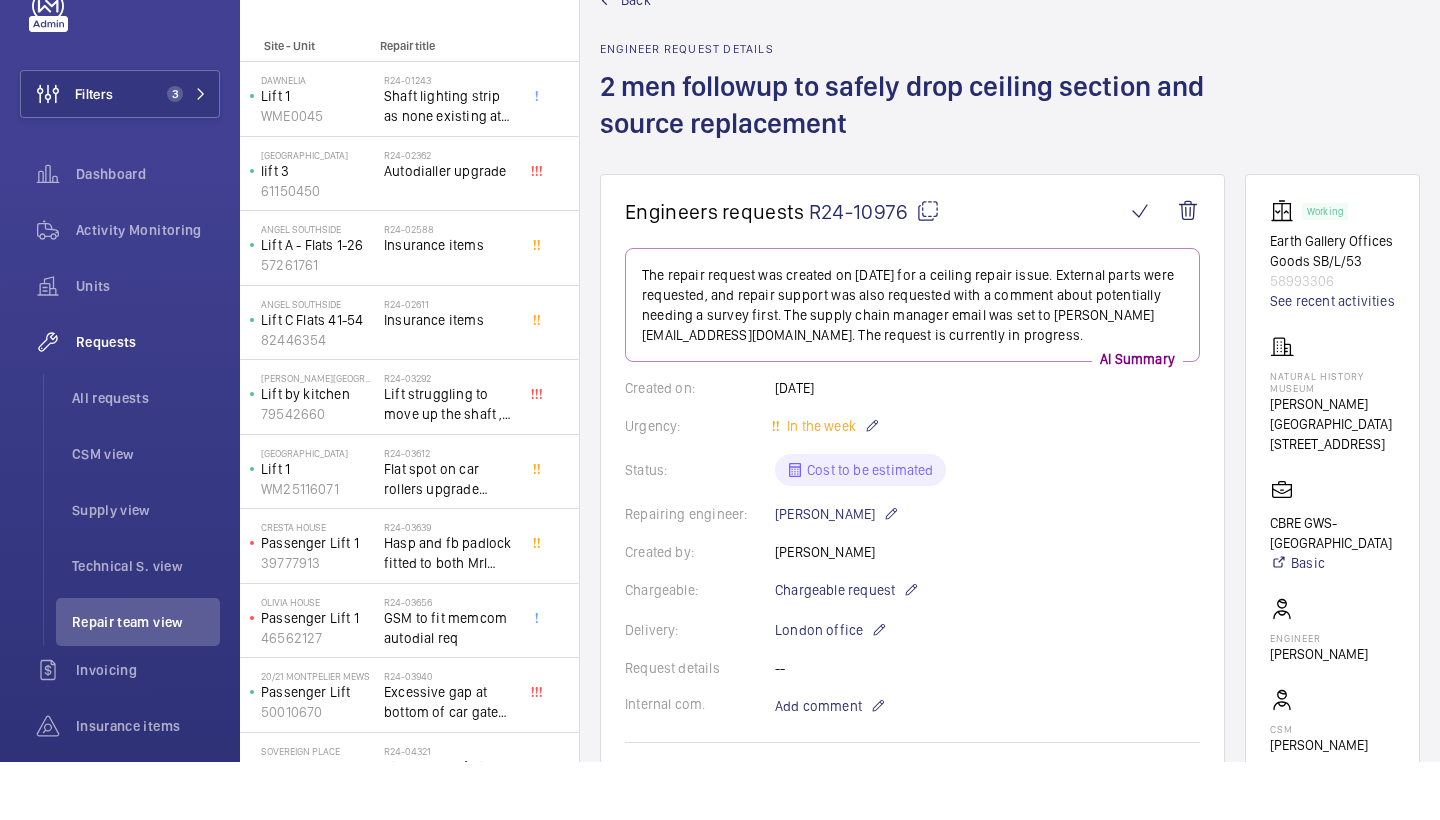 scroll, scrollTop: 0, scrollLeft: 0, axis: both 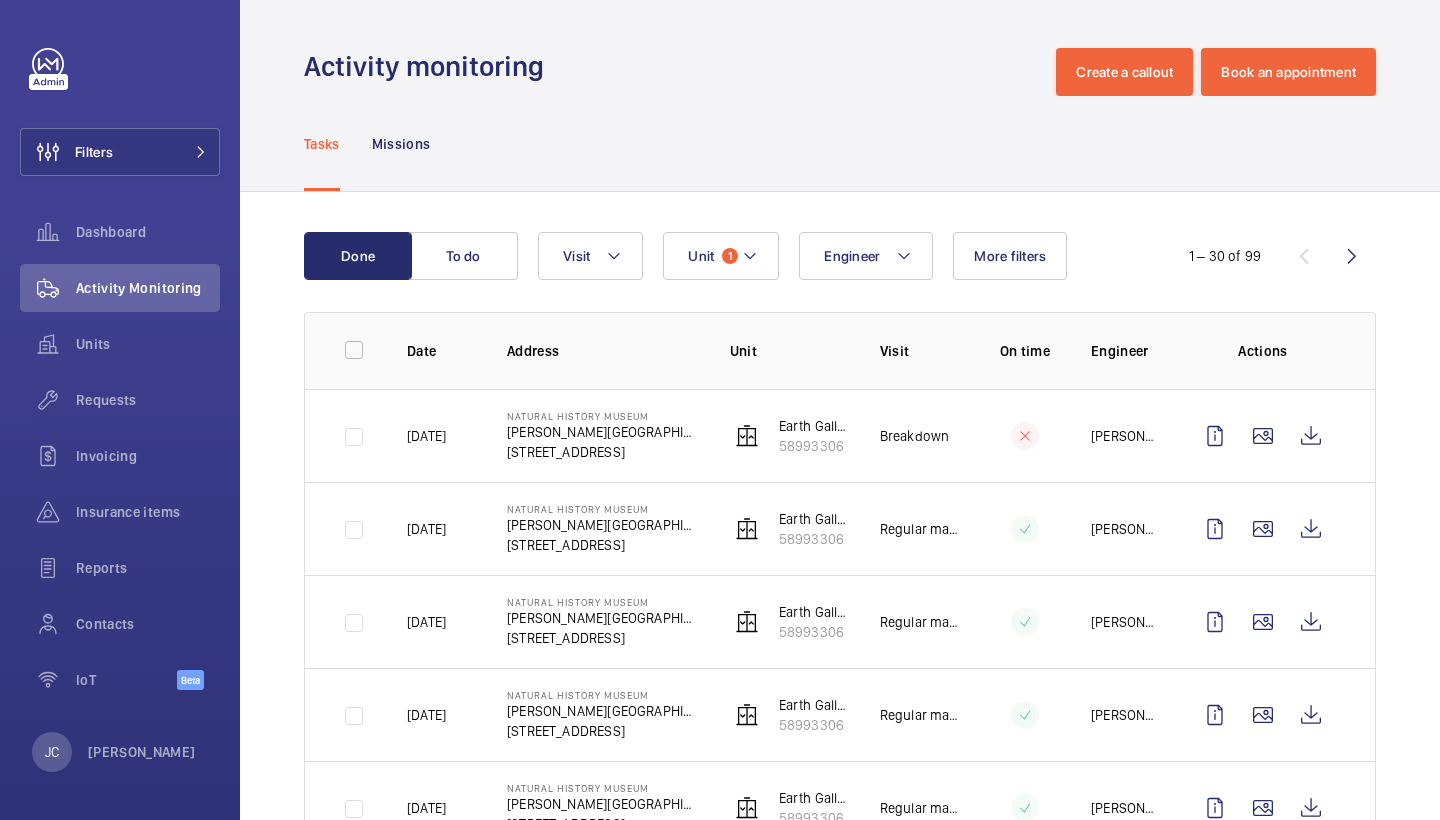 click on "Earth Gallery Offices Goods SB/L/53   58993306" 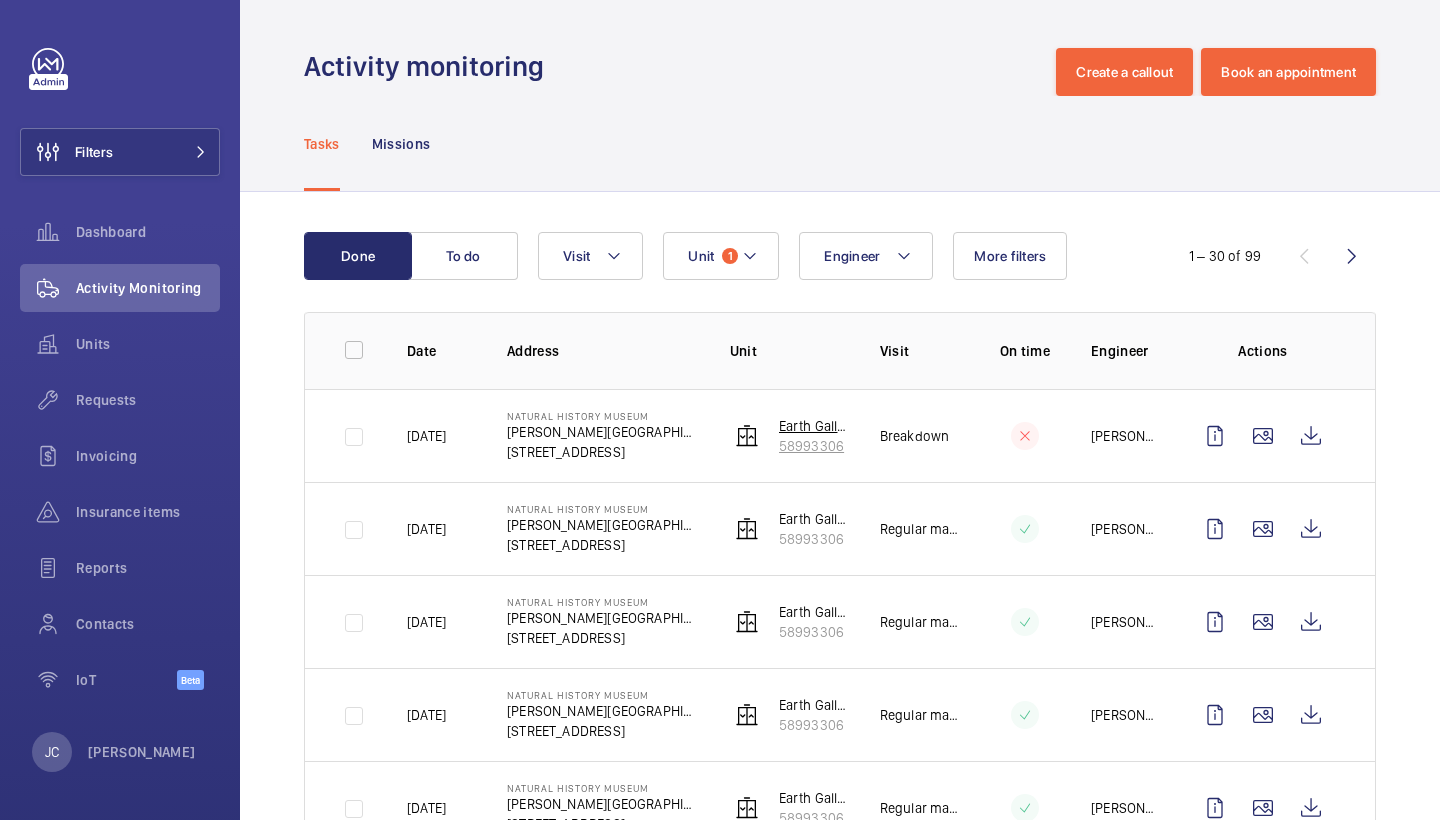 click on "58993306" 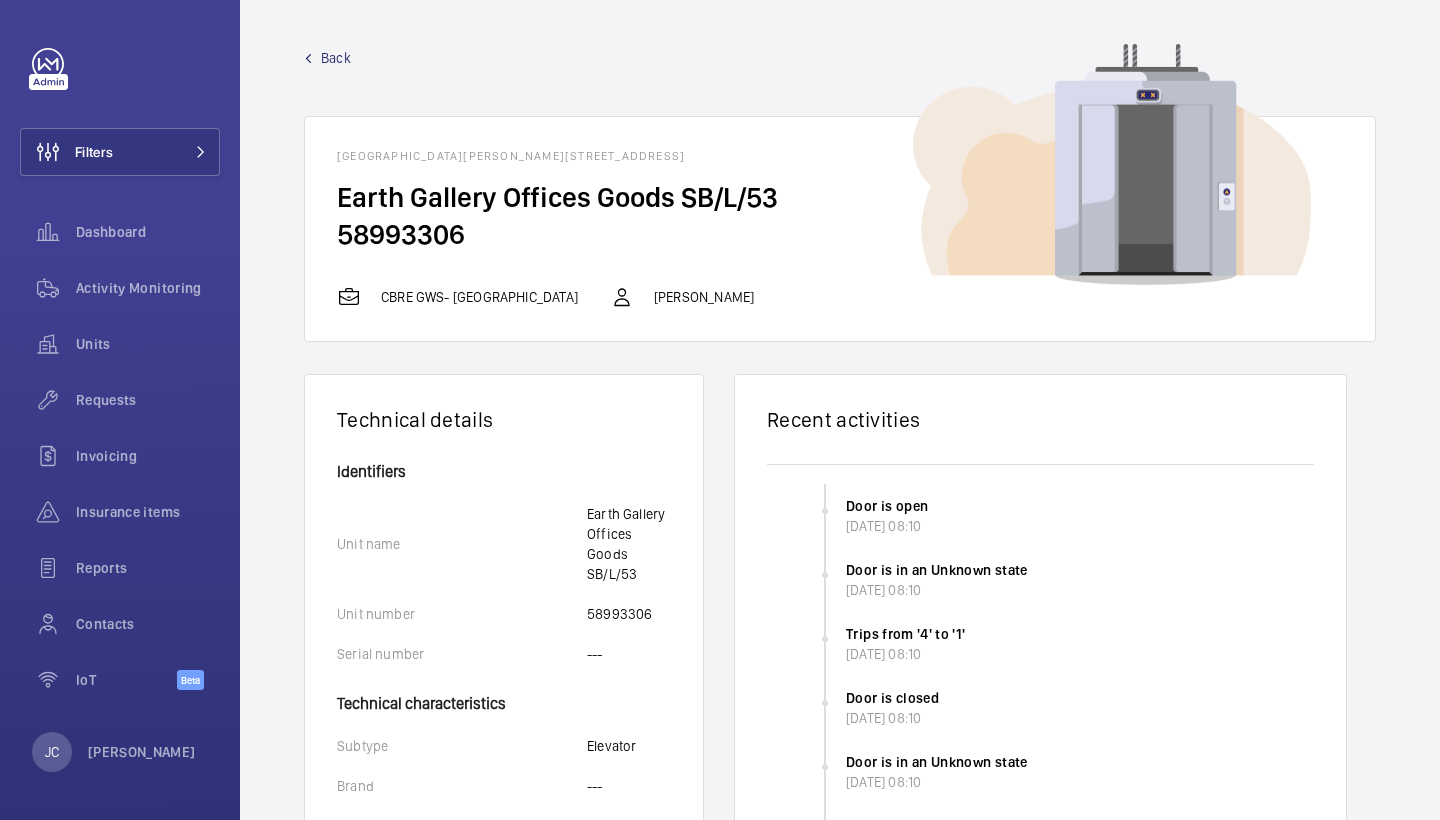 scroll, scrollTop: 0, scrollLeft: 0, axis: both 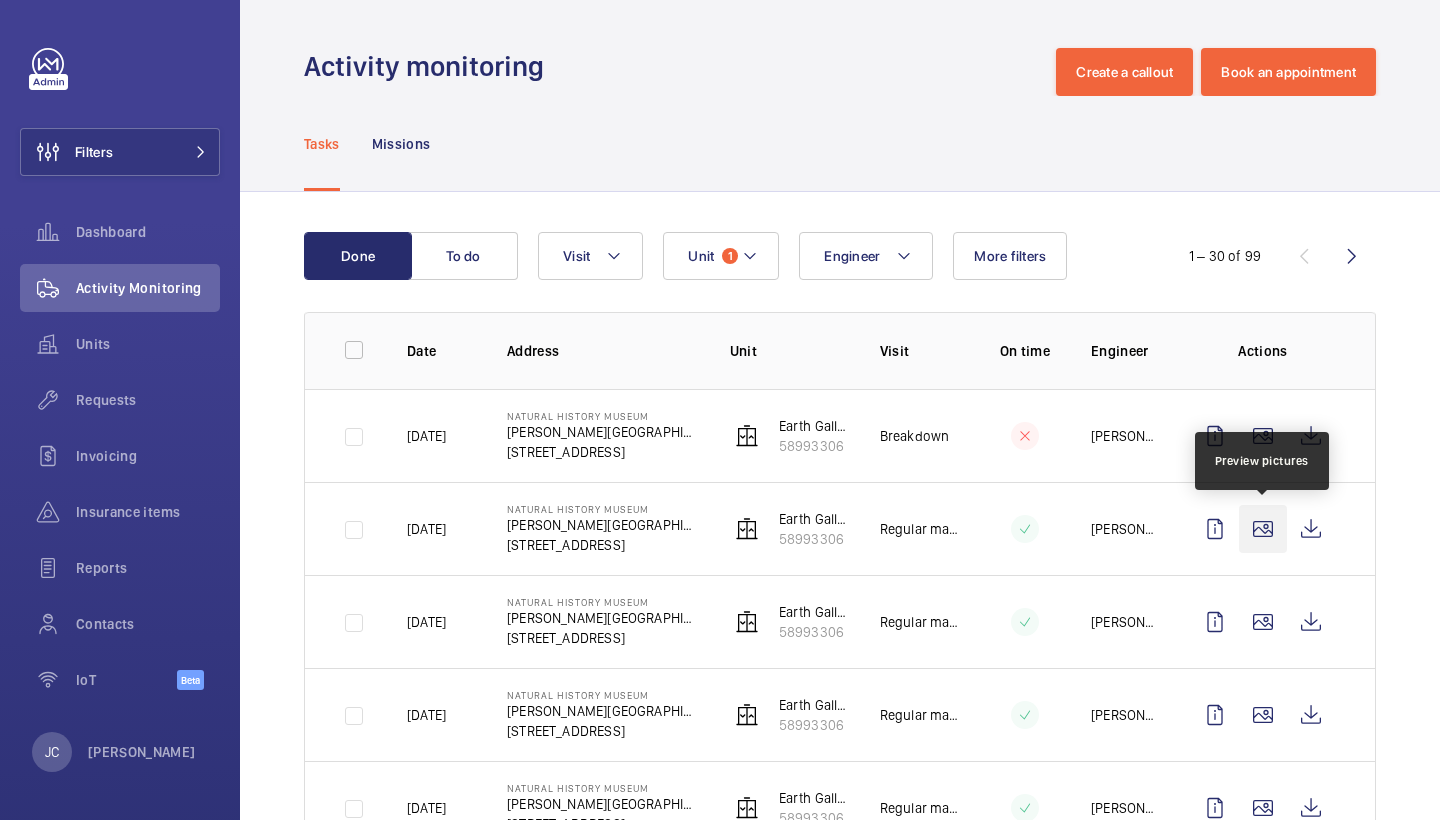 click 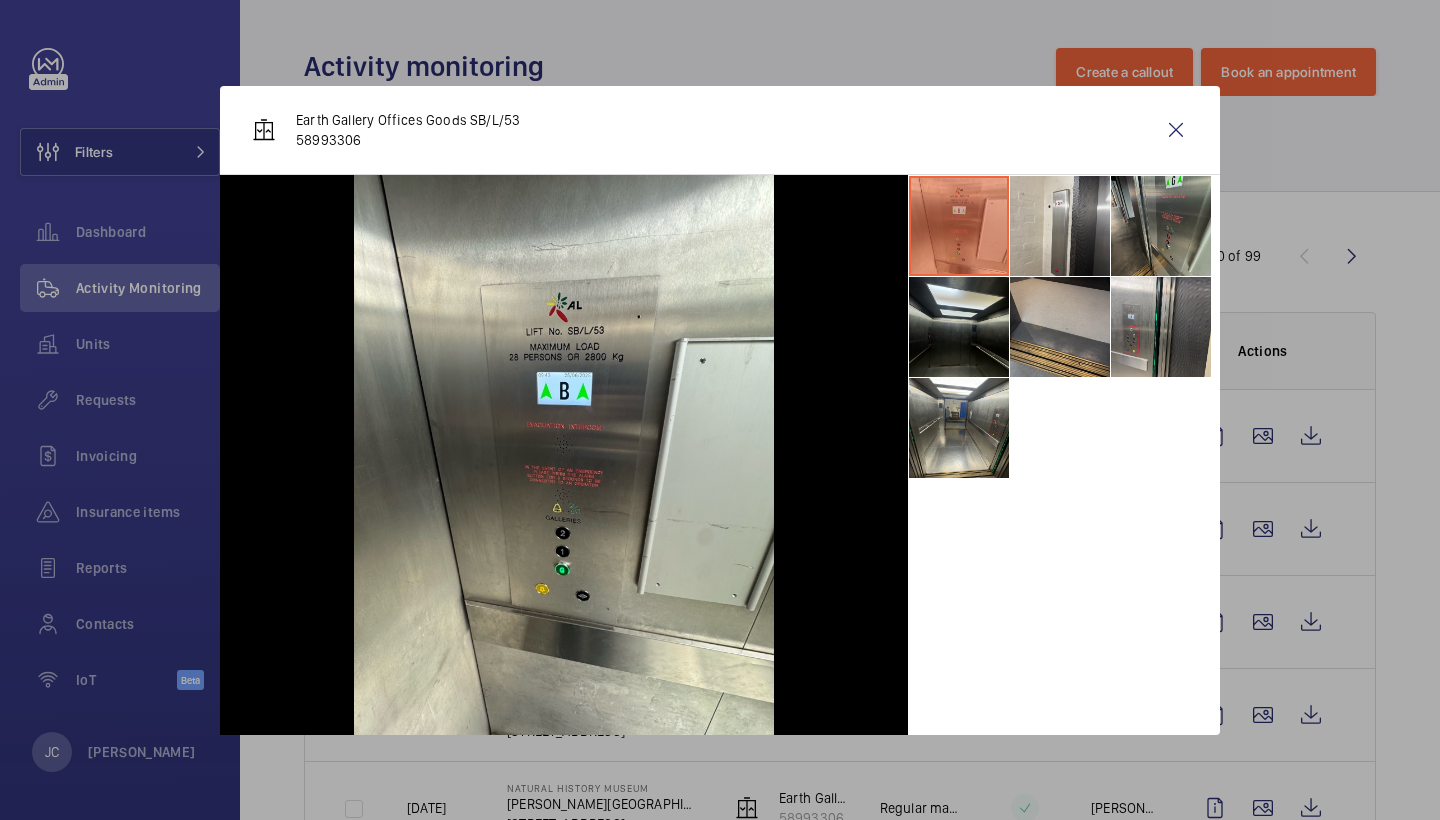 click at bounding box center [1161, 226] 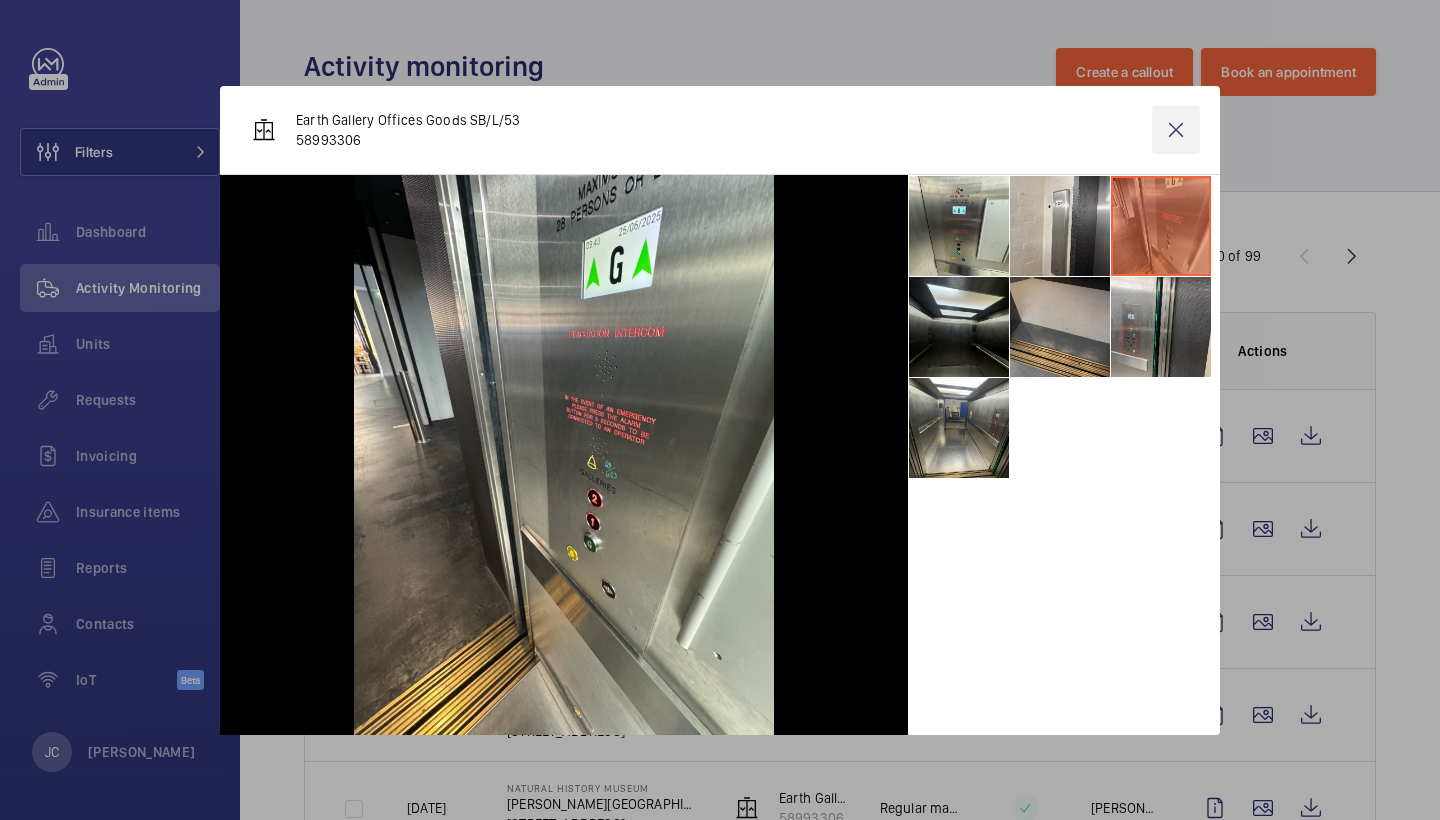 click at bounding box center [1176, 130] 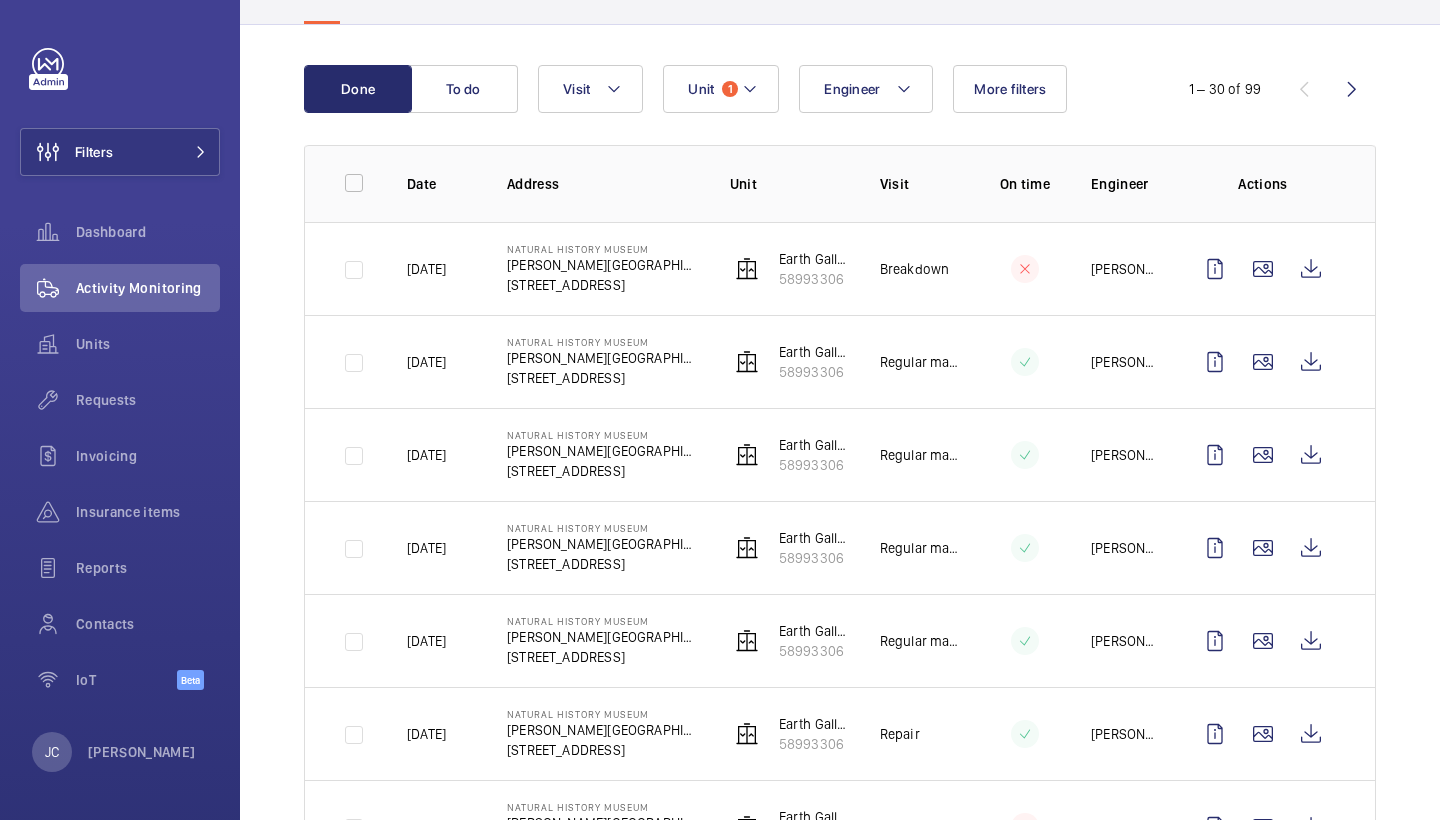 scroll, scrollTop: 174, scrollLeft: 0, axis: vertical 